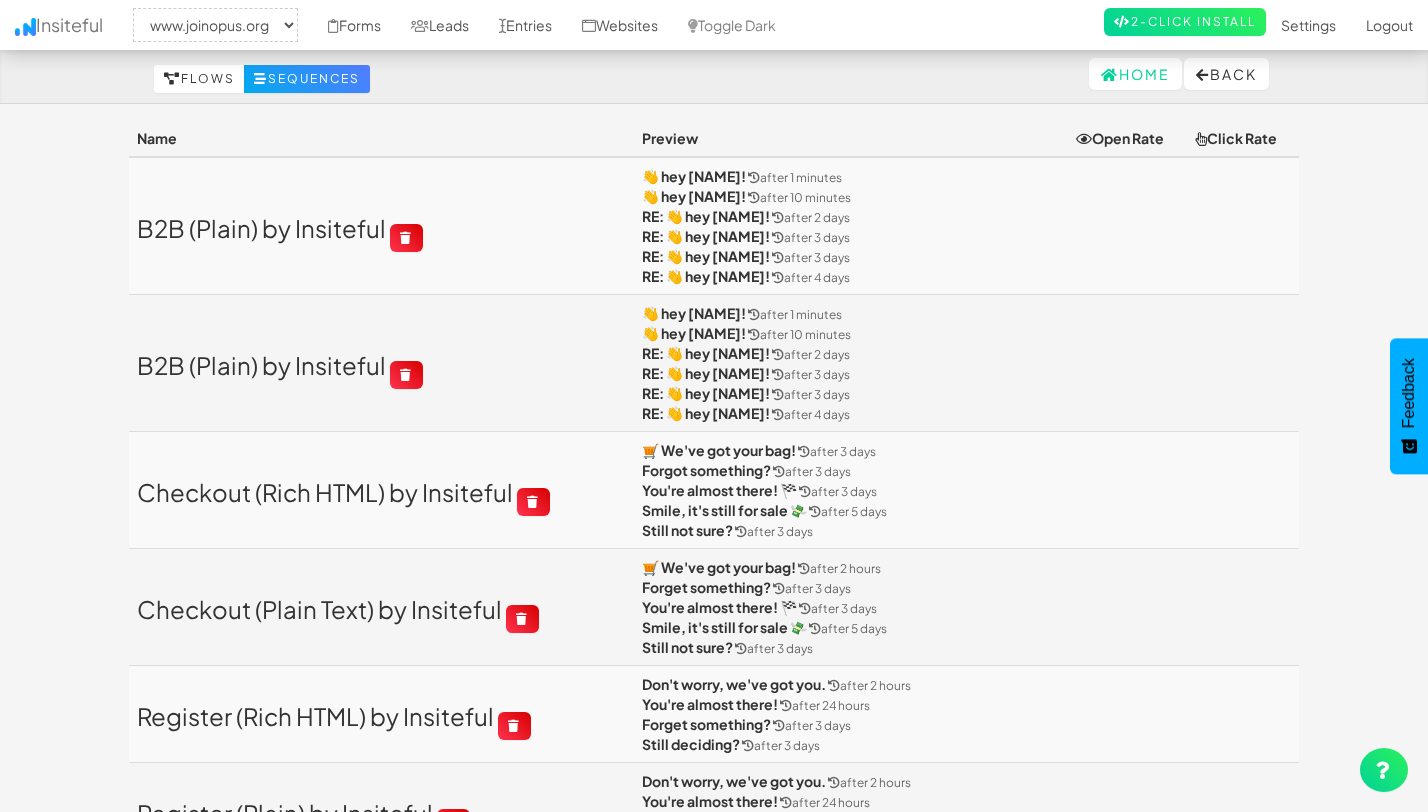 select on "2352" 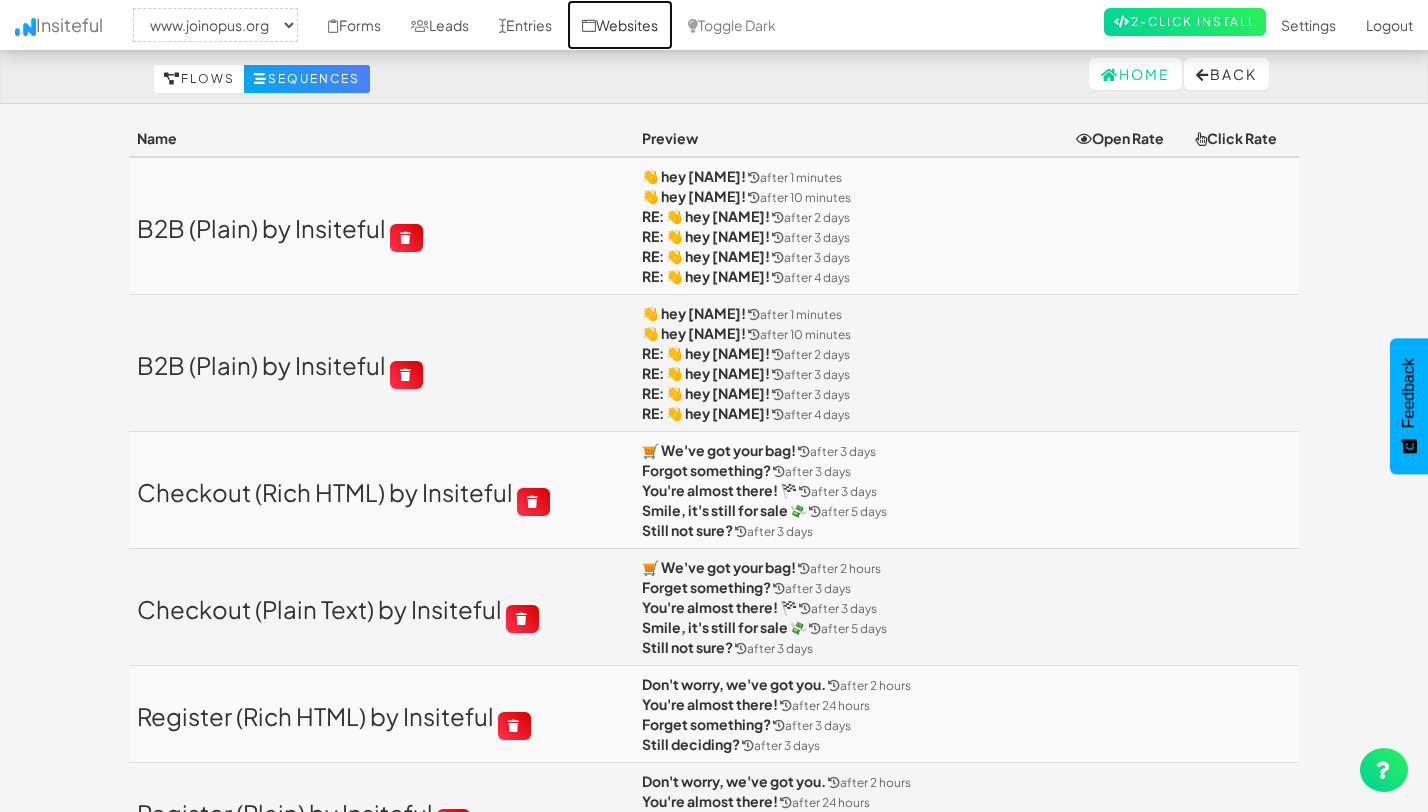 click on "Websites" at bounding box center [620, 25] 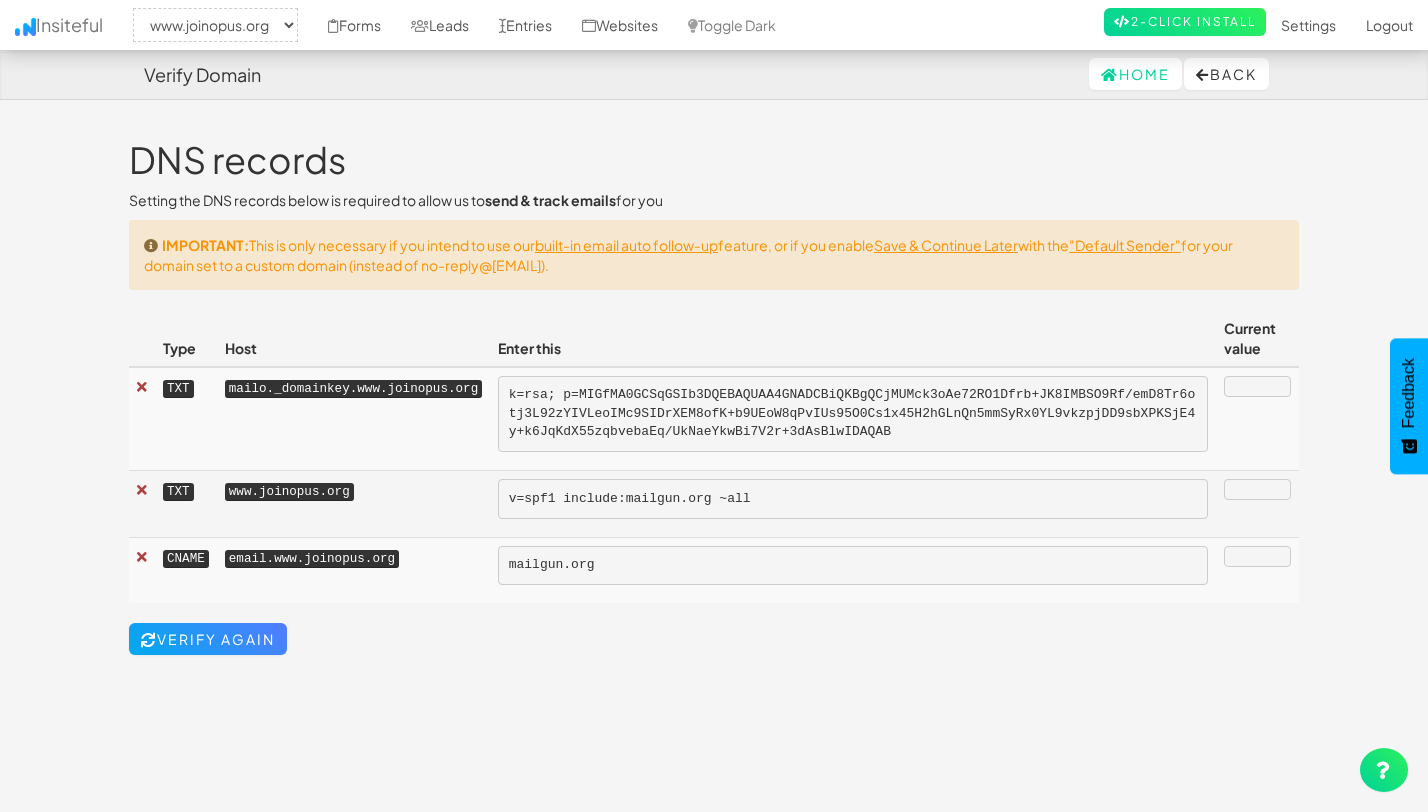 select on "2352" 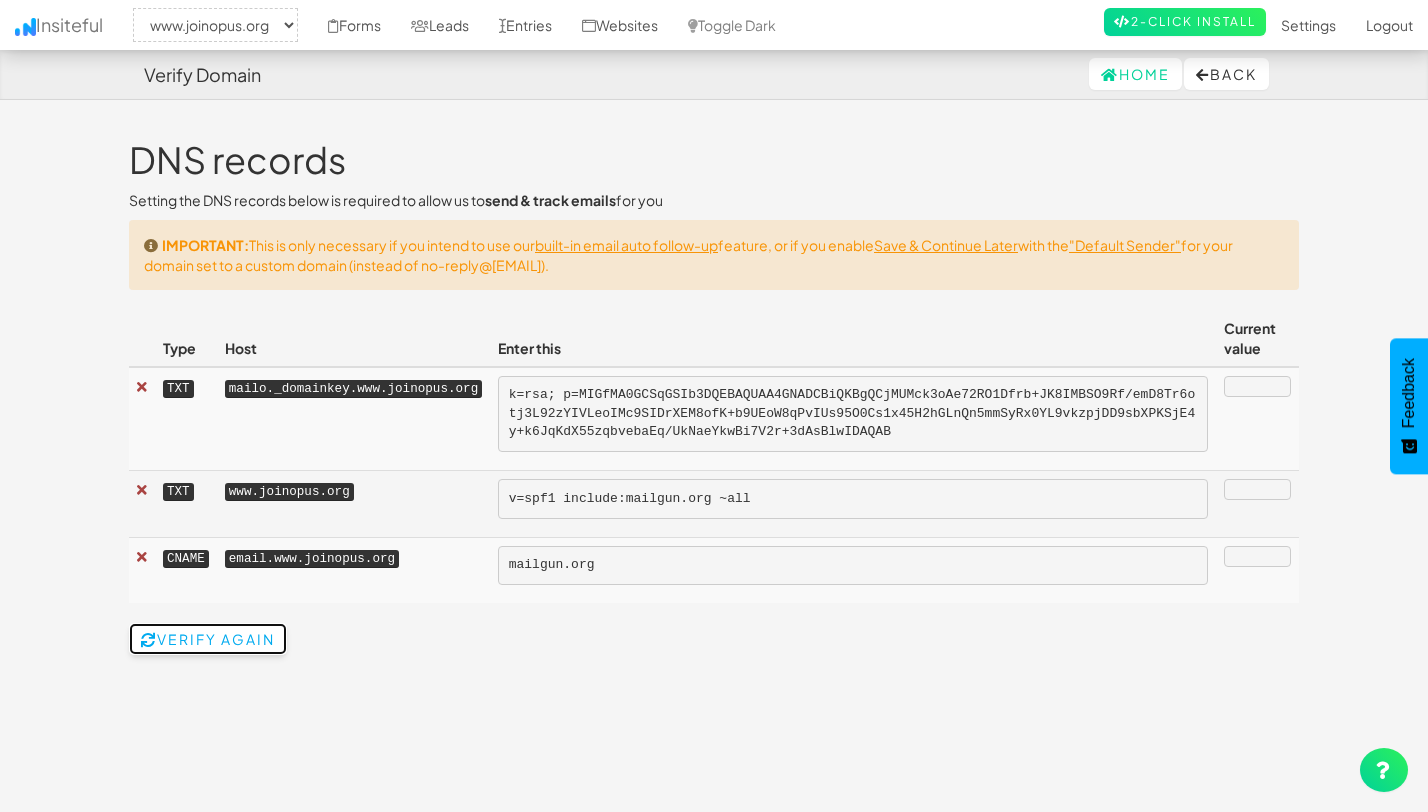 click on "Verify Again" at bounding box center (208, 639) 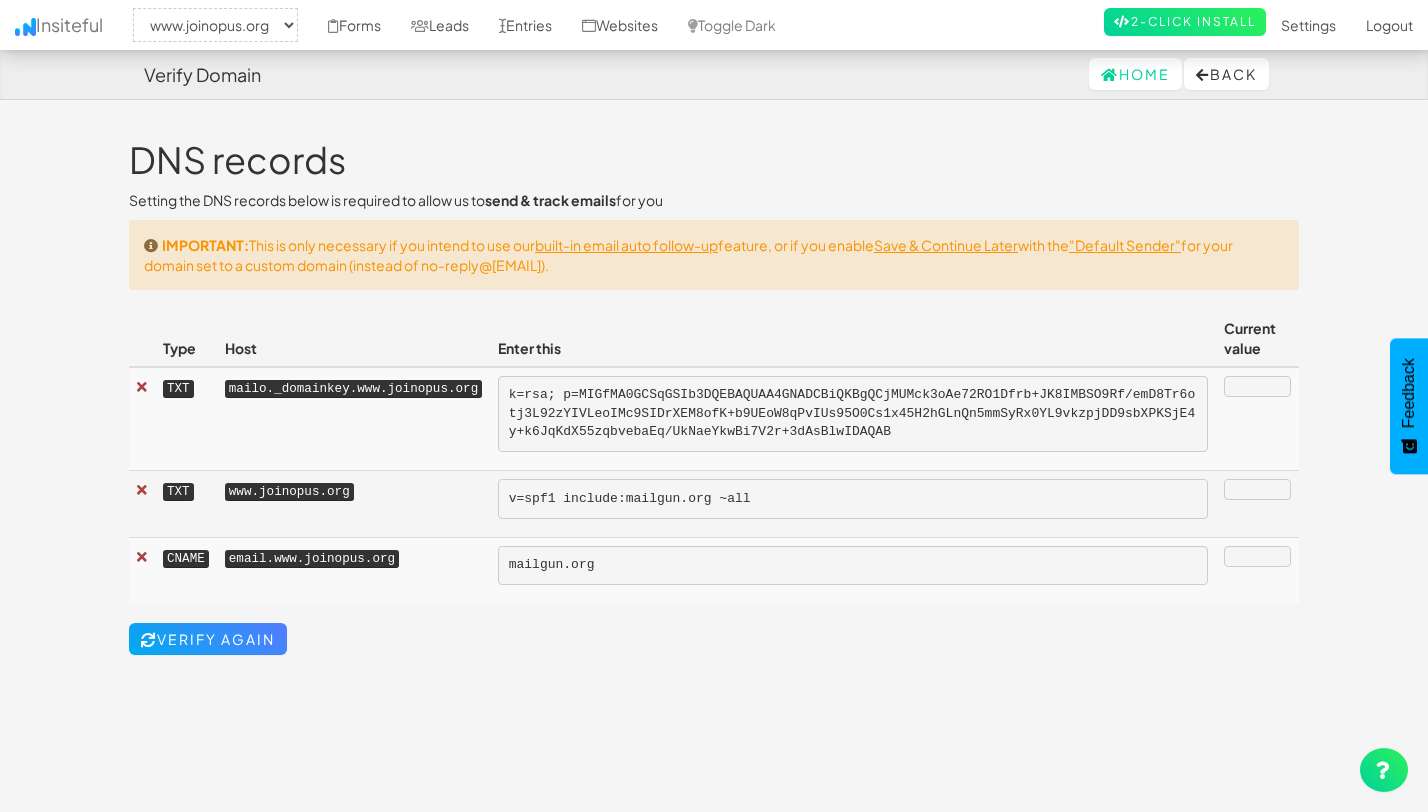 select on "2352" 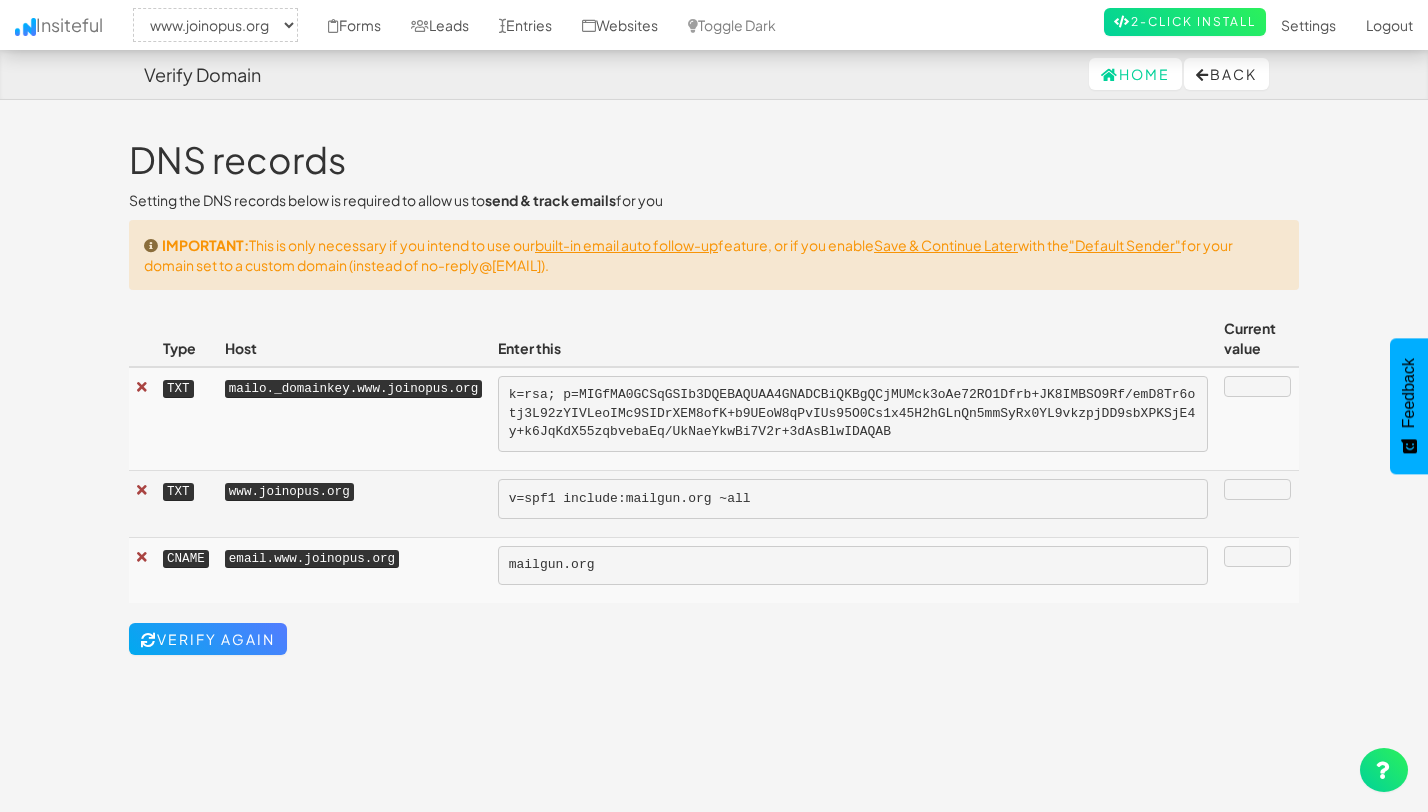 click at bounding box center (1257, 419) 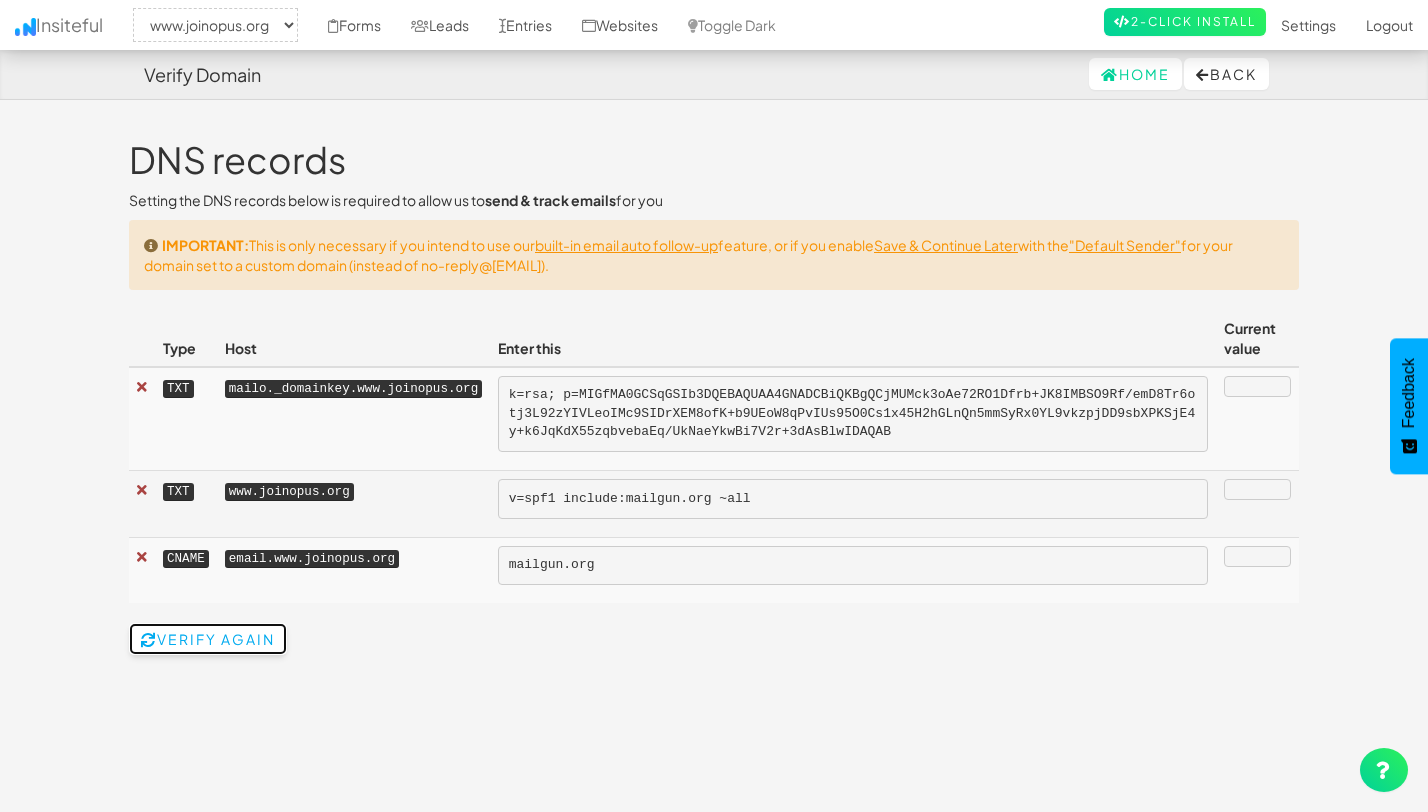 click on "Verify Again" at bounding box center (208, 639) 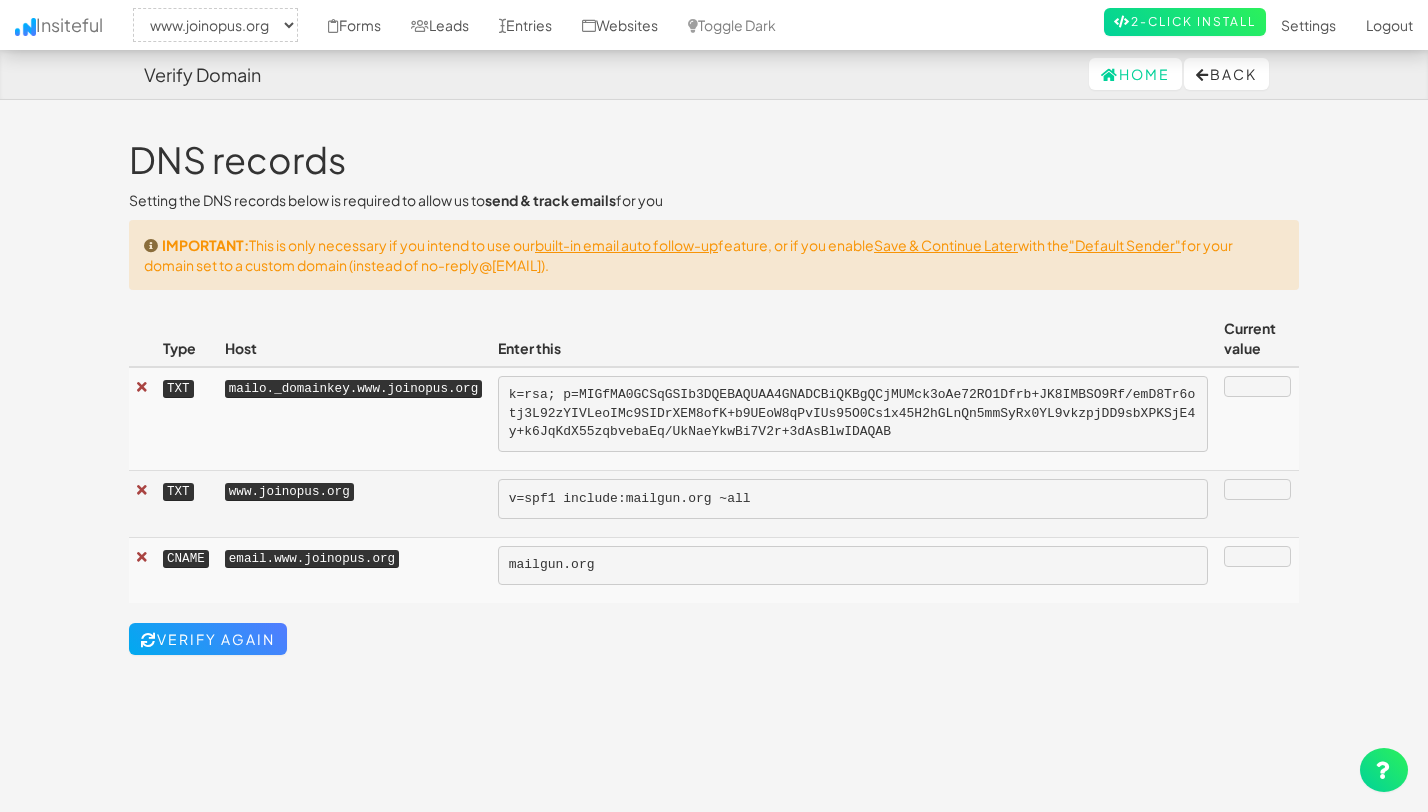 select on "2352" 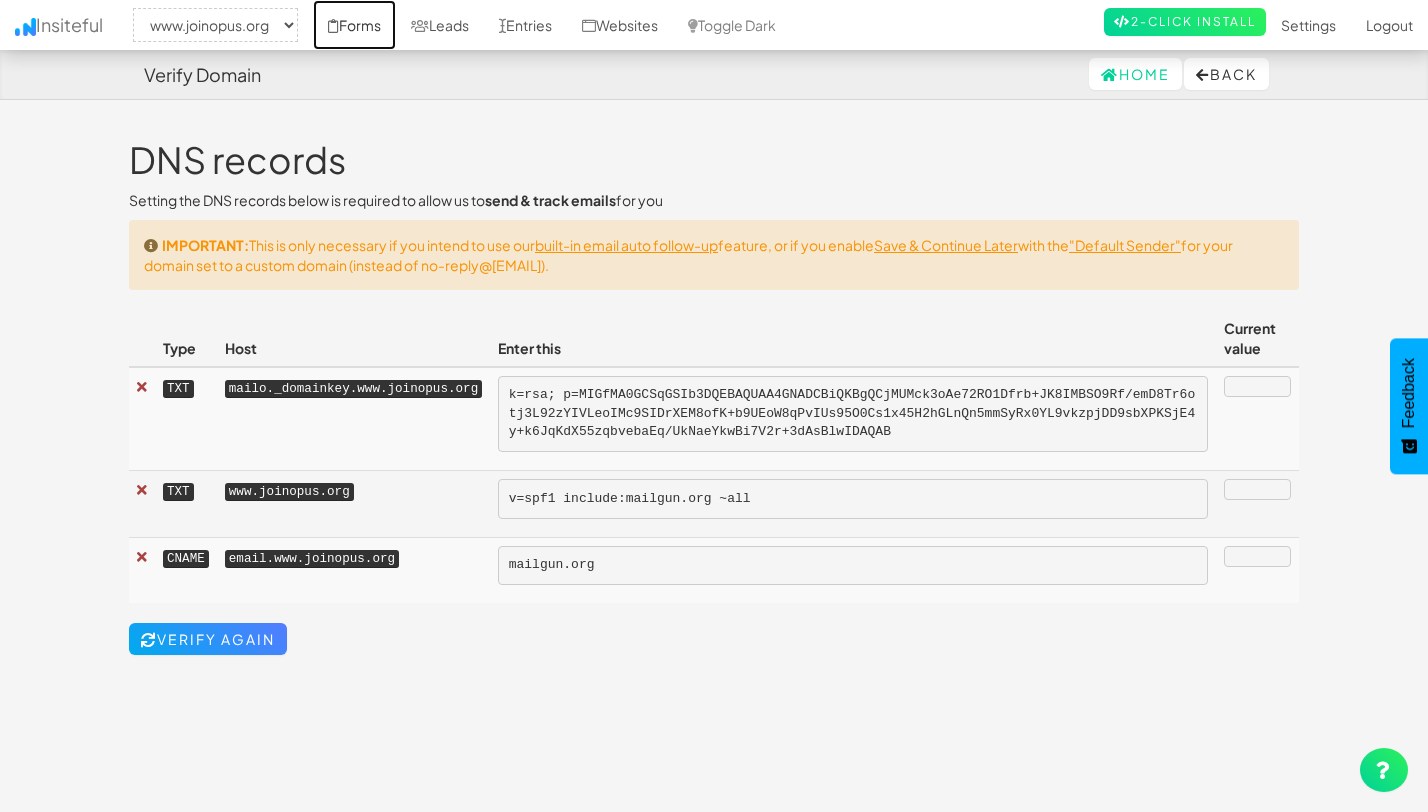 click on "Forms" at bounding box center [354, 25] 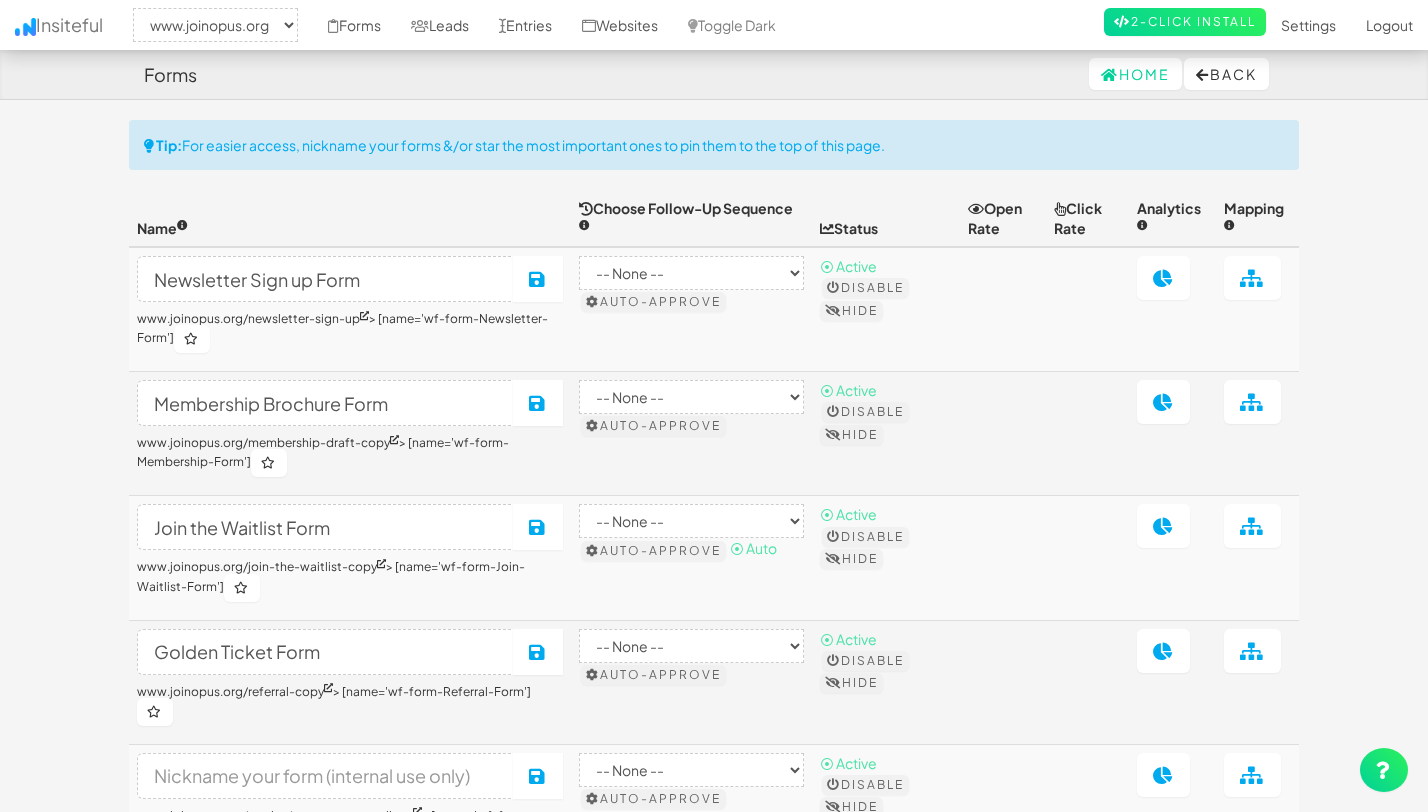 select on "2352" 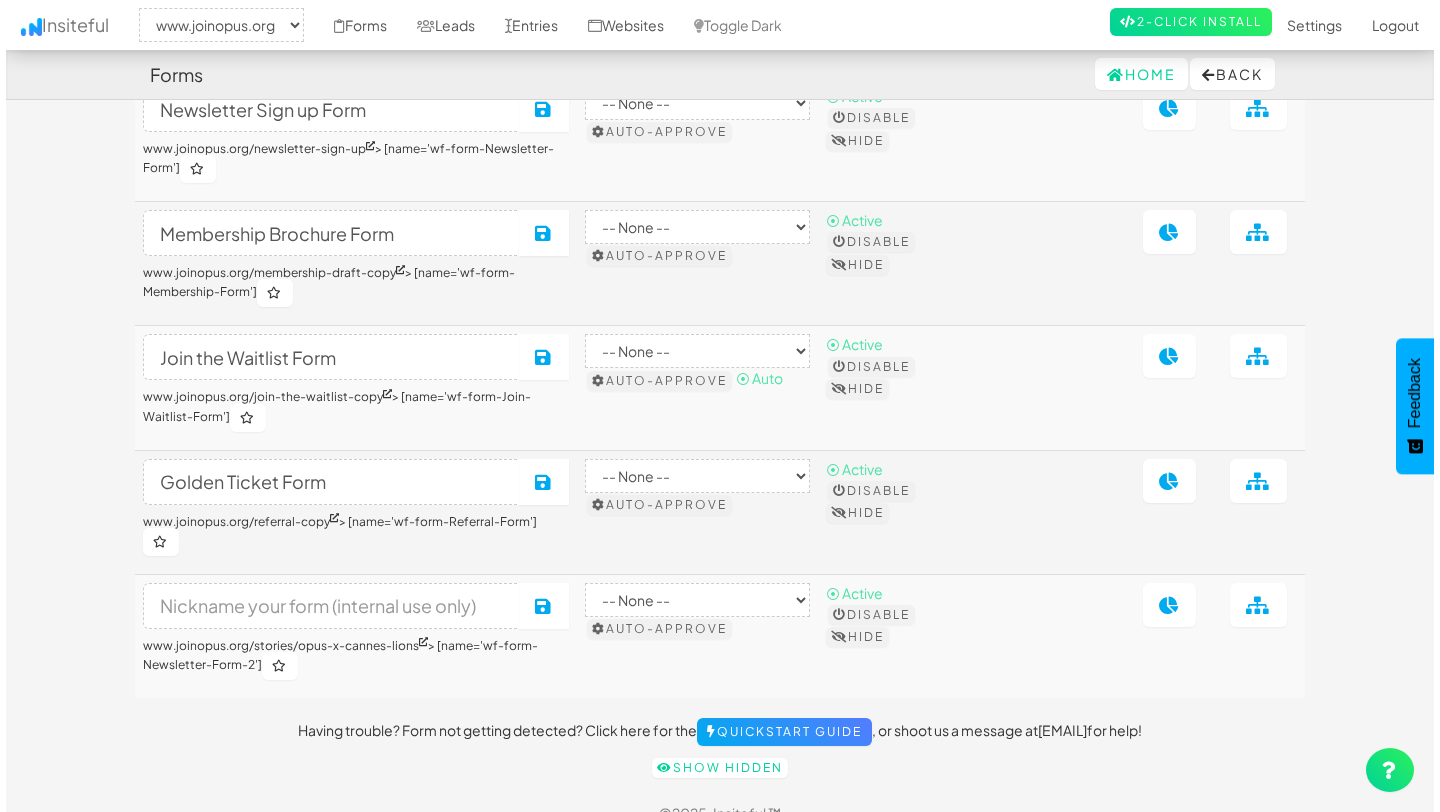 scroll, scrollTop: 195, scrollLeft: 0, axis: vertical 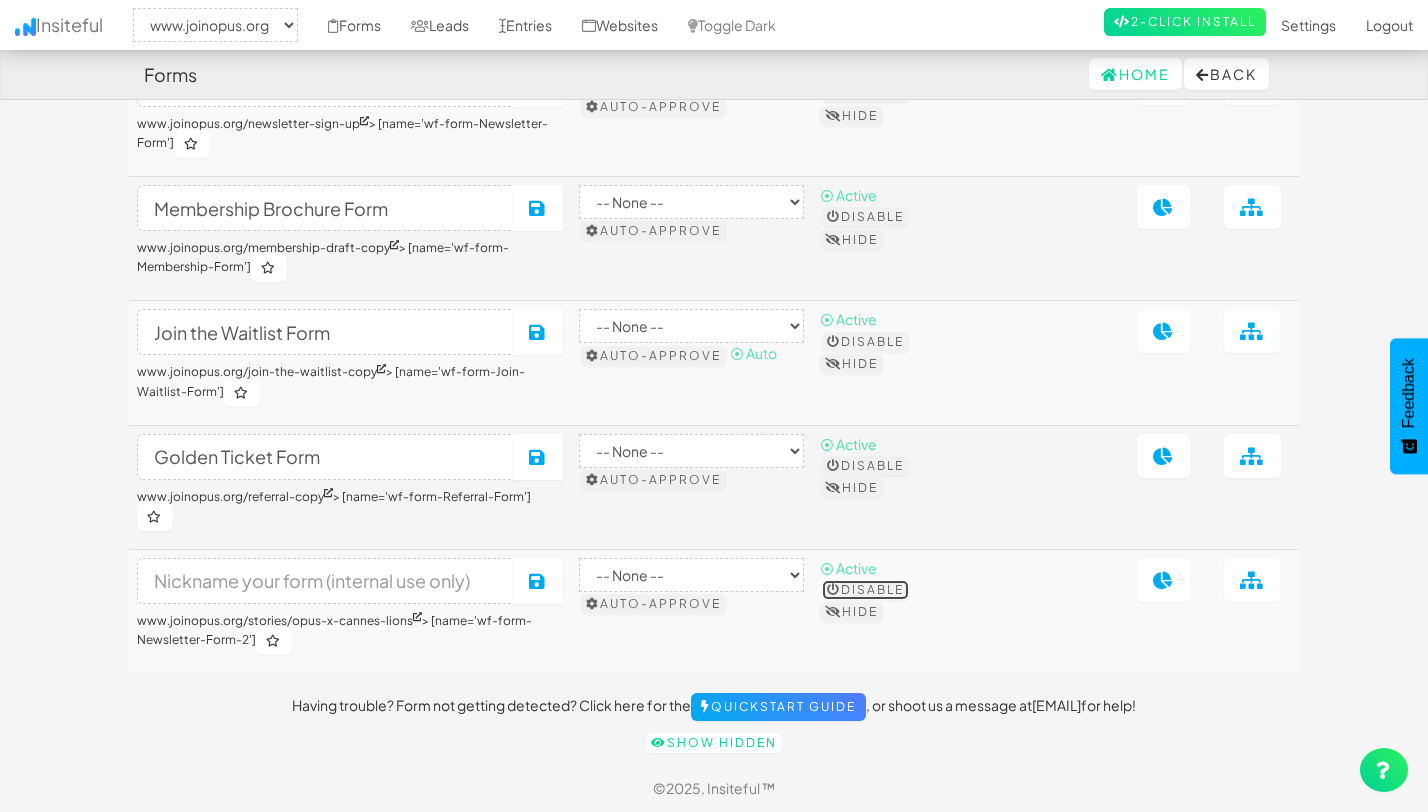 click at bounding box center (834, 590) 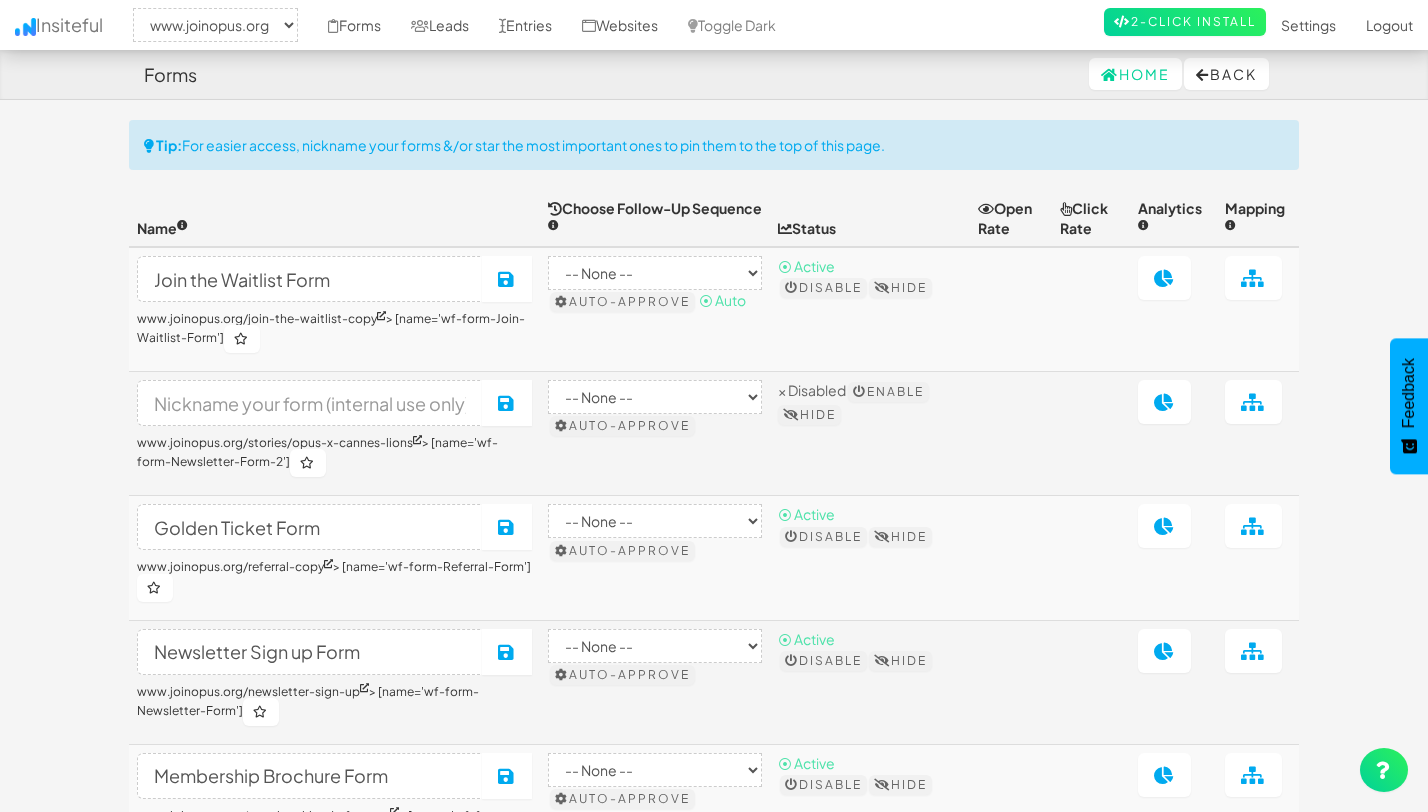 select on "2352" 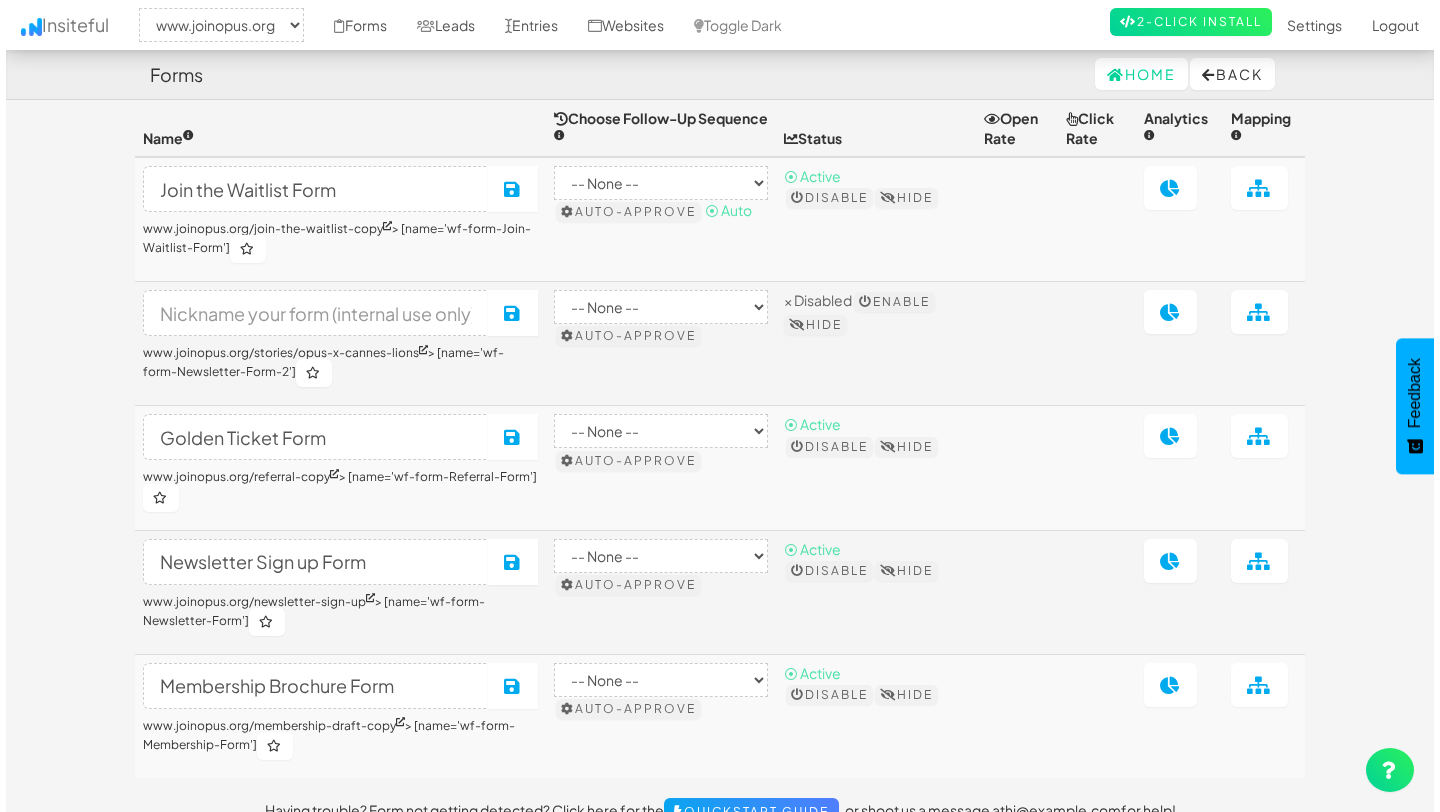 scroll, scrollTop: 0, scrollLeft: 0, axis: both 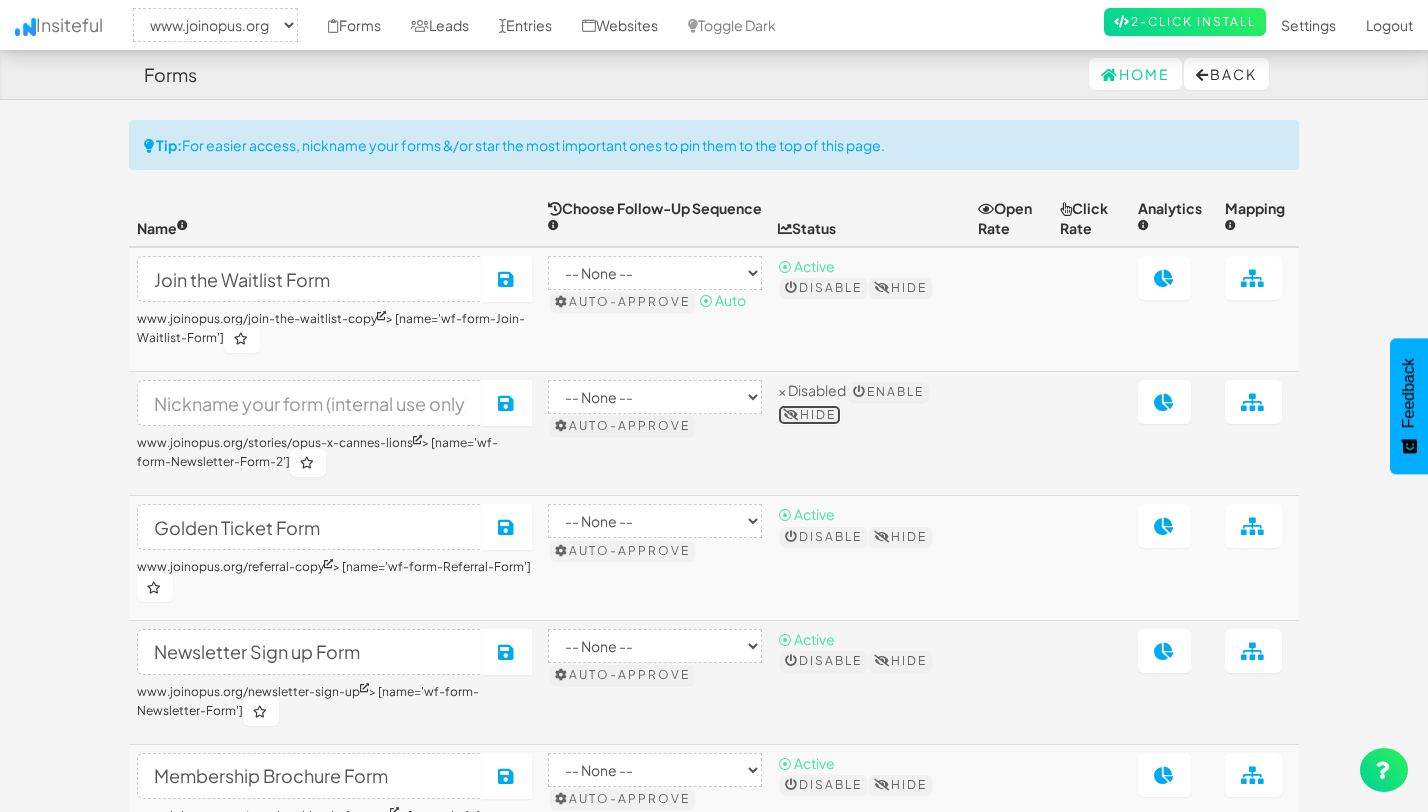 click on "Hide" at bounding box center (809, 415) 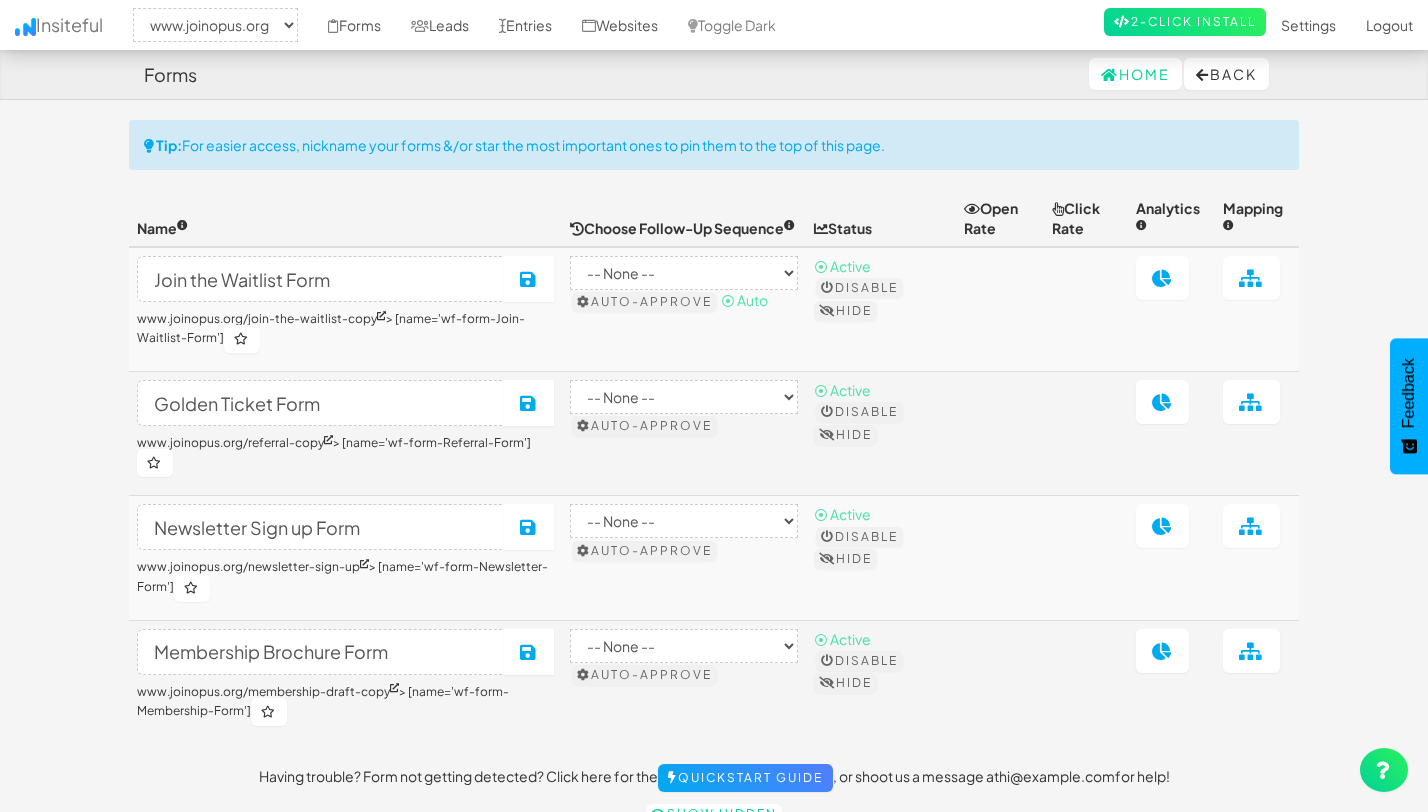 select on "2352" 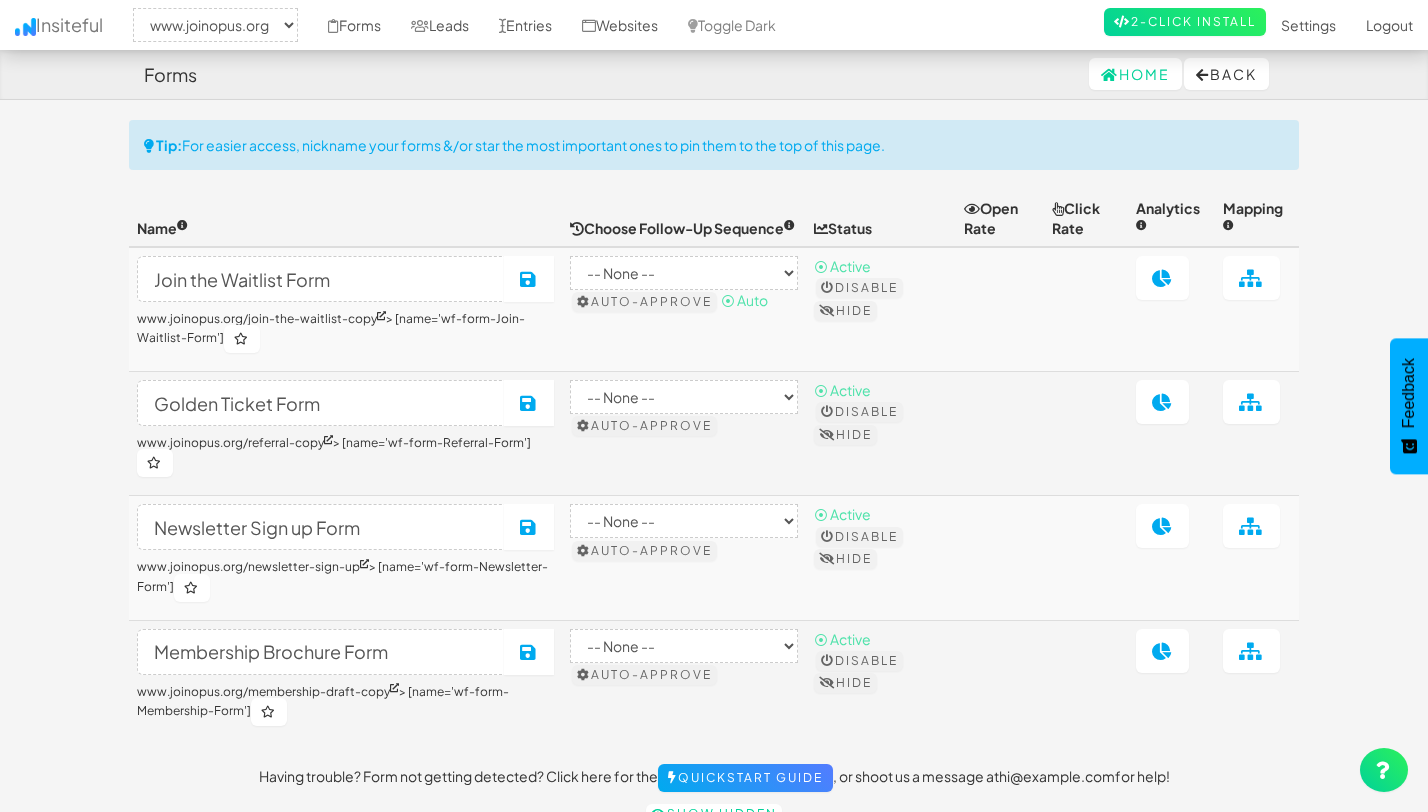 scroll, scrollTop: 0, scrollLeft: 0, axis: both 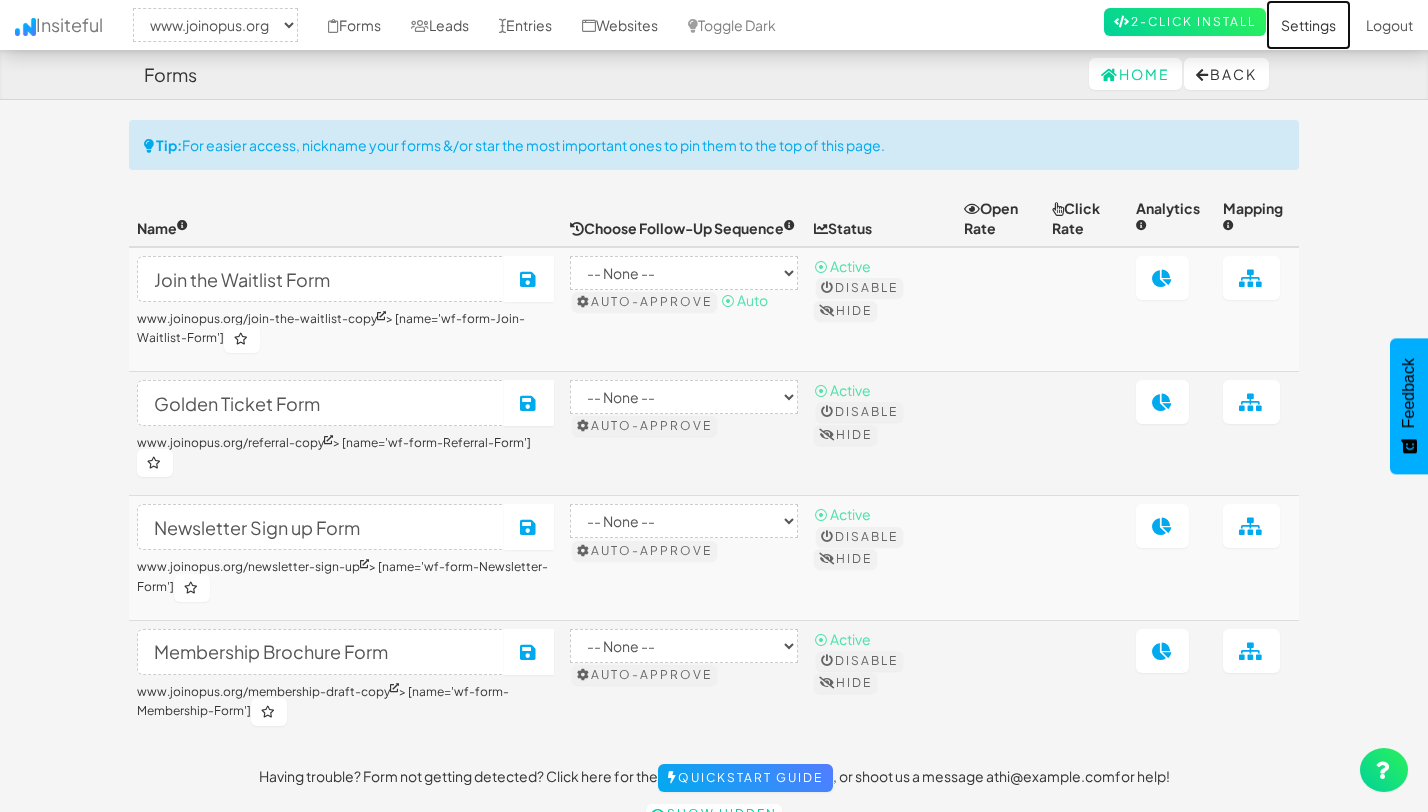 click on "Settings" at bounding box center [1308, 25] 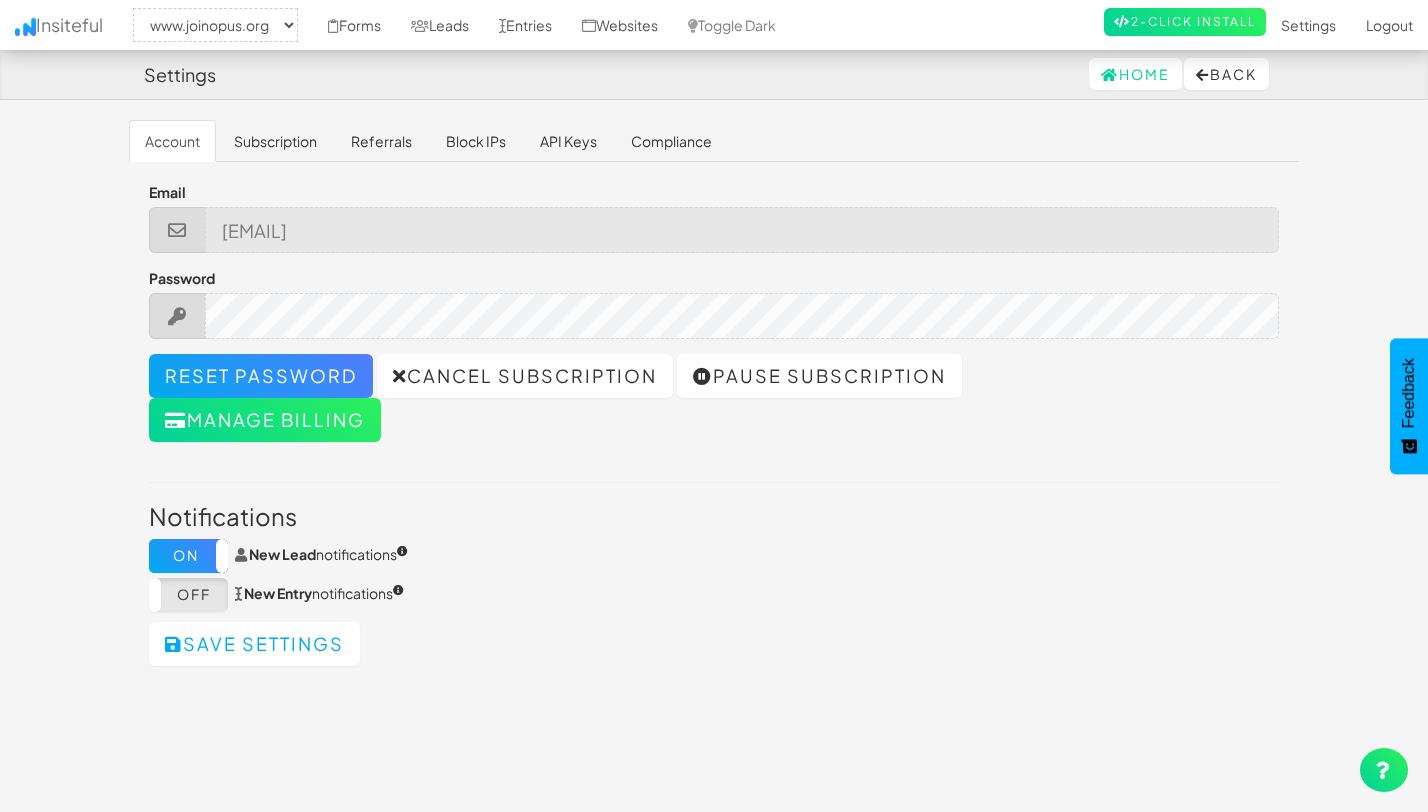 select on "2352" 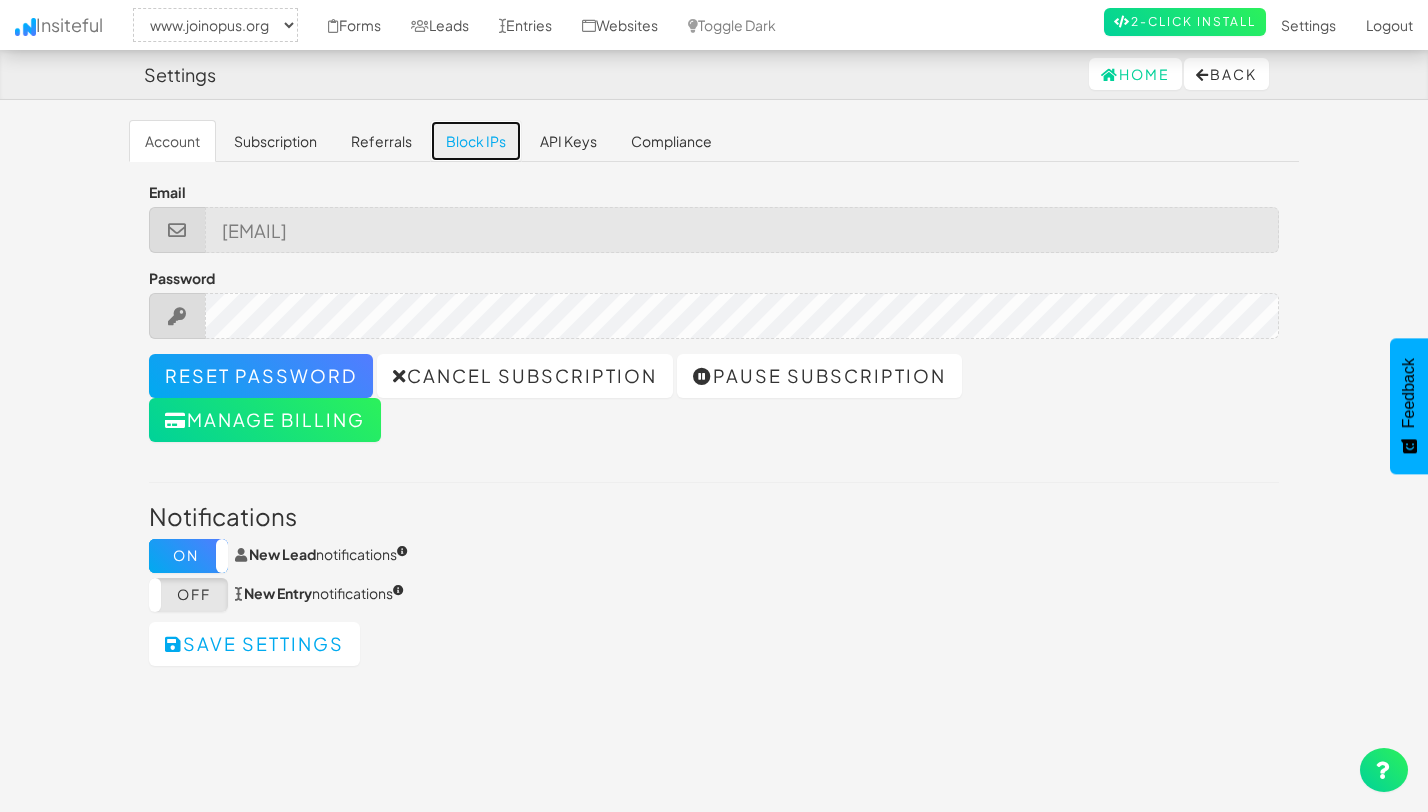 click on "Block IPs" at bounding box center (476, 141) 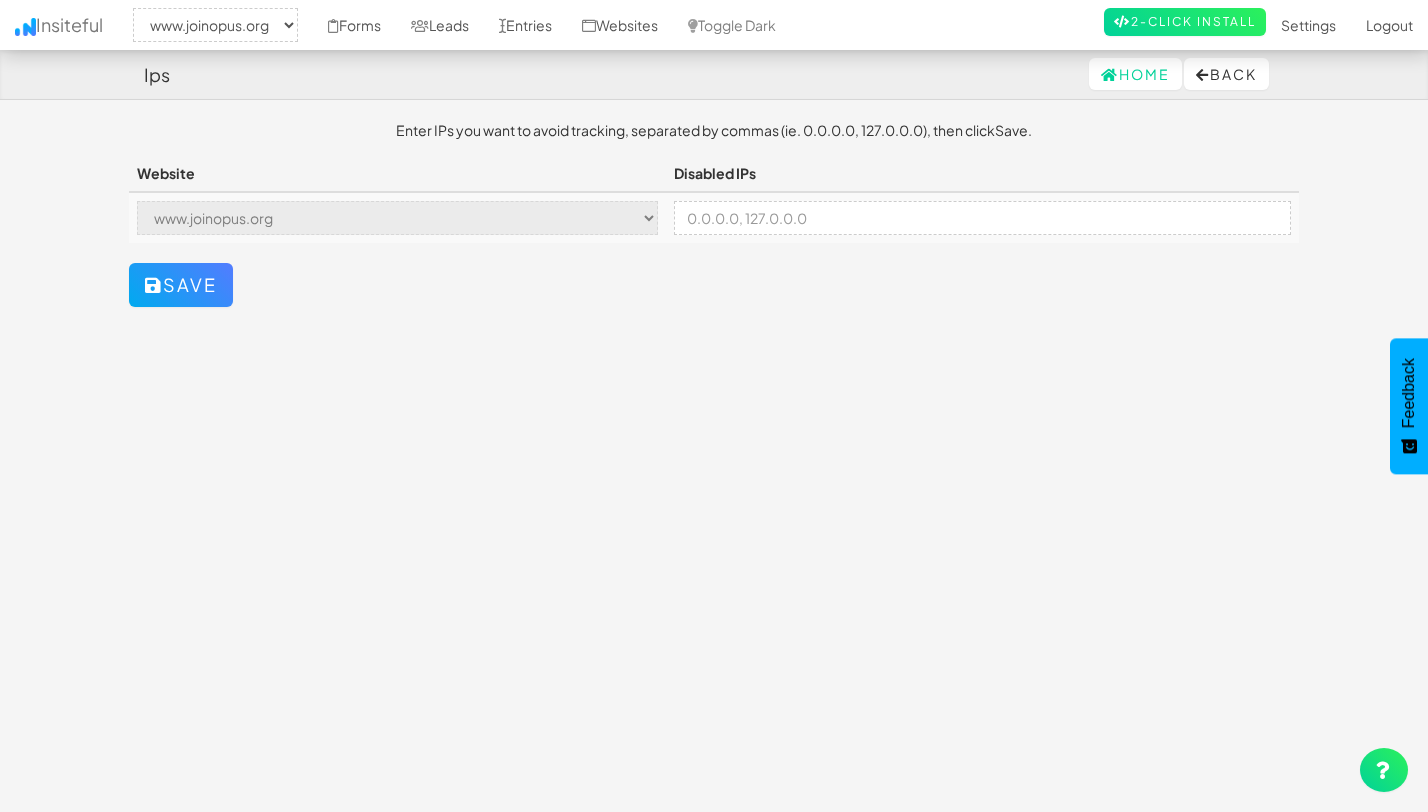 select on "2352" 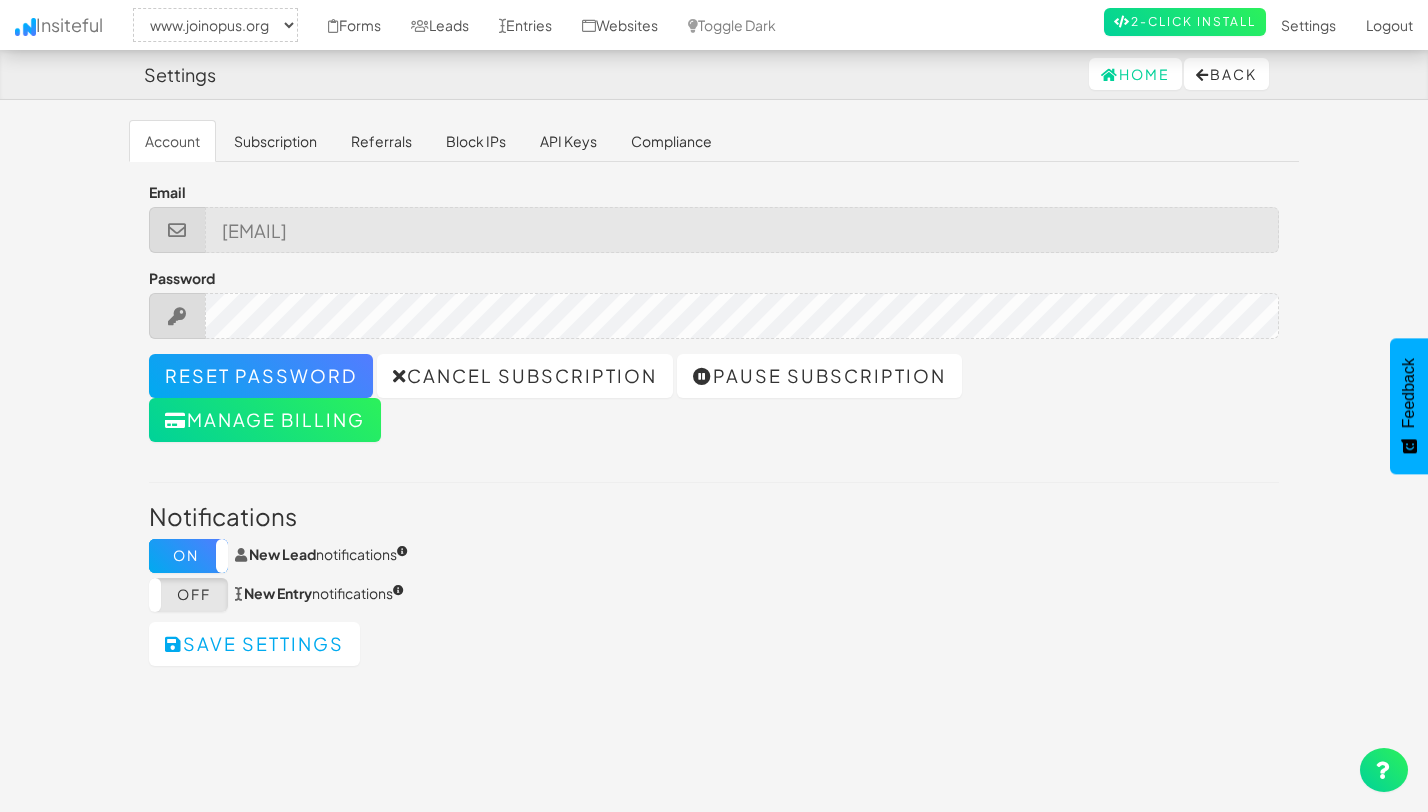 select on "2352" 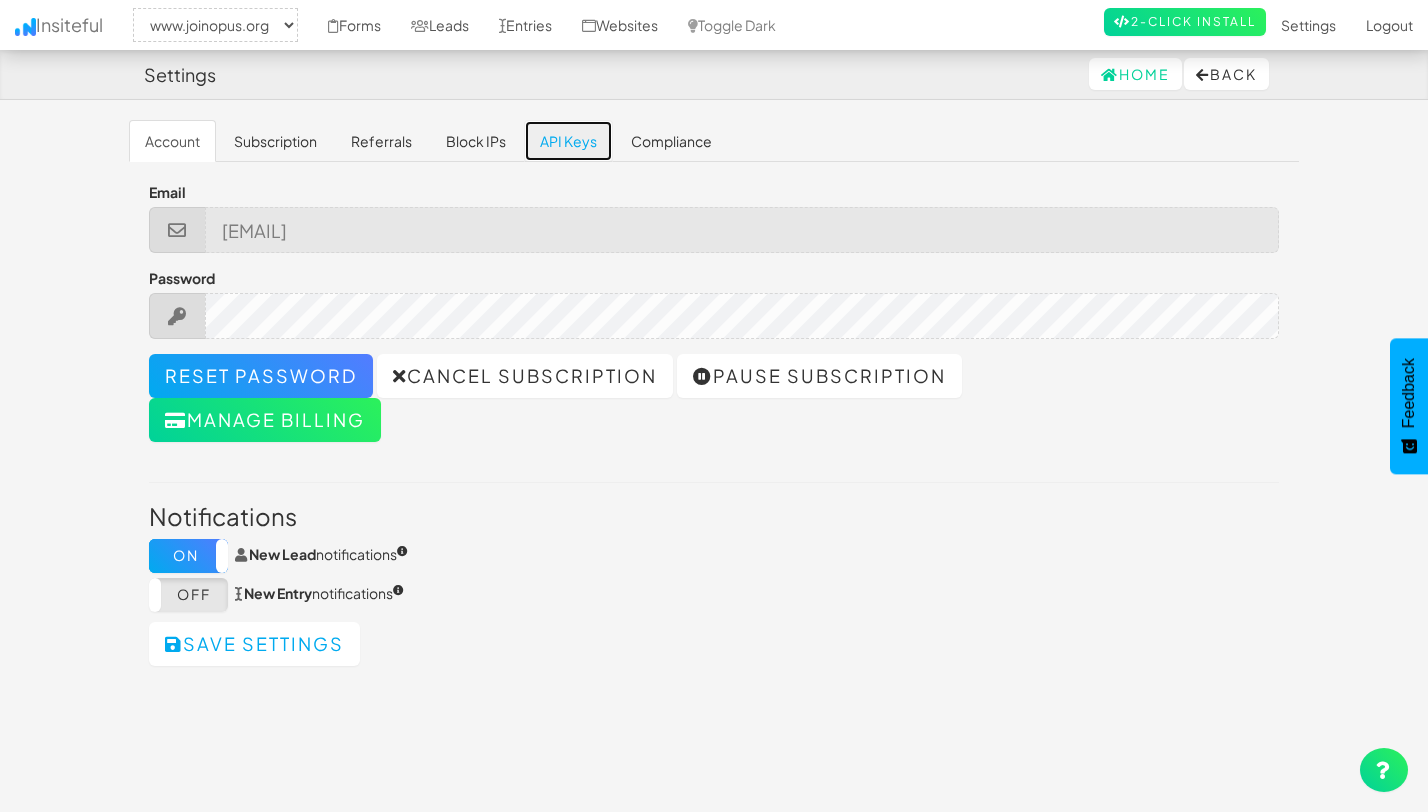 click on "API Keys" at bounding box center (568, 141) 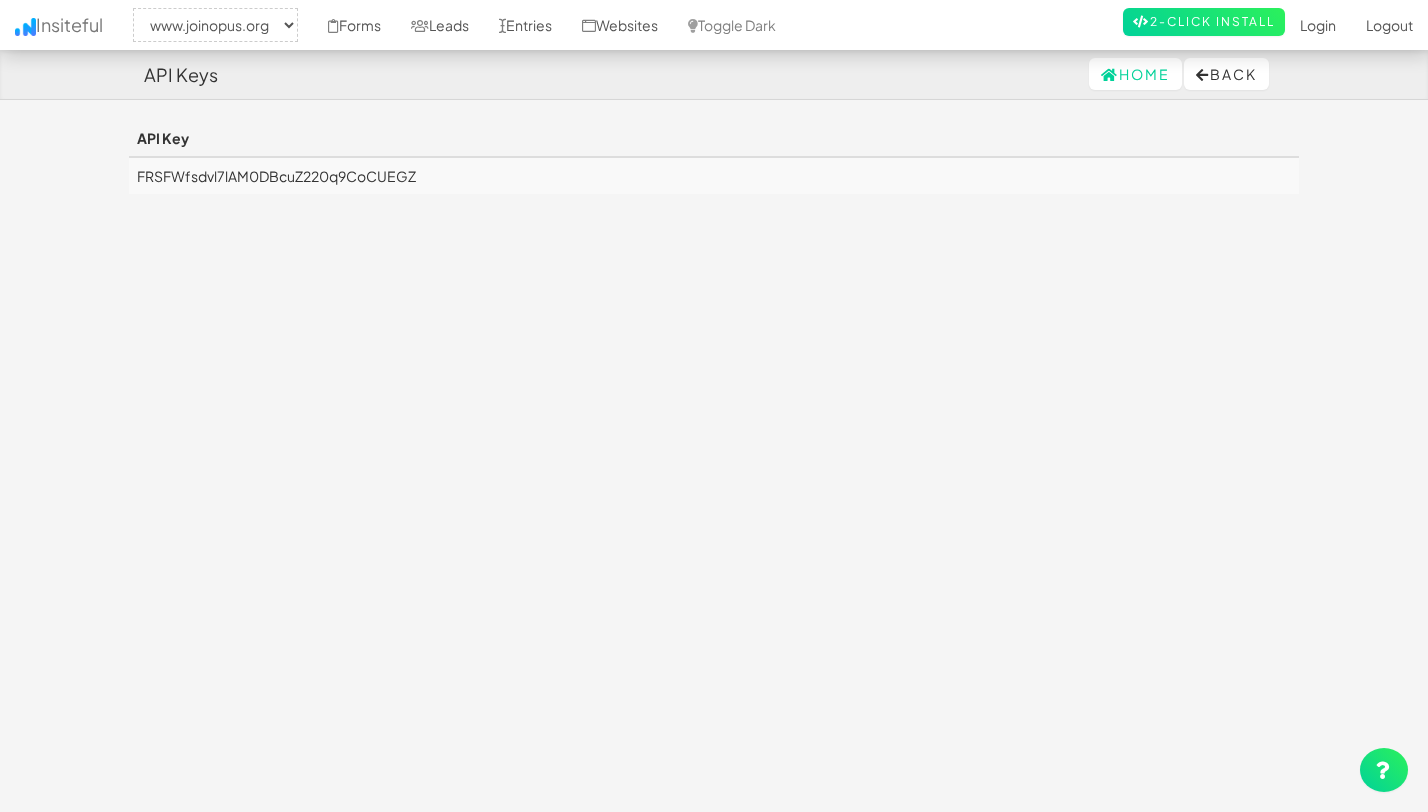 select on "2352" 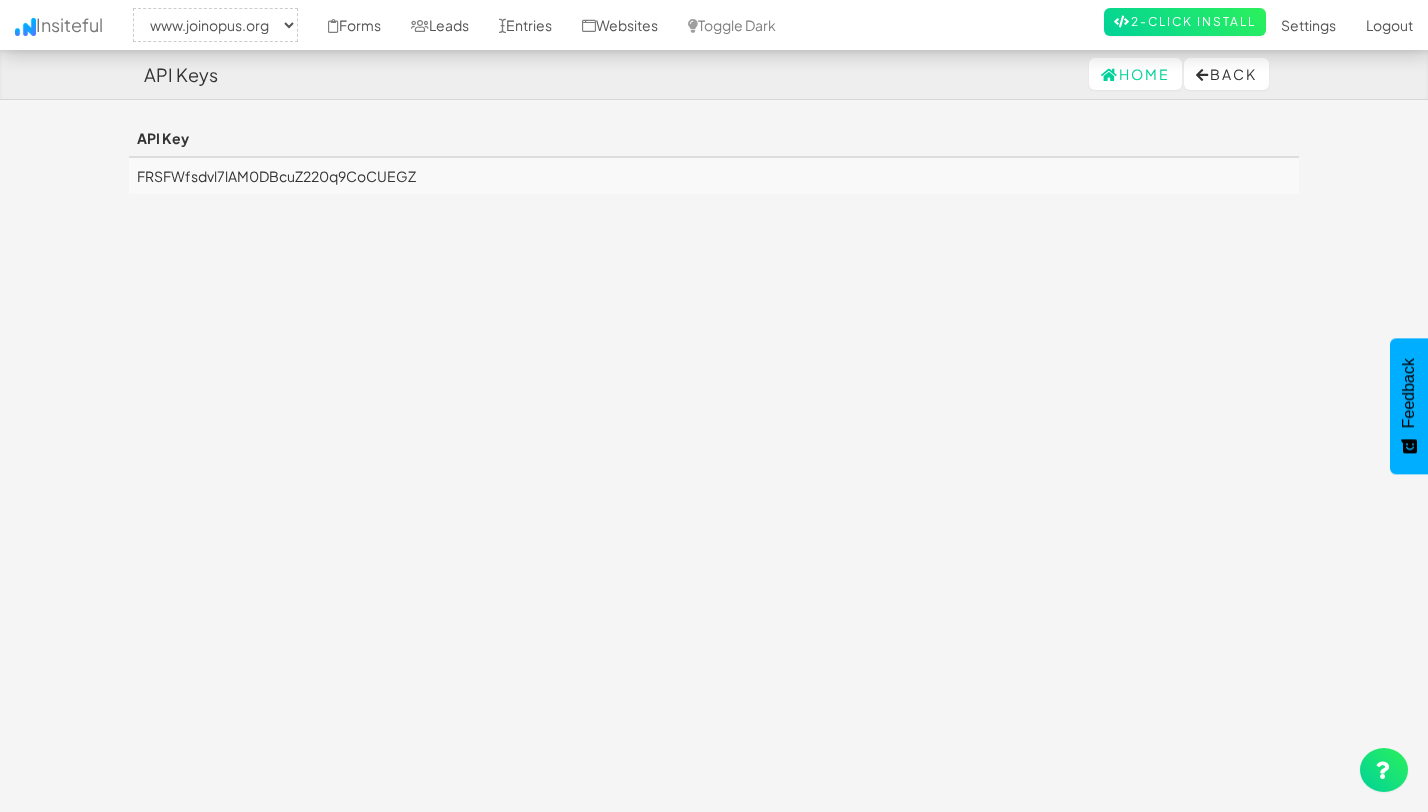 click on "FRSFWfsdvl7lAM0DBcuZ220q9CoCUEGZ" at bounding box center [714, 175] 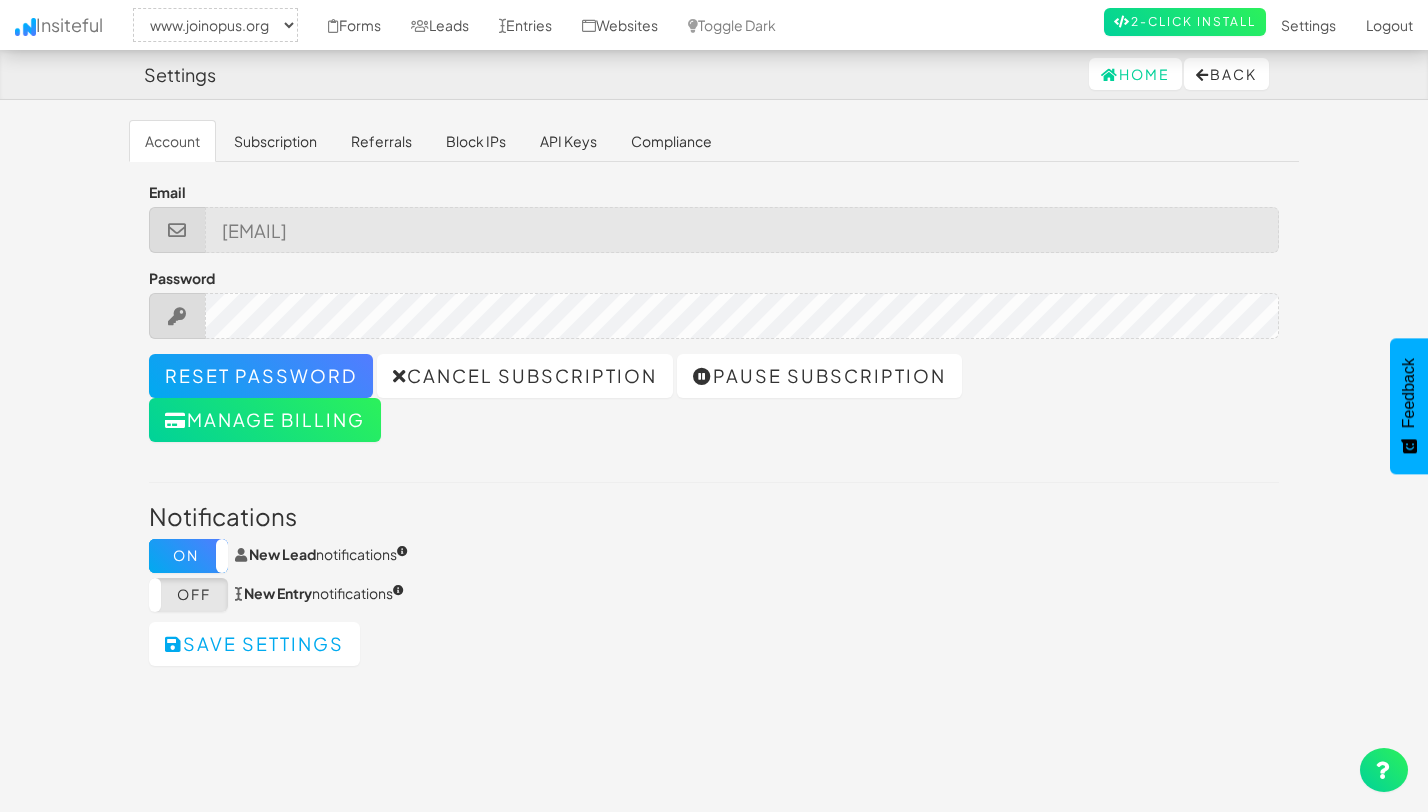 select on "2352" 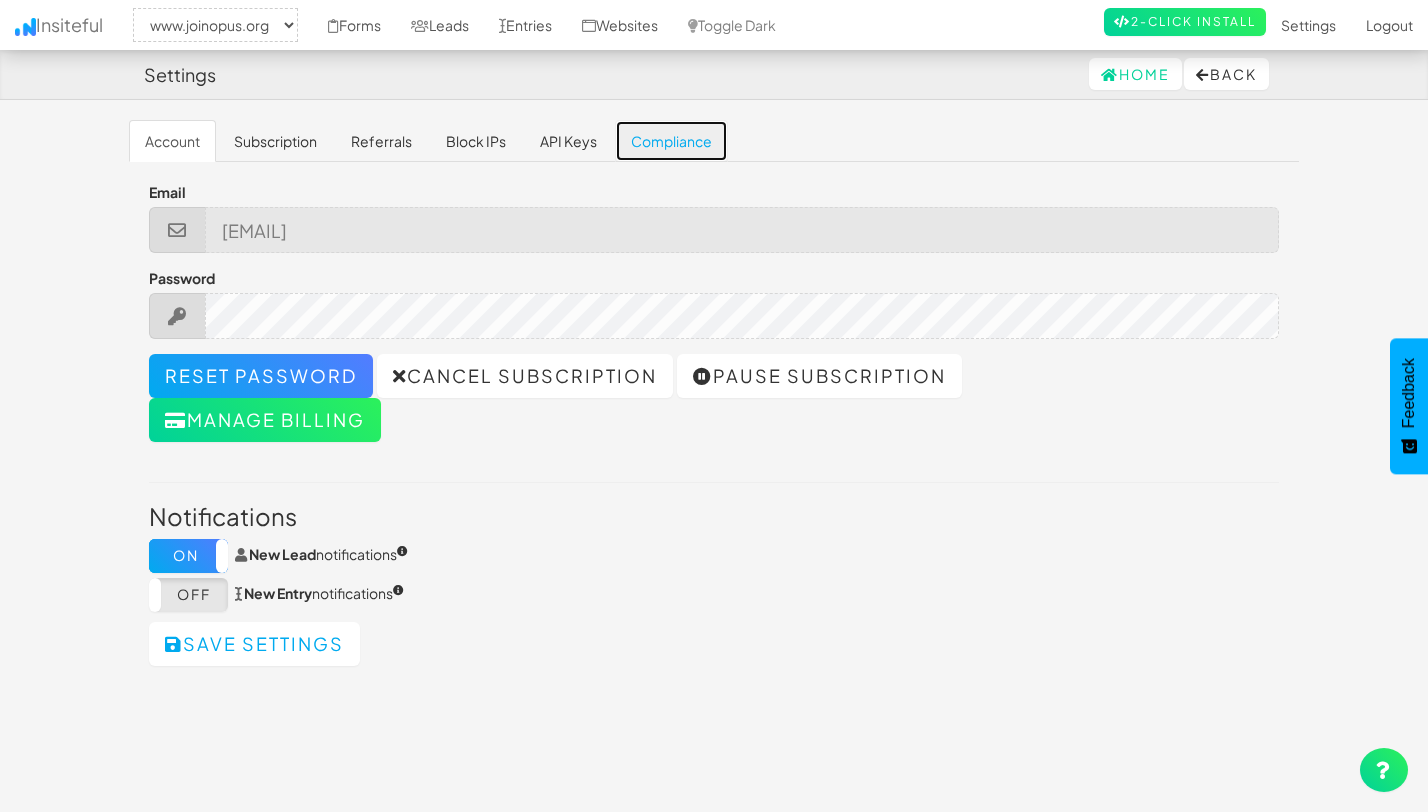 click on "Compliance" at bounding box center (671, 141) 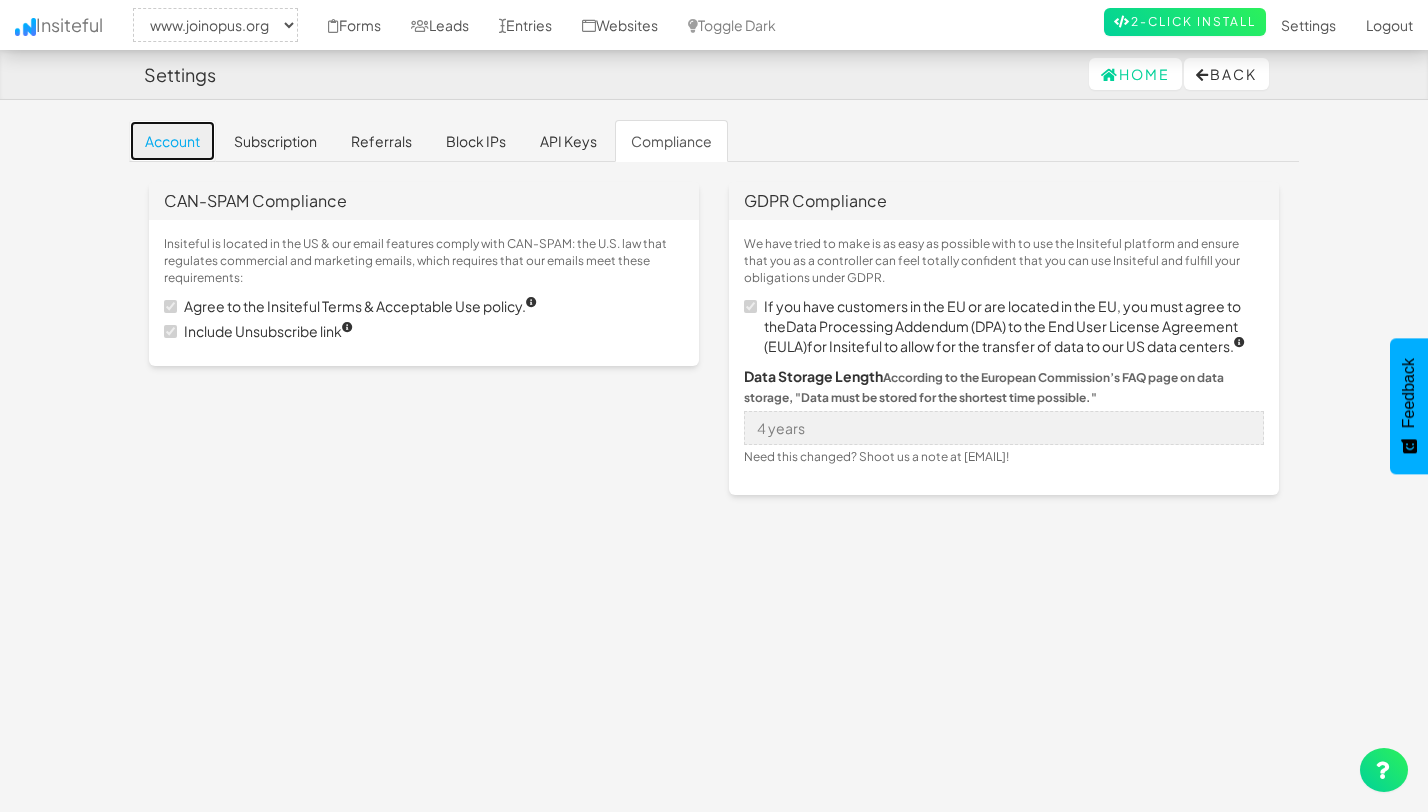click on "Account" at bounding box center (172, 141) 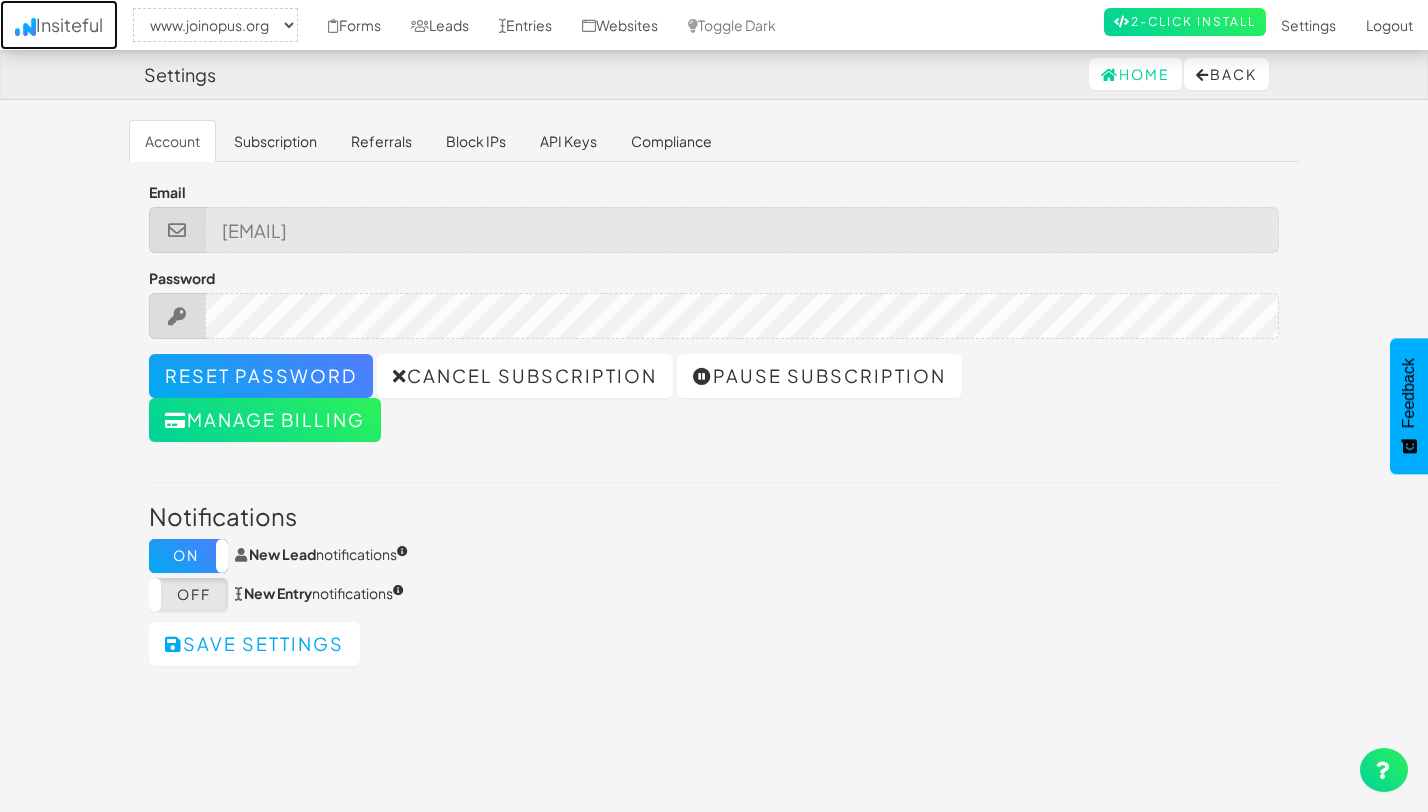 click on "Insiteful" at bounding box center [59, 25] 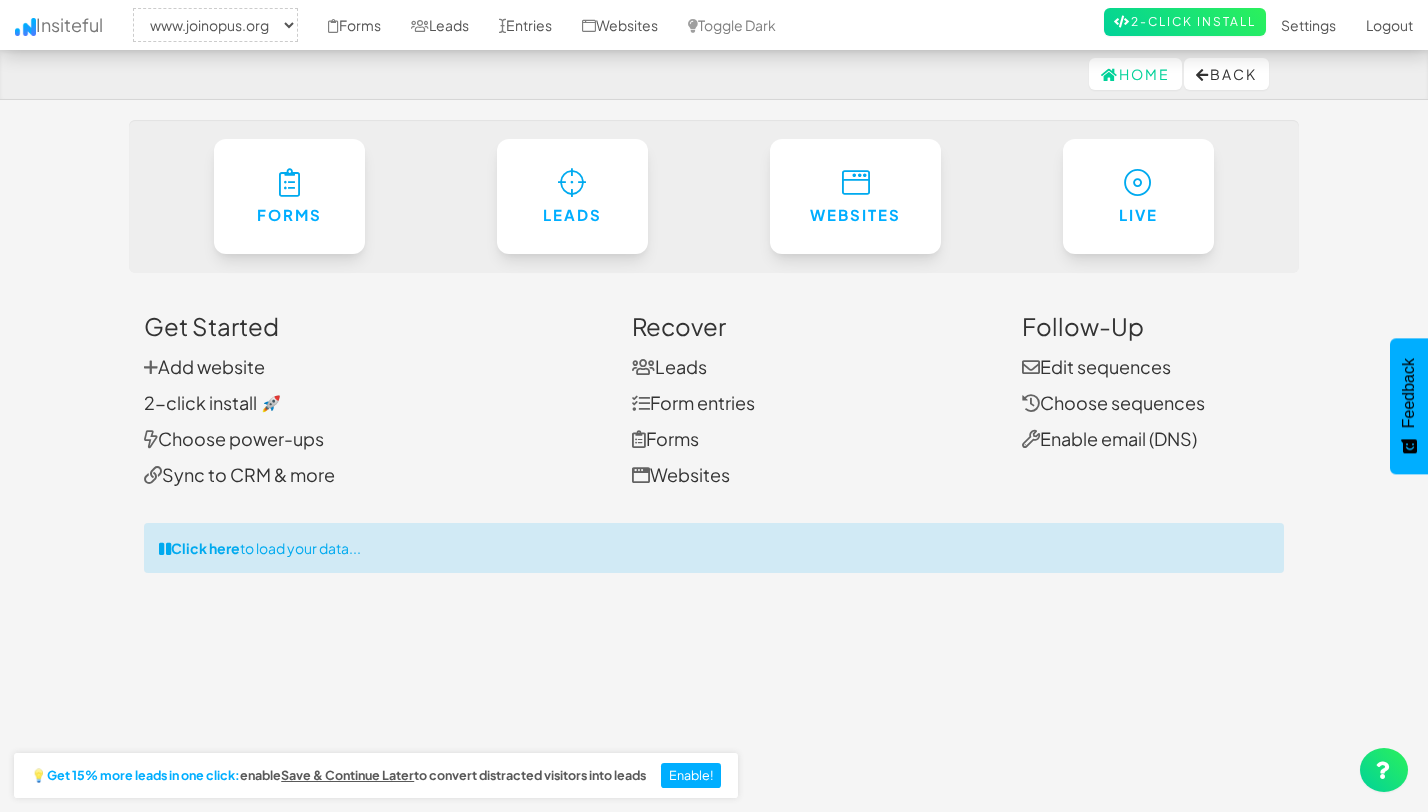 select on "2352" 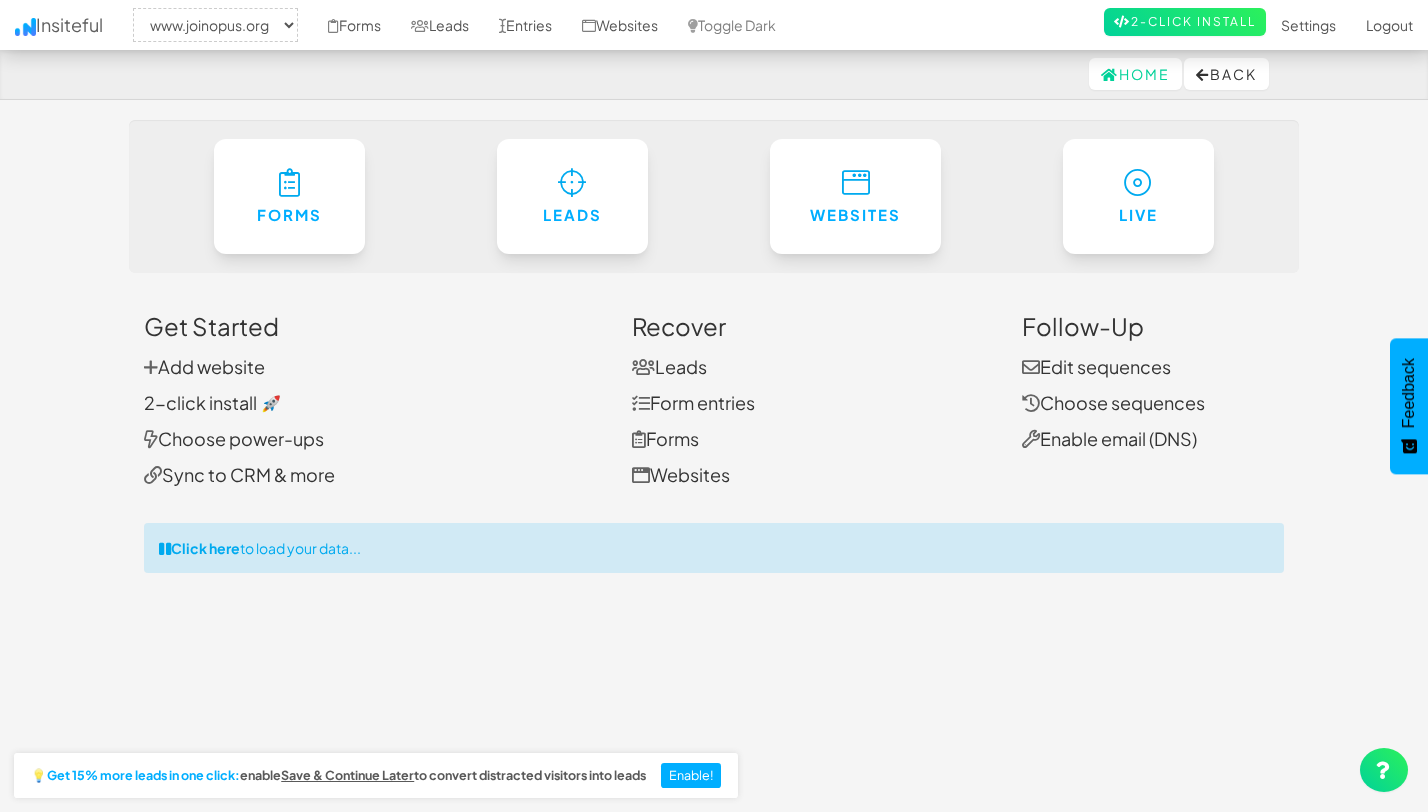 scroll, scrollTop: 0, scrollLeft: 0, axis: both 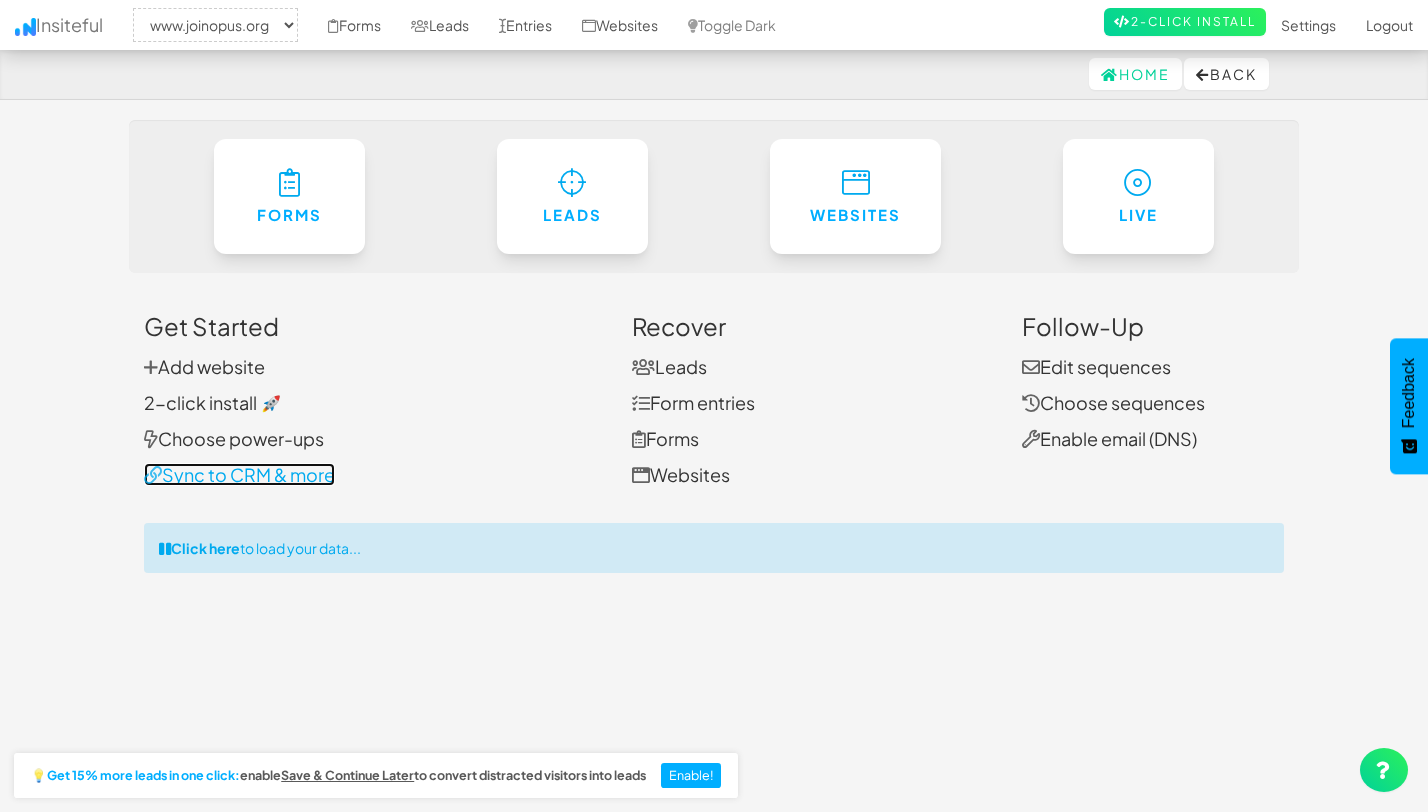 click on "Sync to CRM & more" at bounding box center (239, 474) 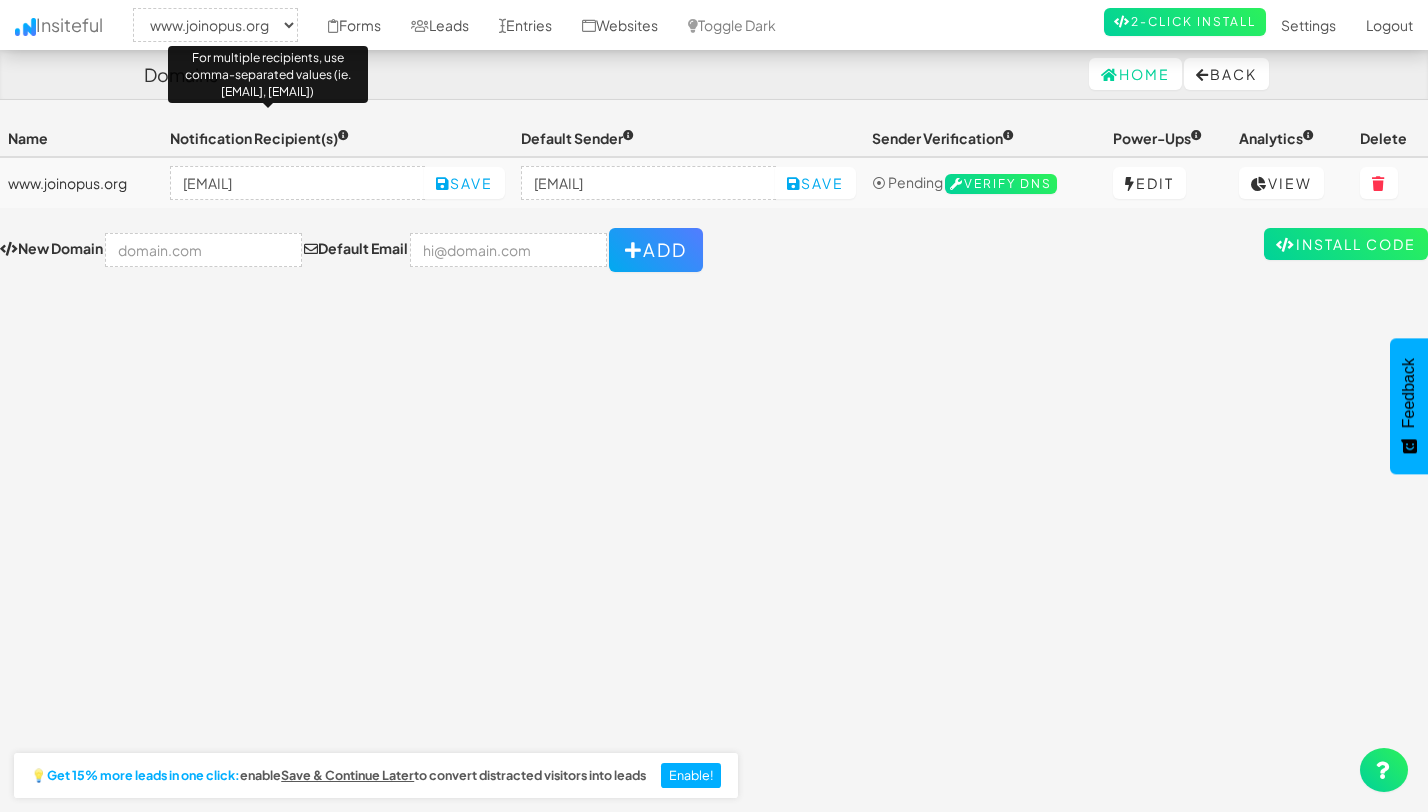 select on "2352" 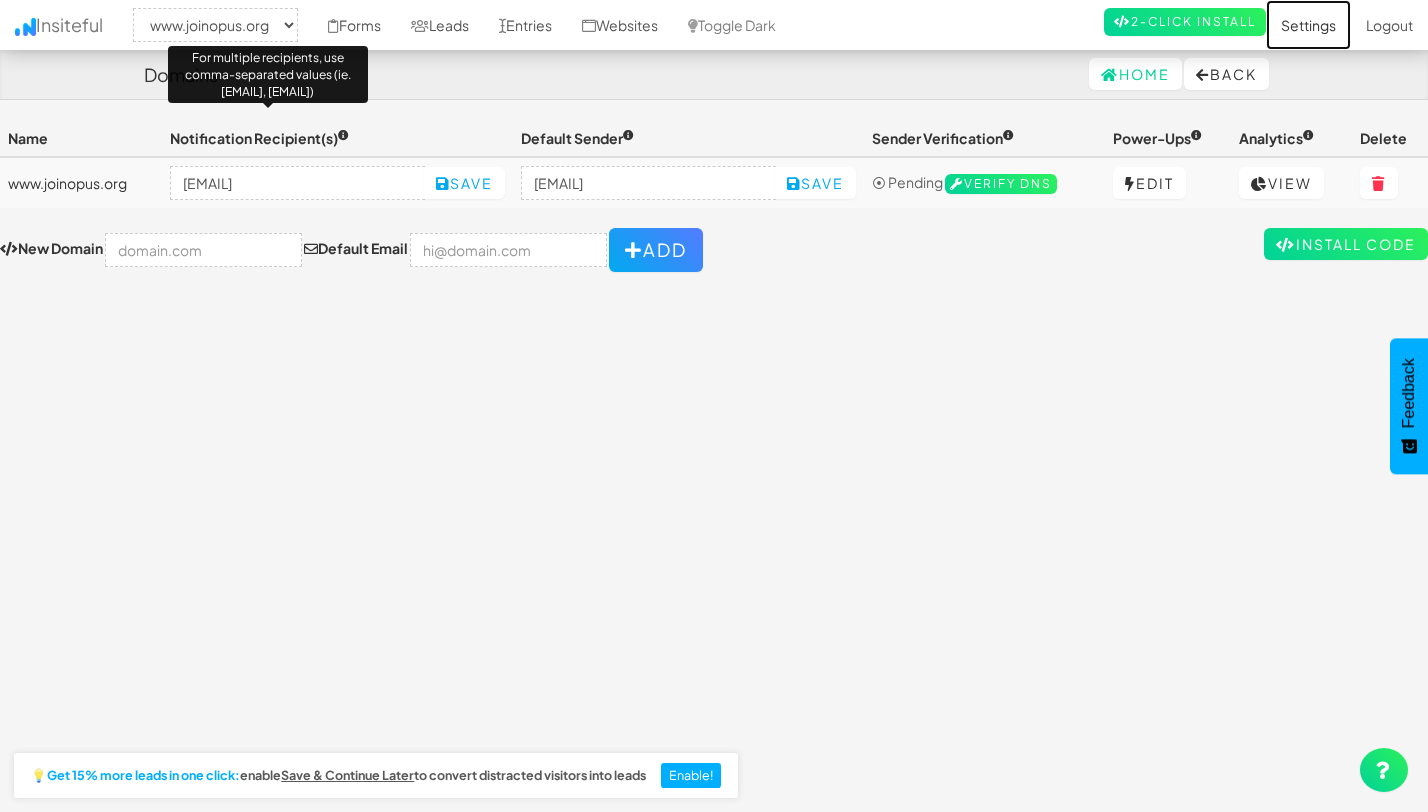 click on "Settings" at bounding box center [1308, 25] 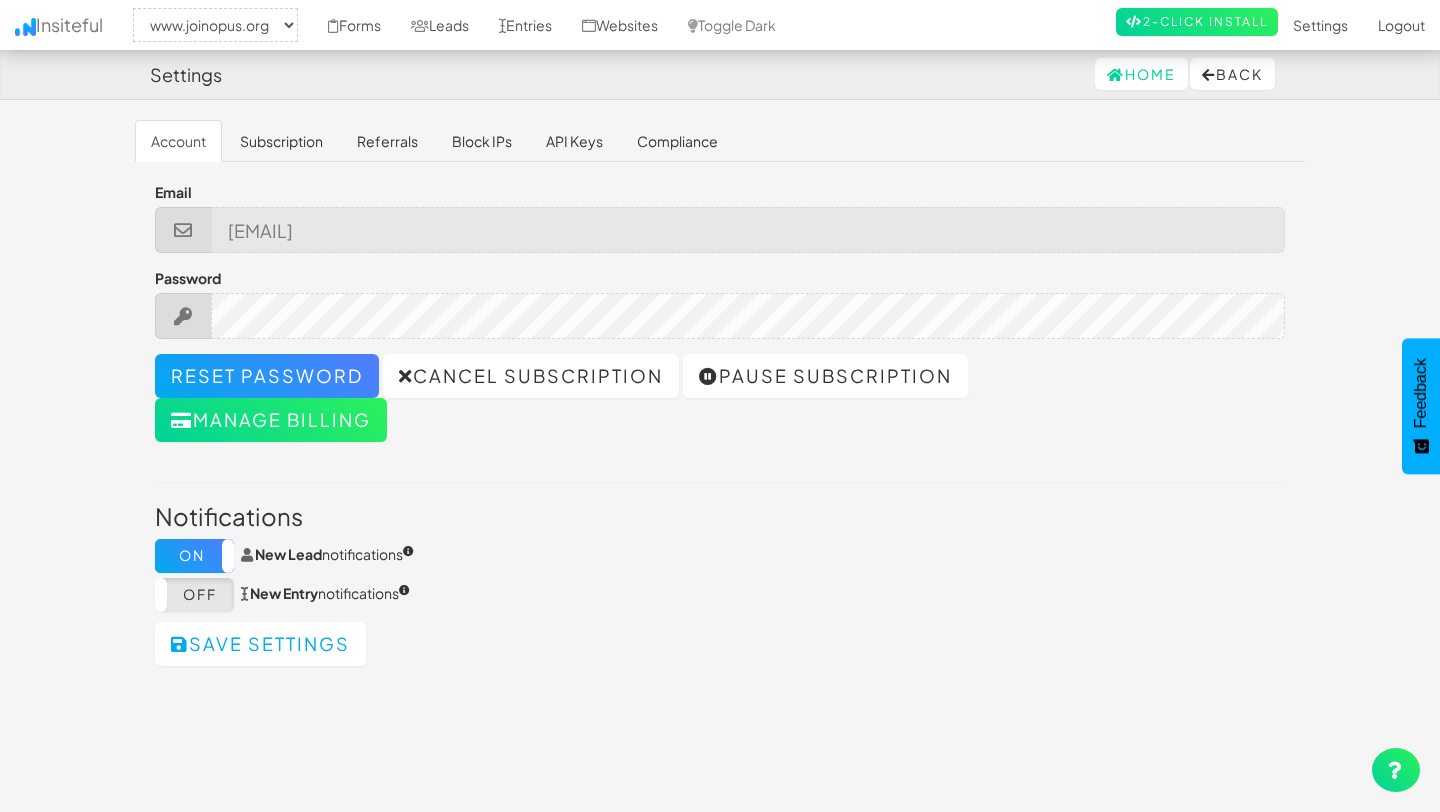 select on "2352" 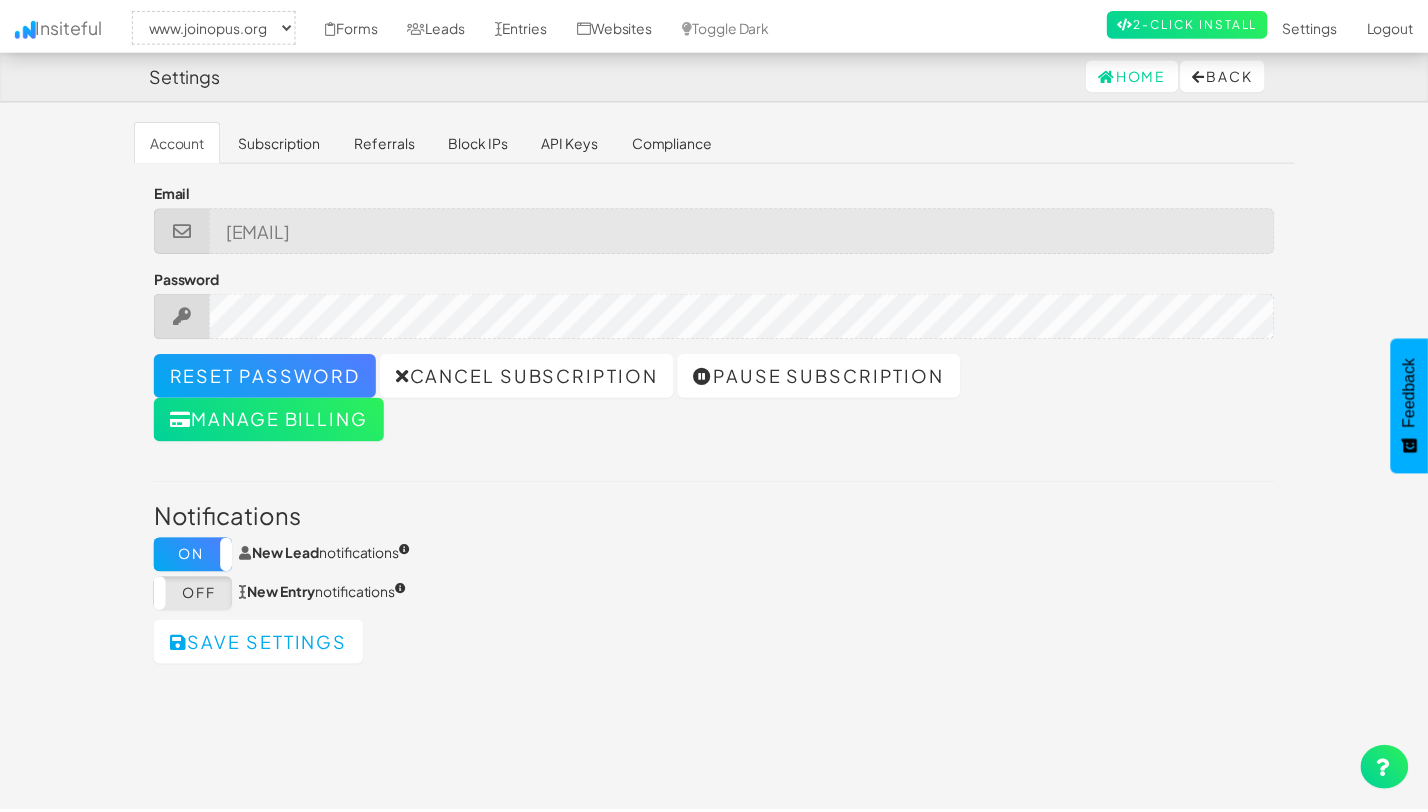 scroll, scrollTop: 0, scrollLeft: 0, axis: both 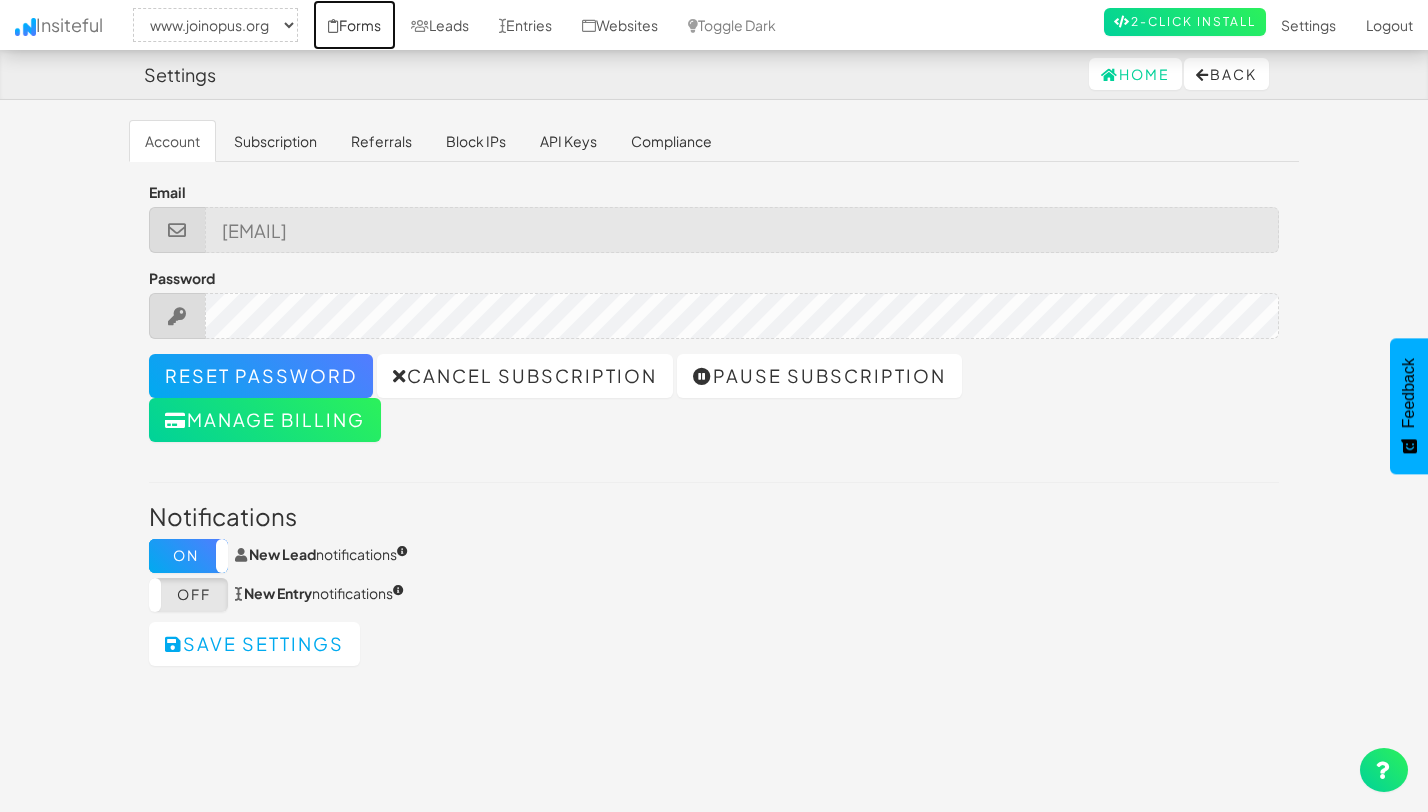 click at bounding box center (333, 26) 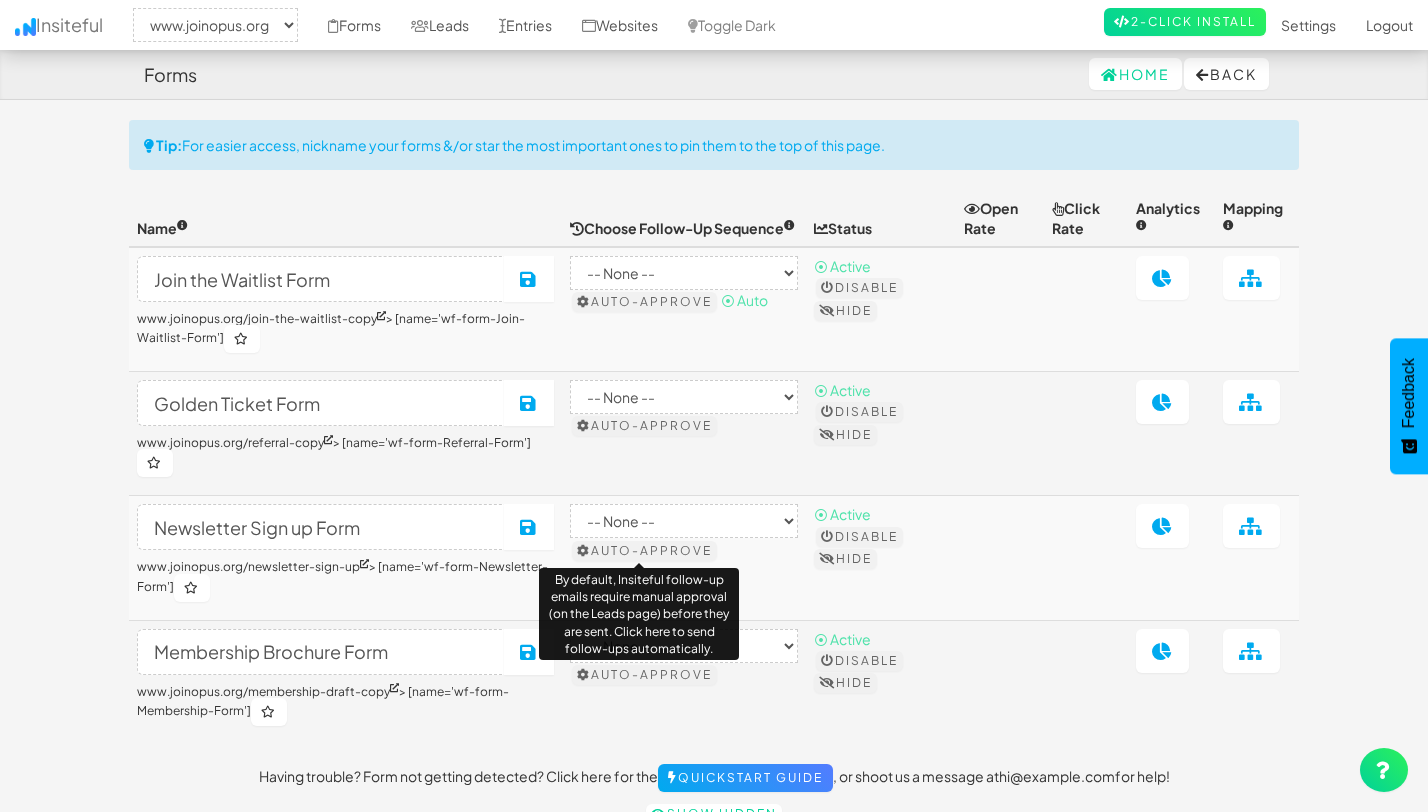 select on "2352" 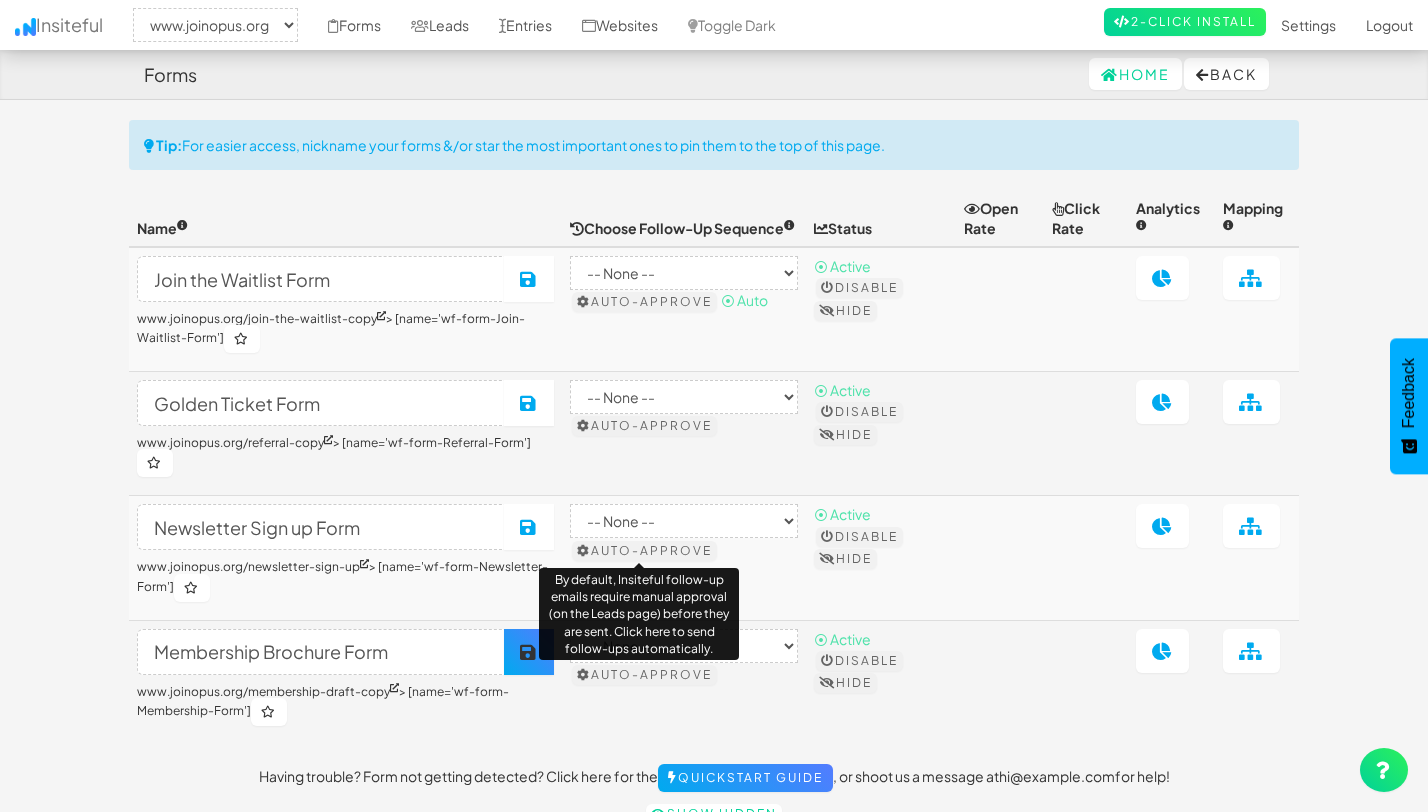 scroll, scrollTop: 0, scrollLeft: 0, axis: both 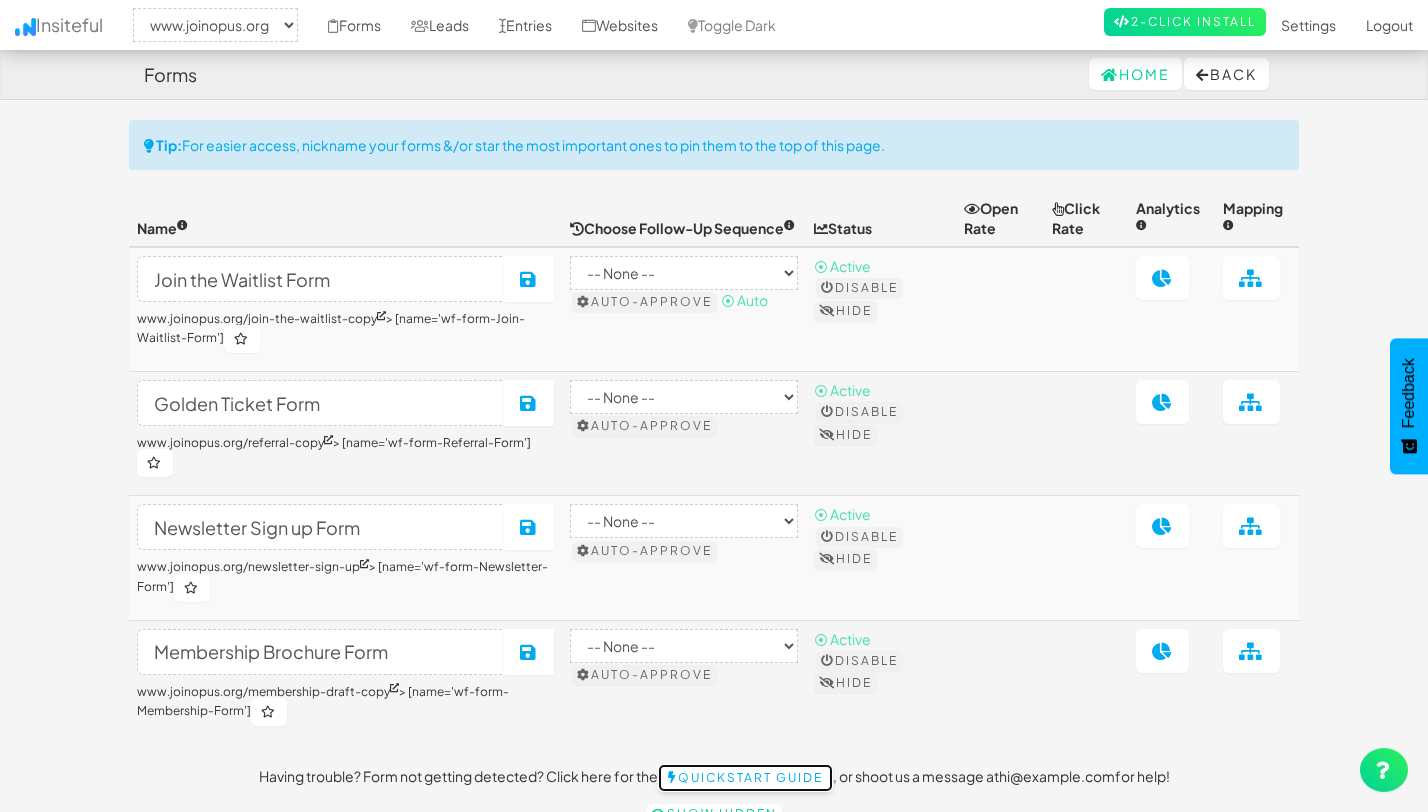 click on "Quickstart Guide" at bounding box center (745, 778) 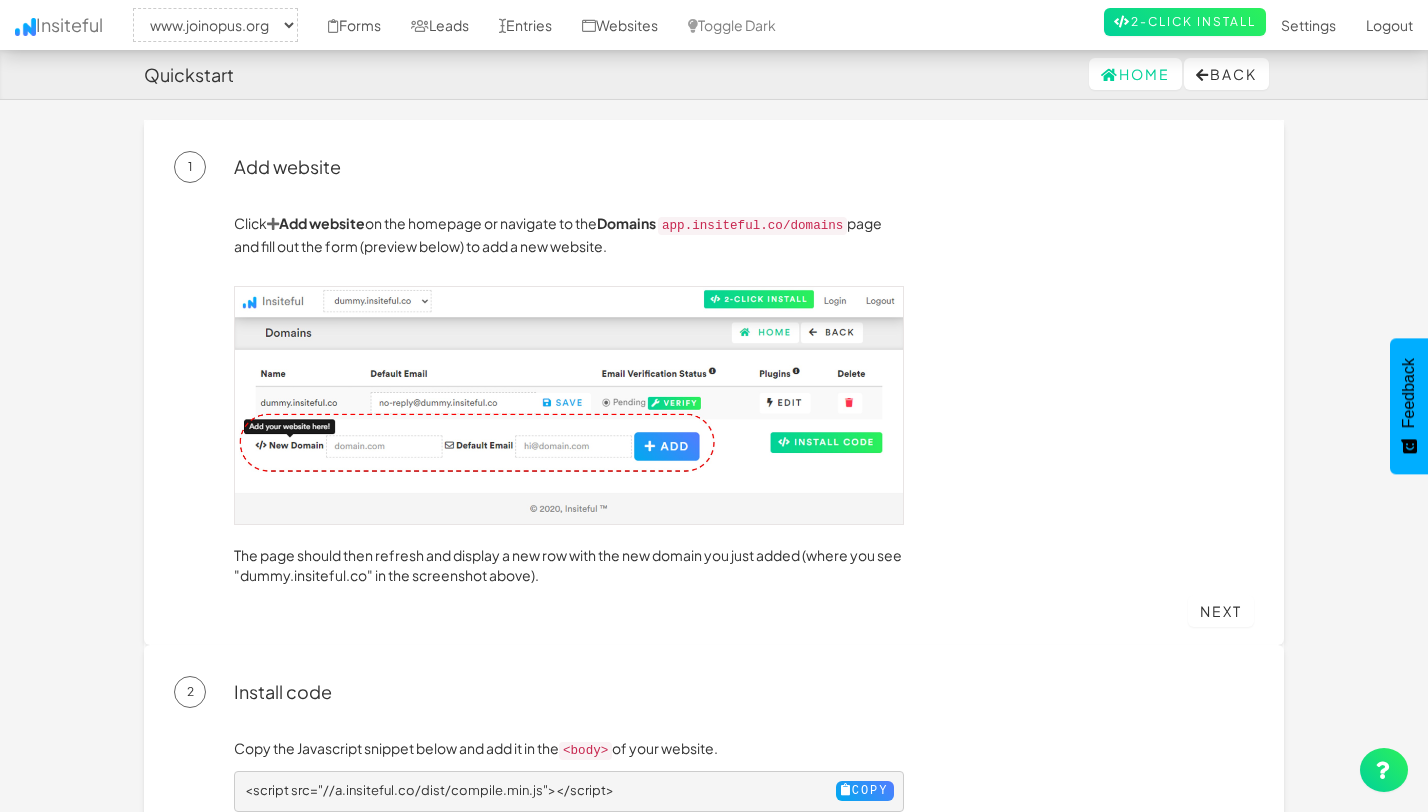 select on "2352" 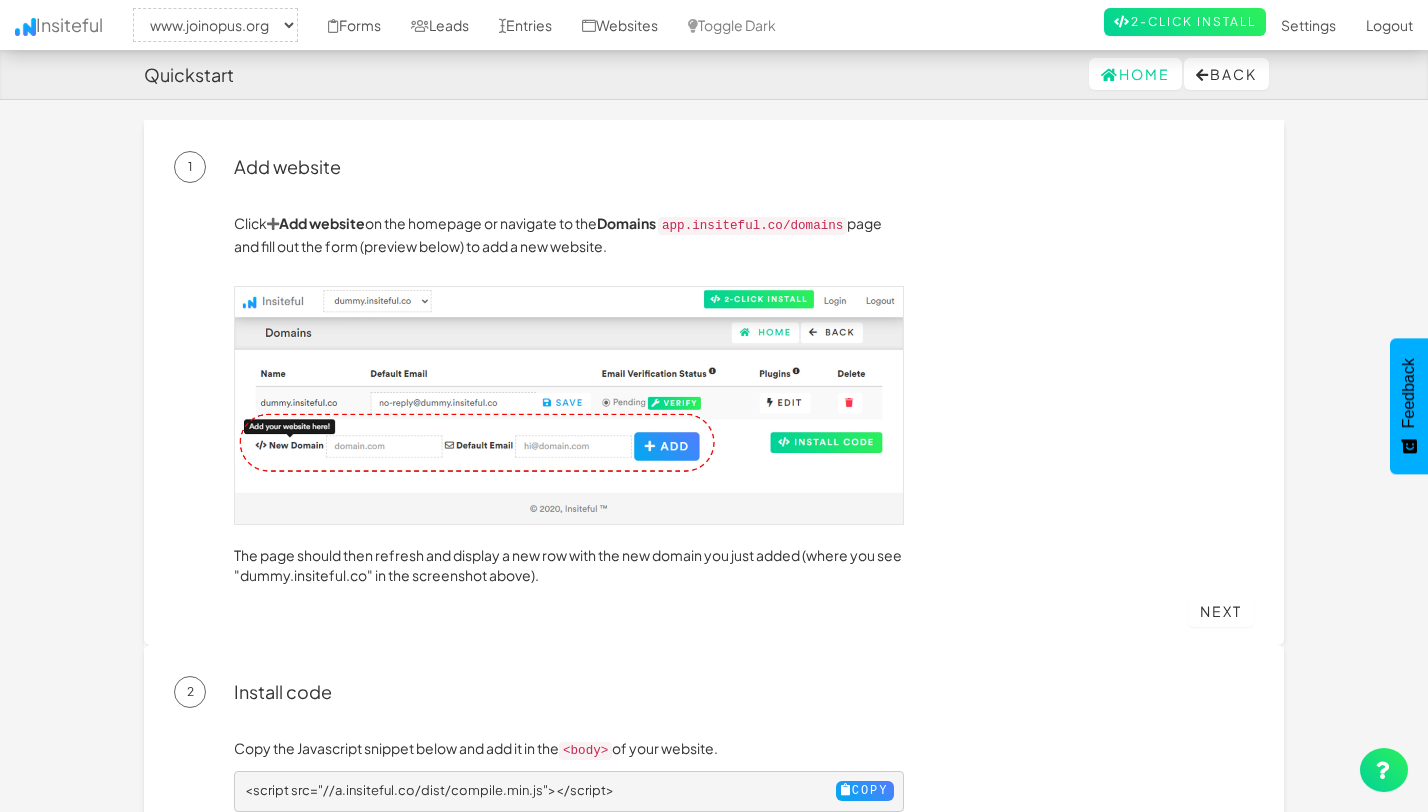 scroll, scrollTop: 0, scrollLeft: 0, axis: both 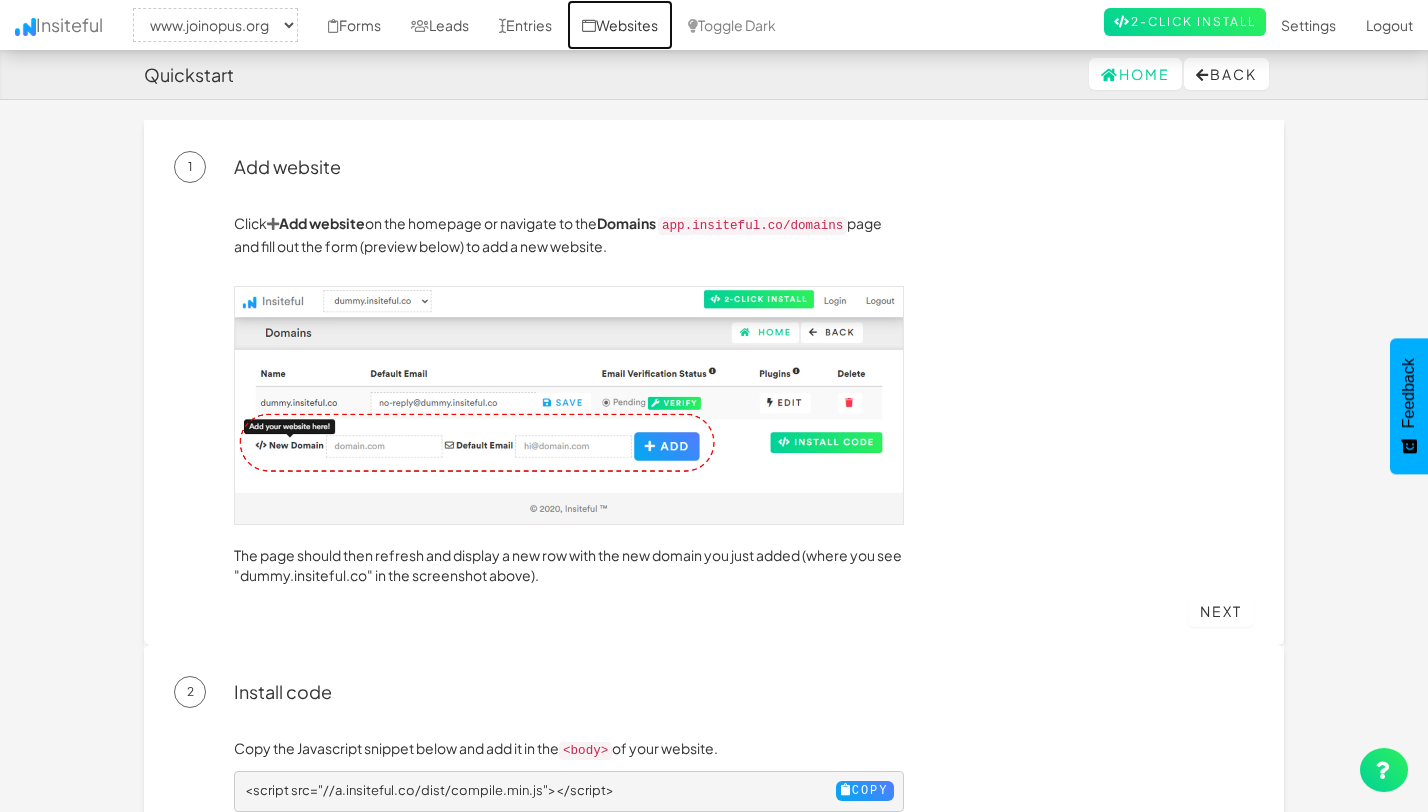 click on "Websites" at bounding box center (620, 25) 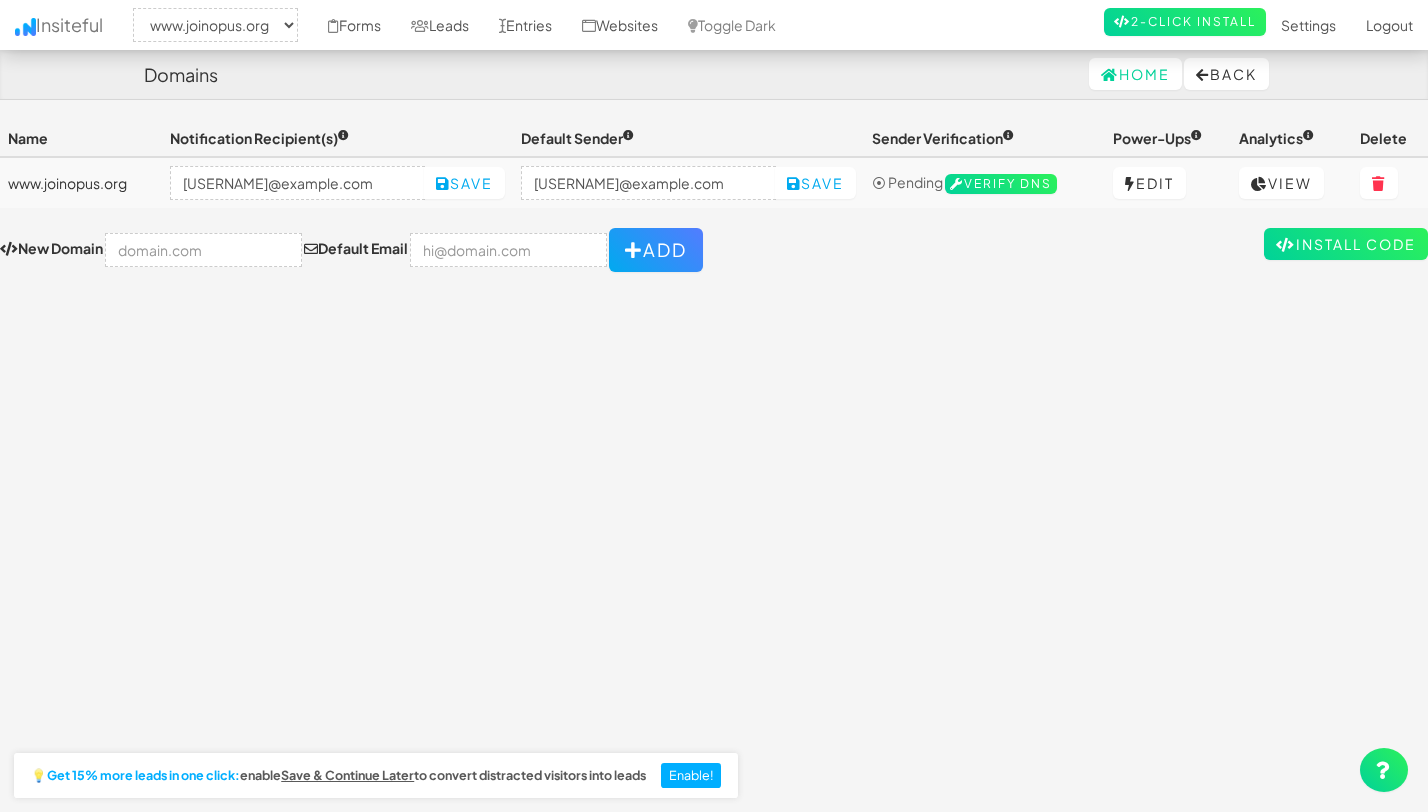 select on "2352" 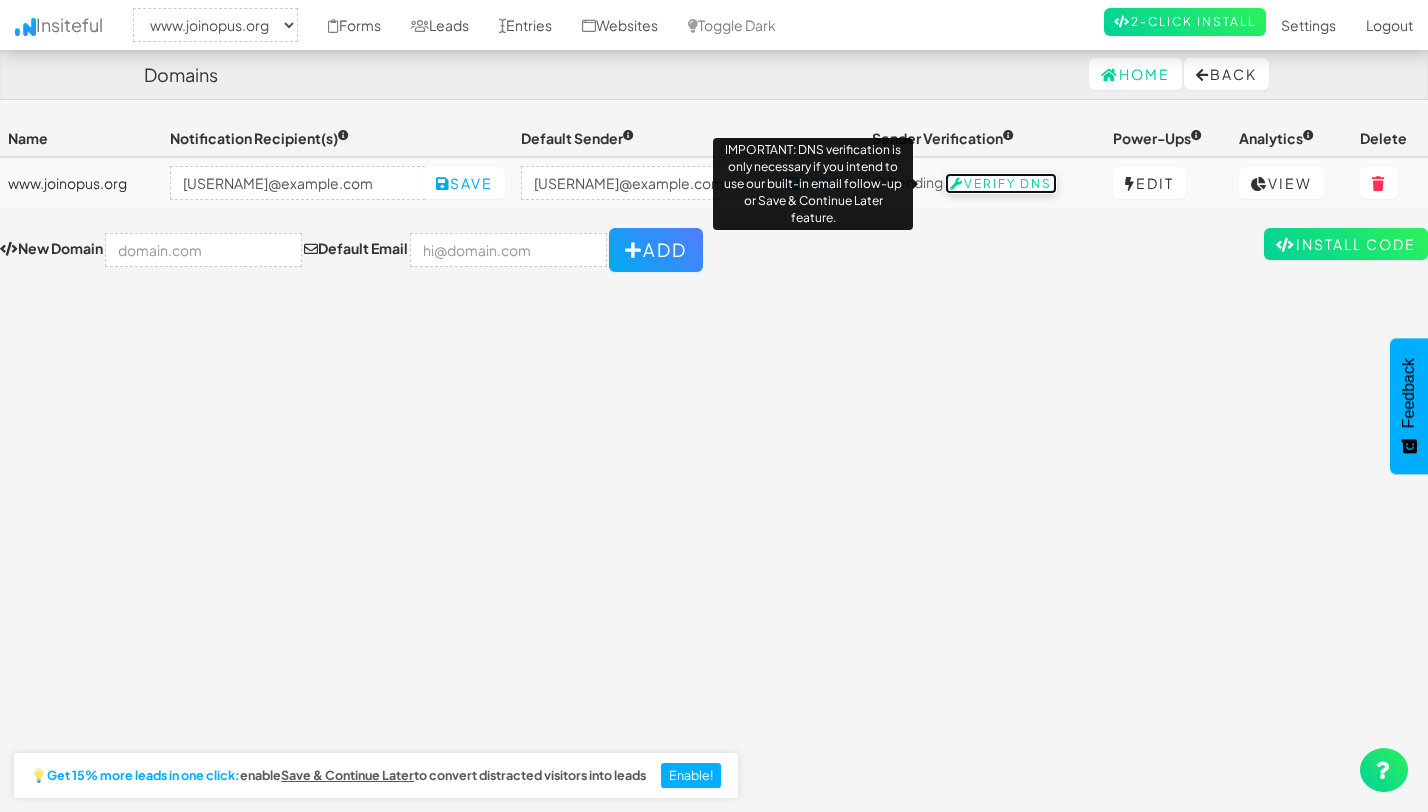 click on "Verify DNS" at bounding box center (1001, 184) 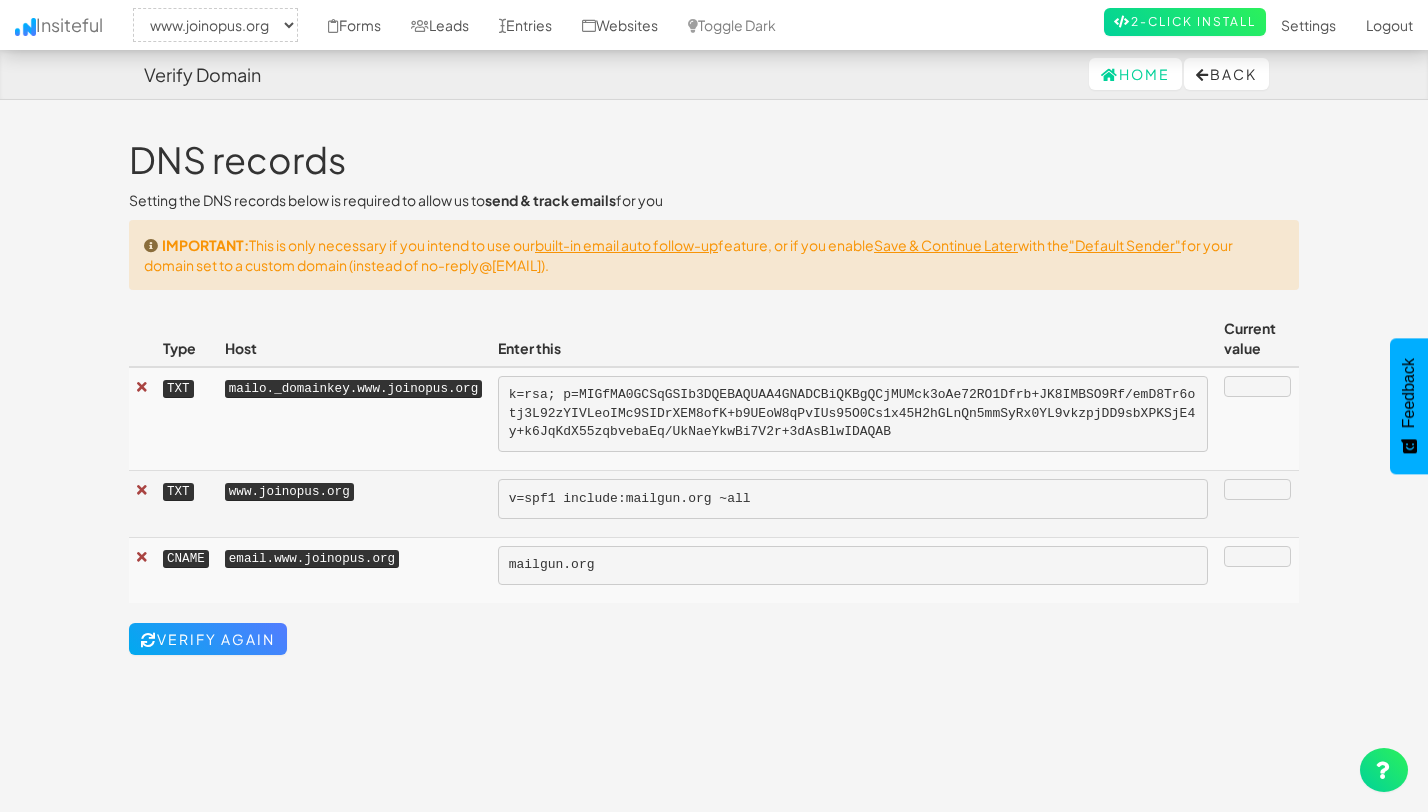 select on "2352" 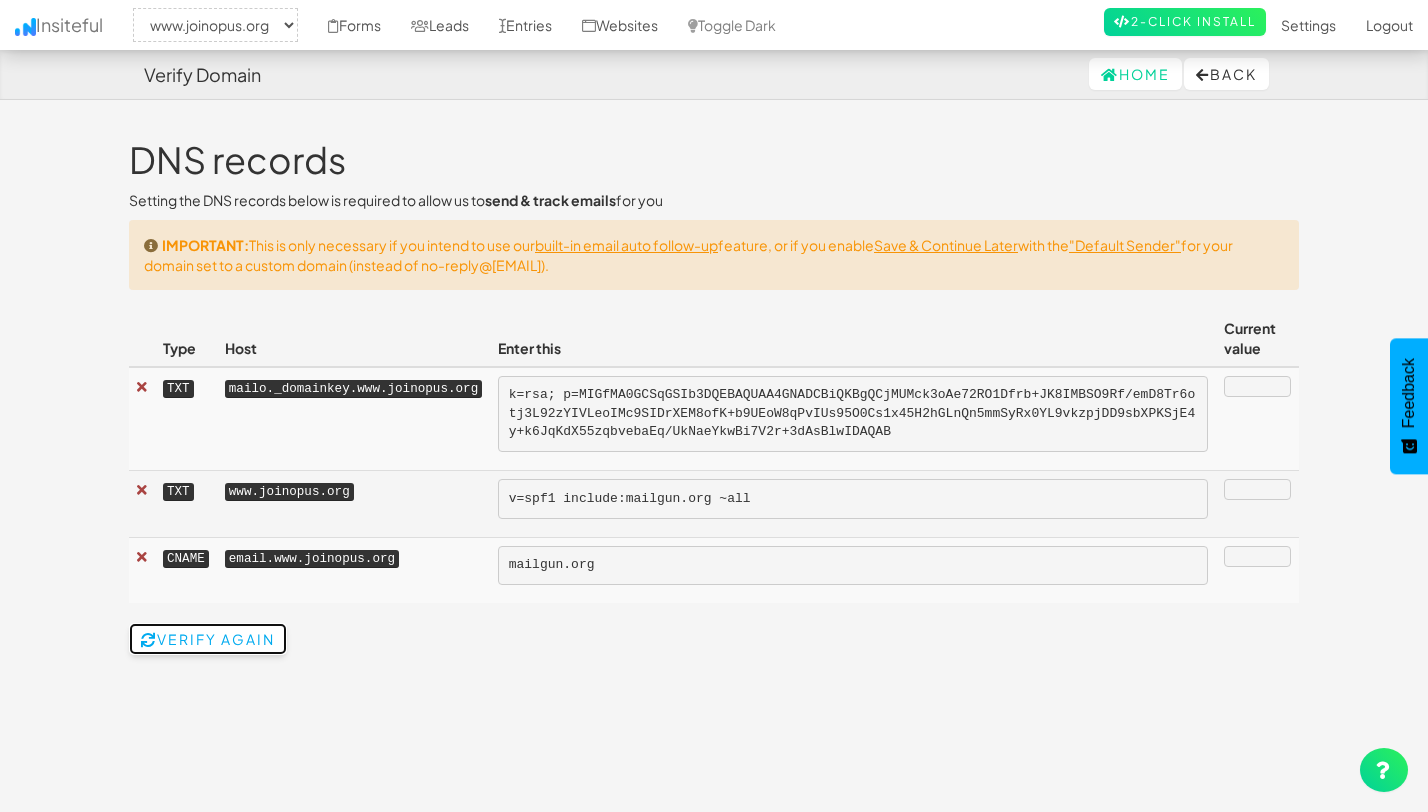 click on "Verify Again" at bounding box center (208, 639) 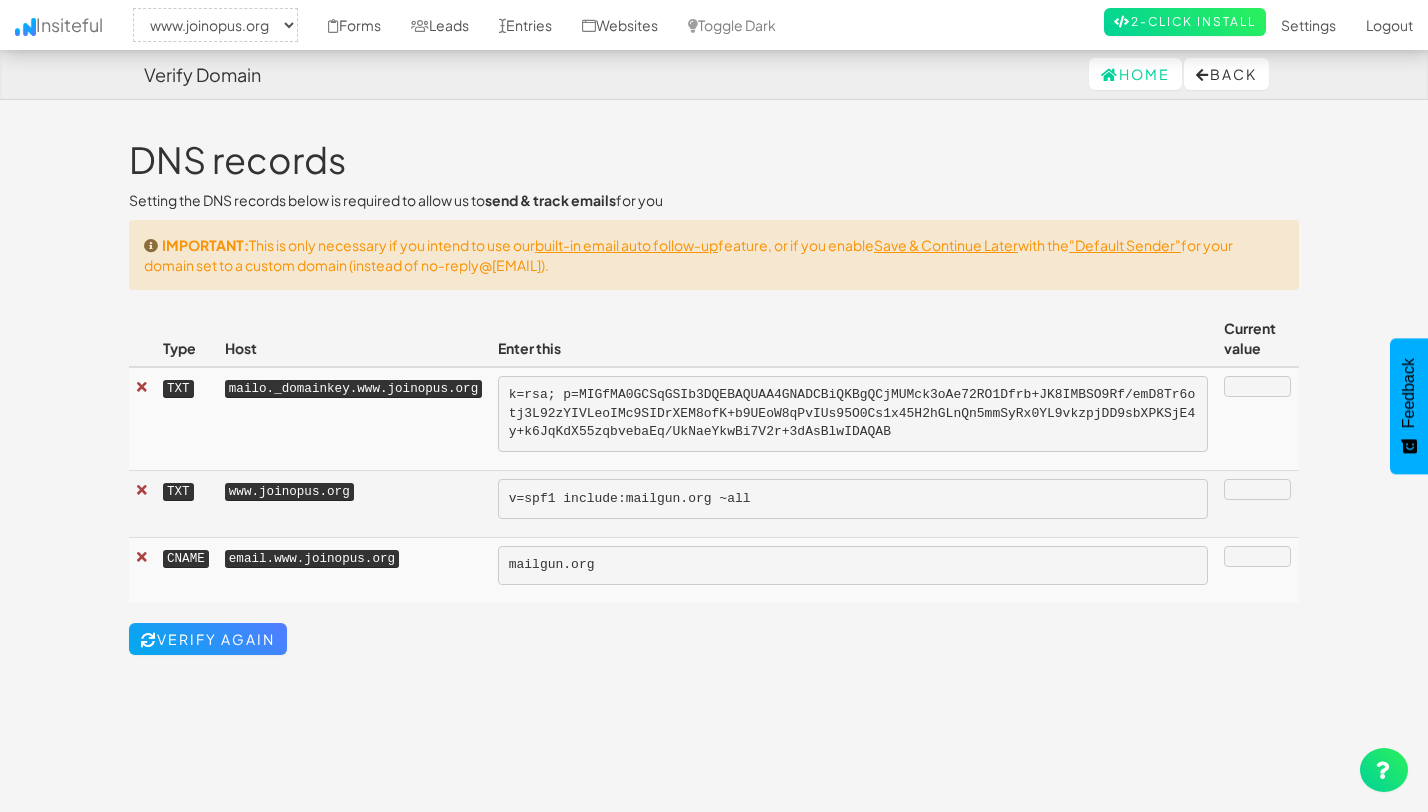 select on "2352" 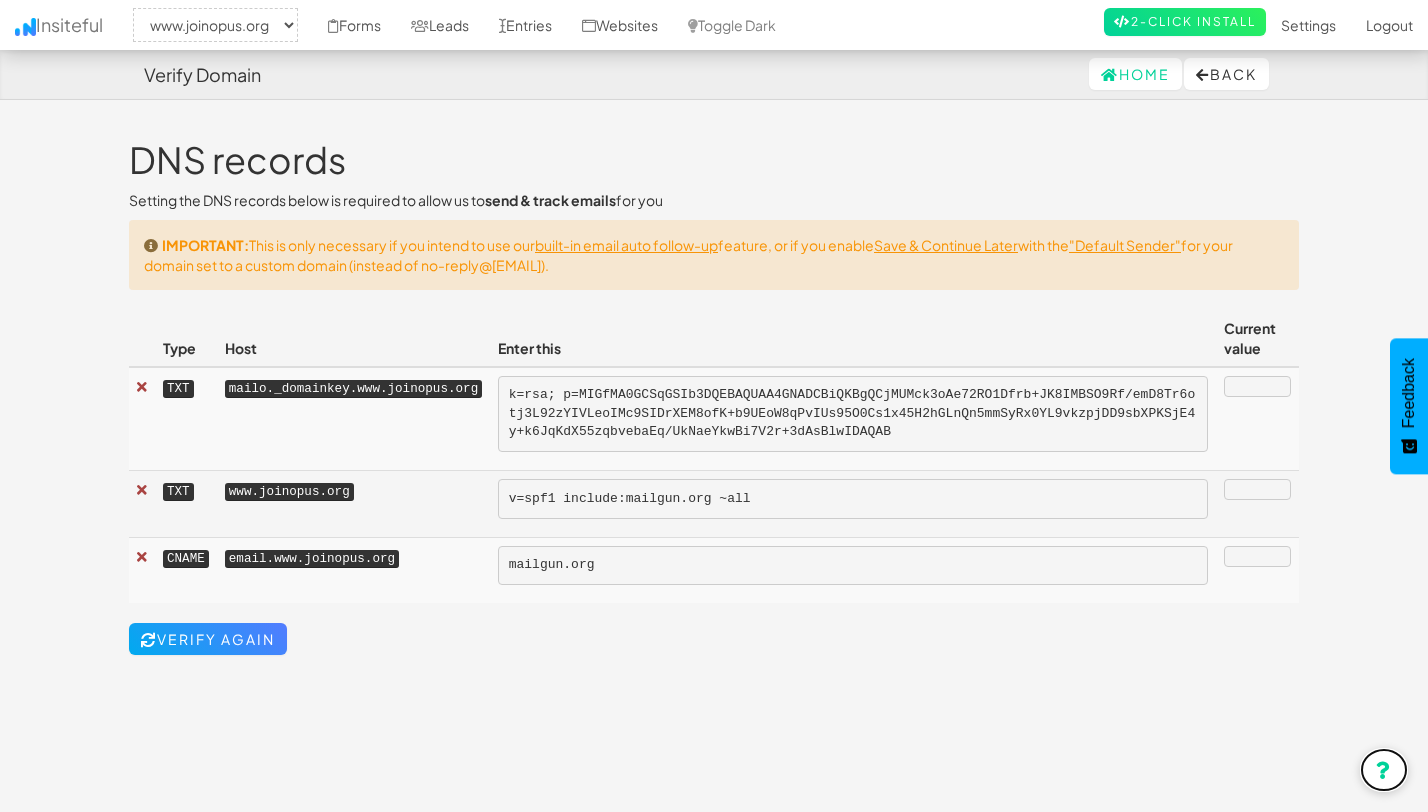 click at bounding box center (1384, 770) 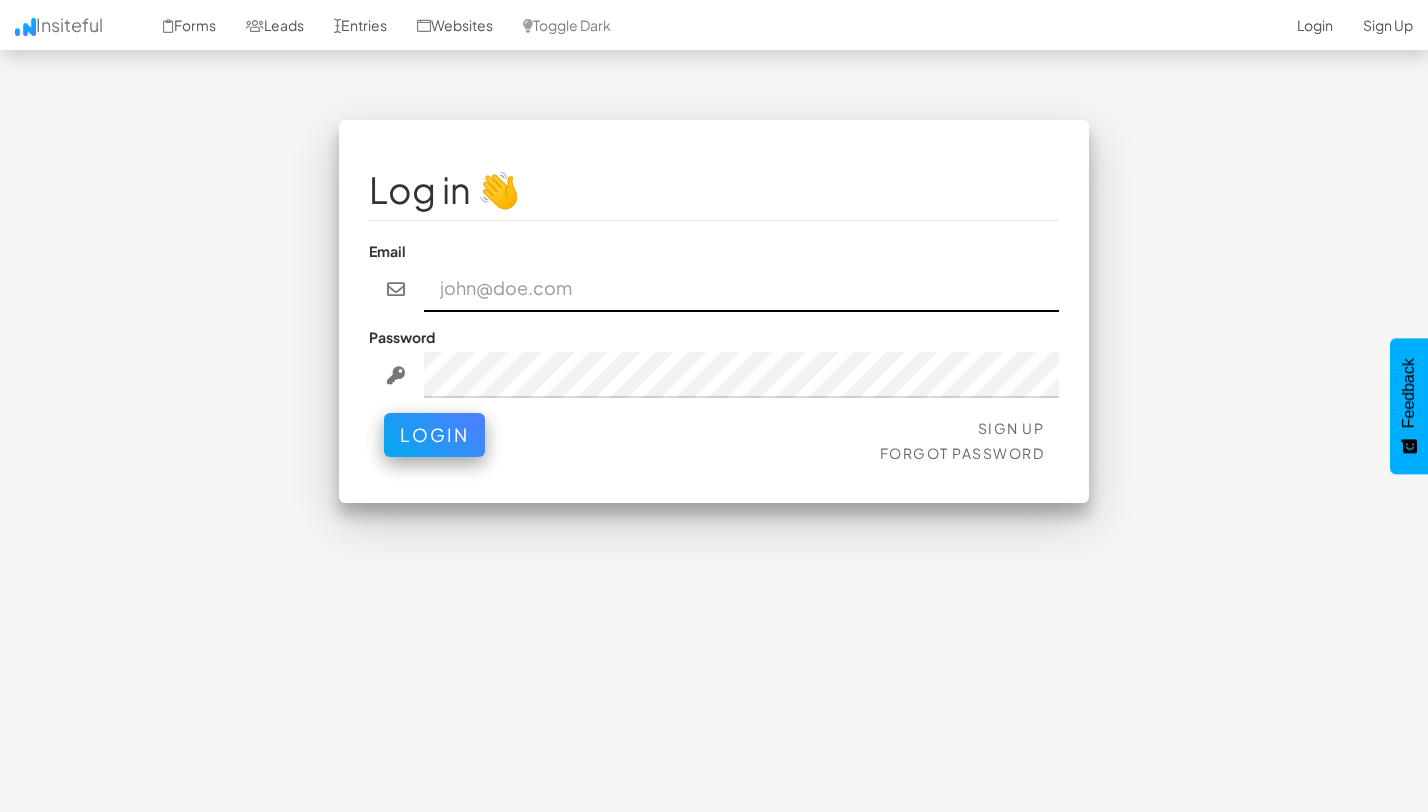 scroll, scrollTop: 0, scrollLeft: 0, axis: both 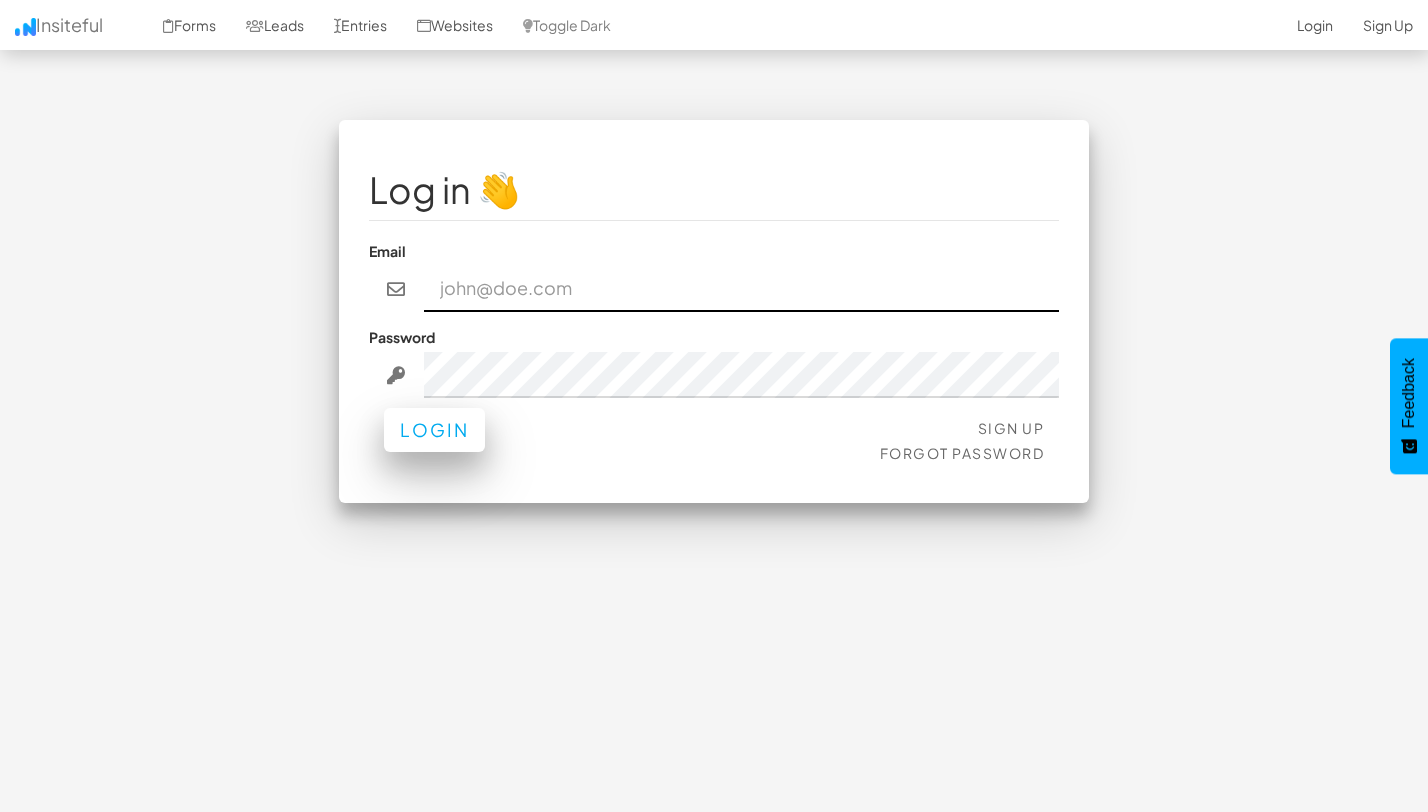 type on "[EMAIL]" 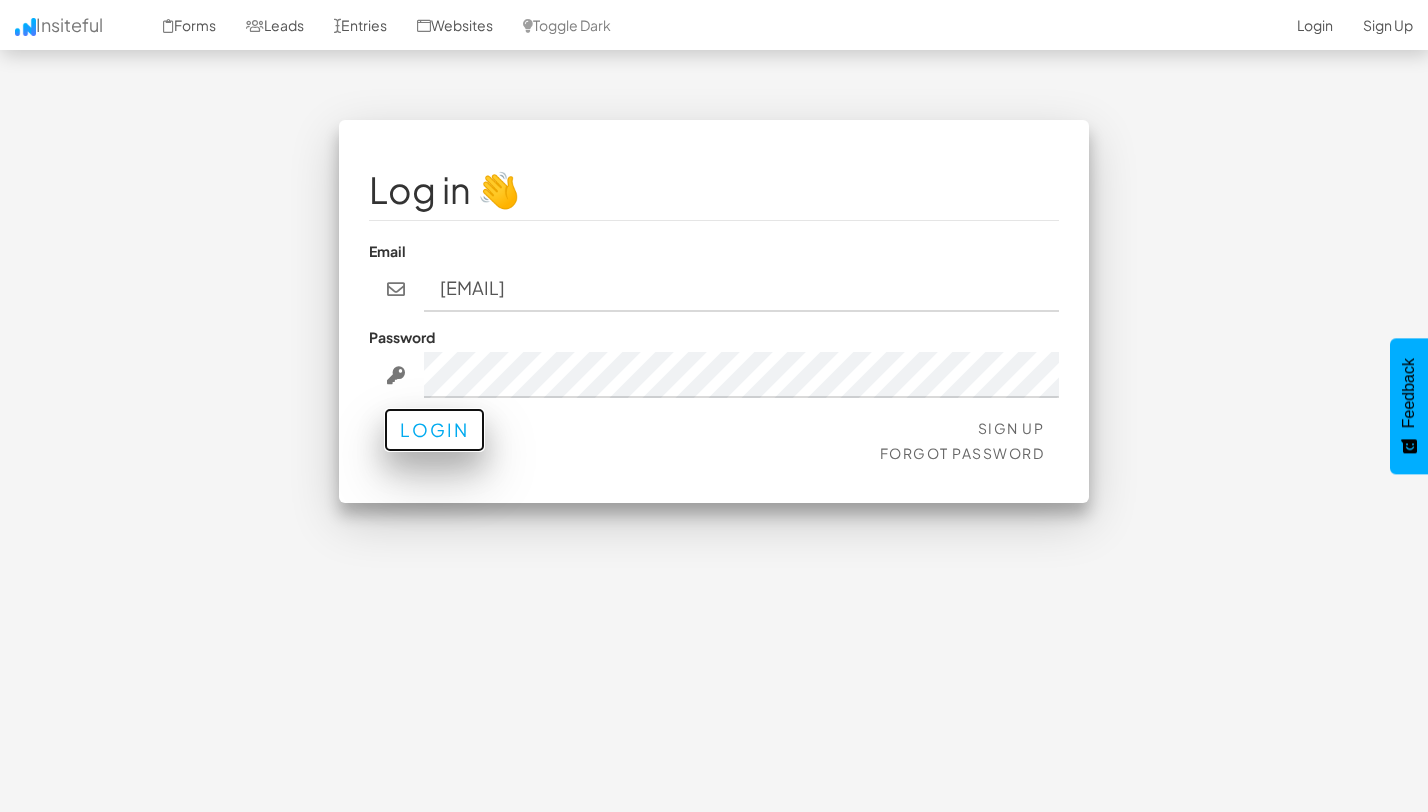click on "Login" at bounding box center (434, 430) 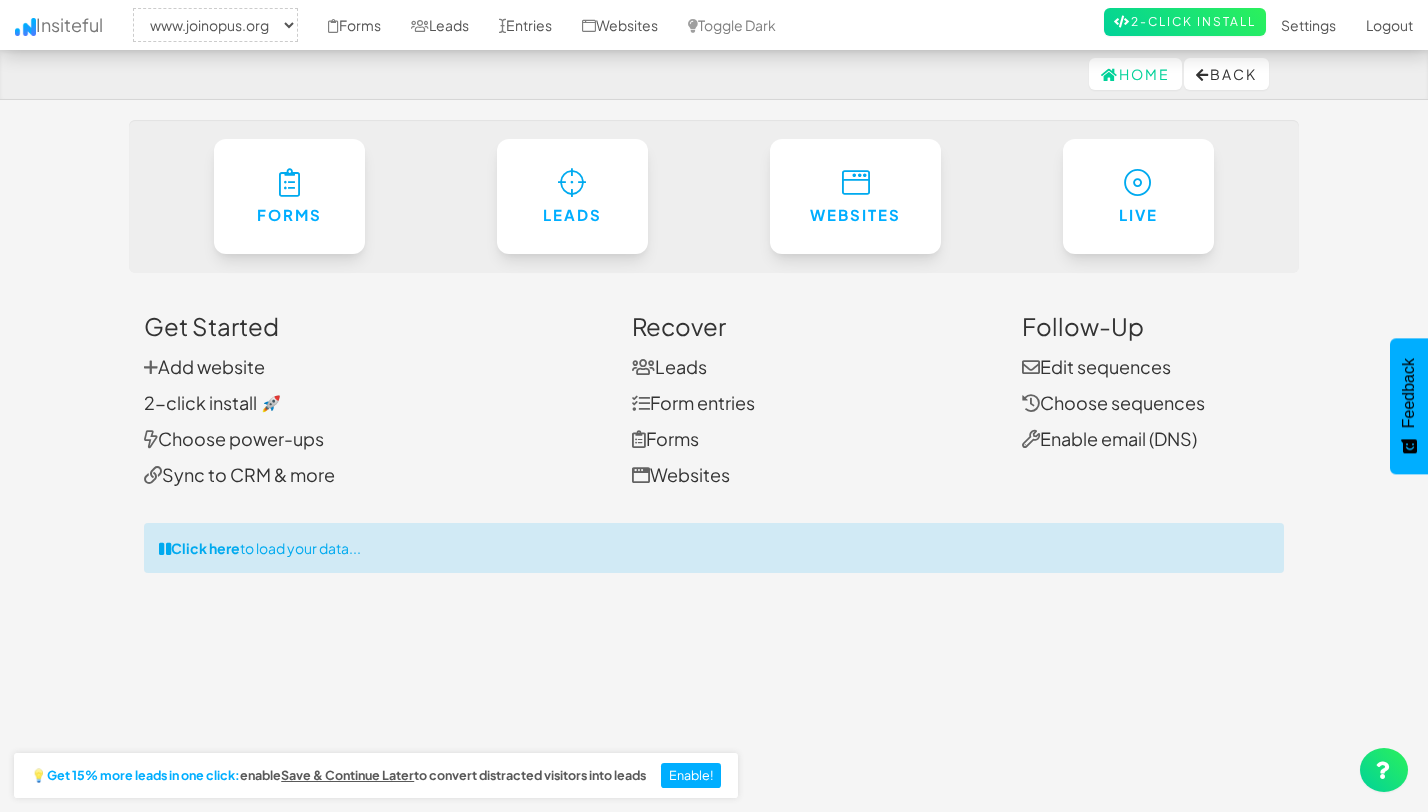 select on "2352" 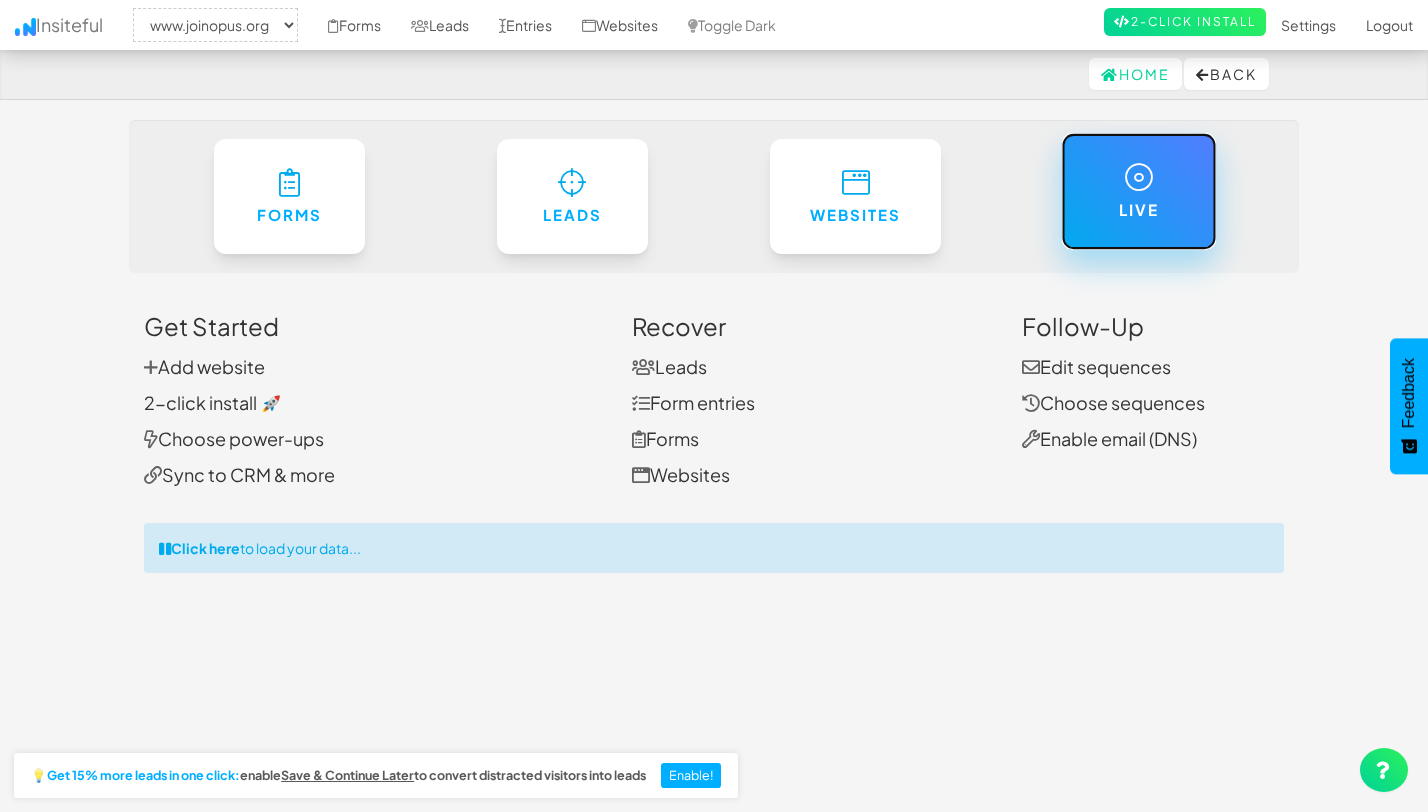 click on "Live" at bounding box center (1138, 210) 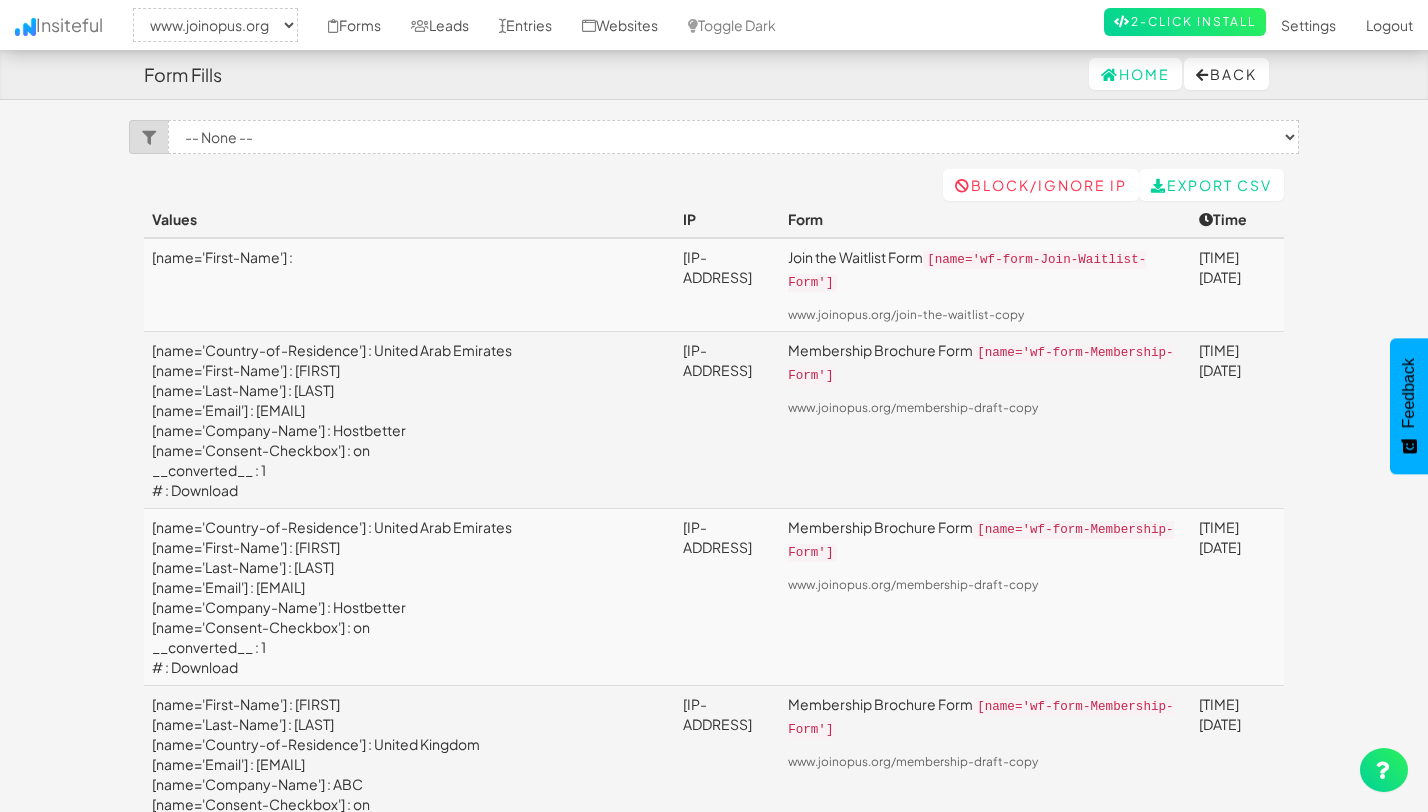 select on "2352" 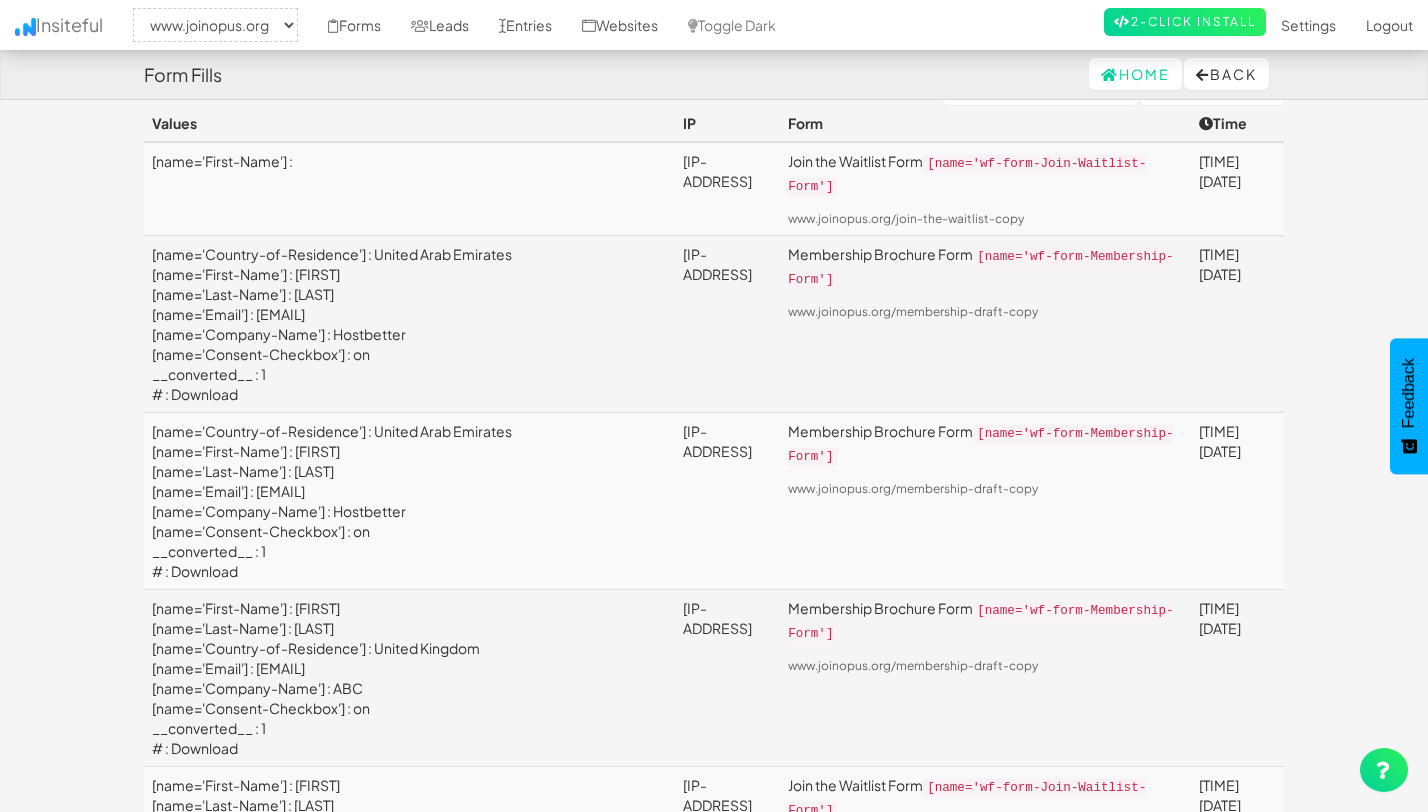 scroll, scrollTop: 0, scrollLeft: 0, axis: both 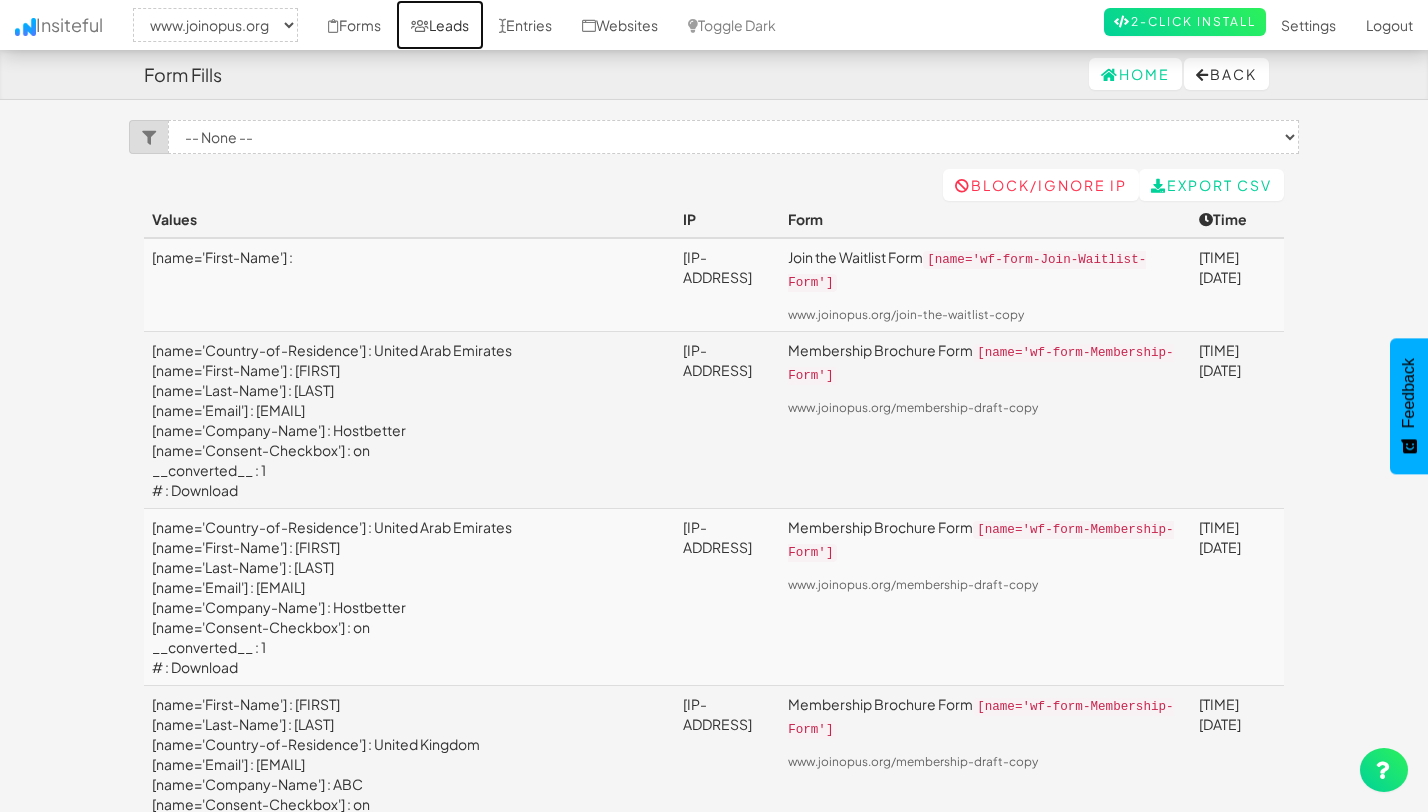 click on "Leads" at bounding box center (440, 25) 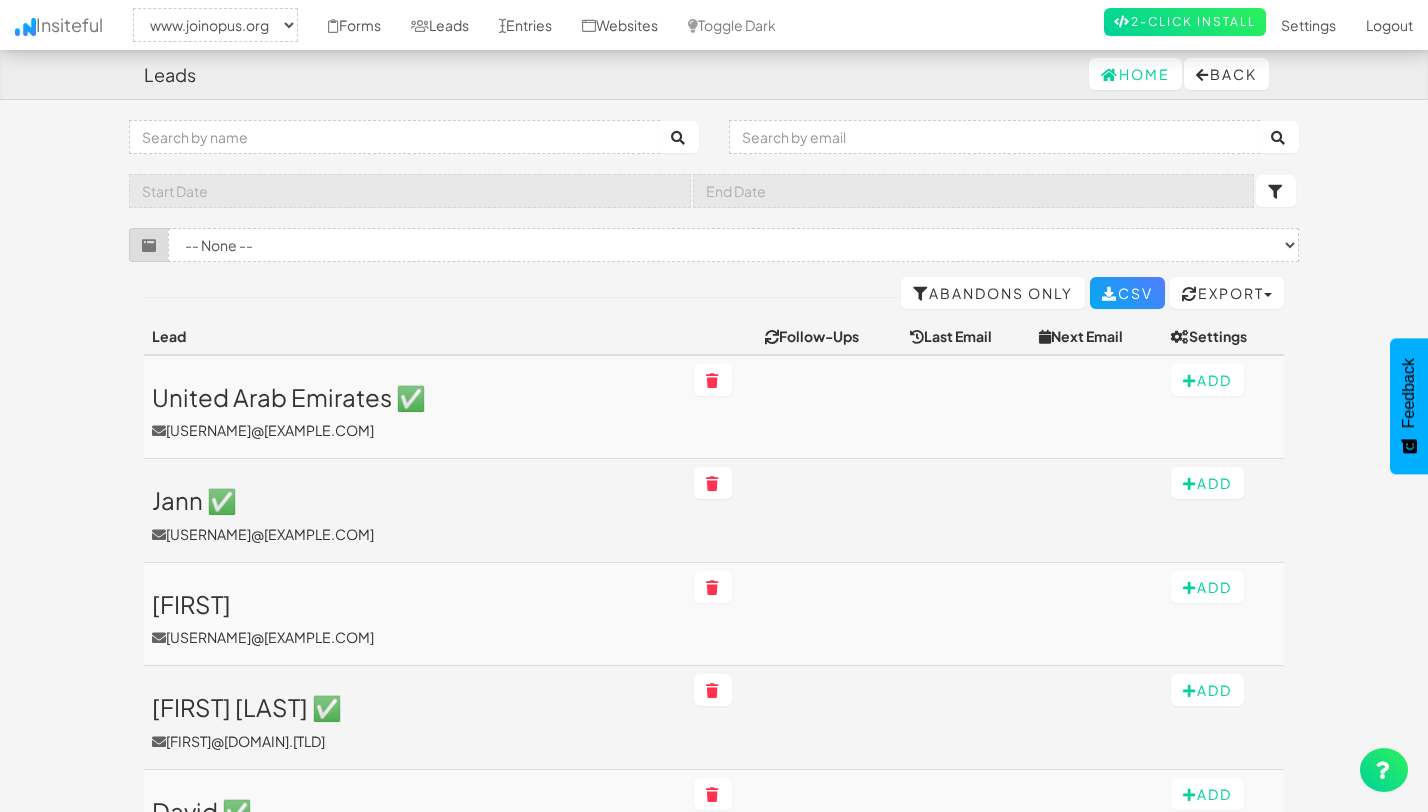 select on "2352" 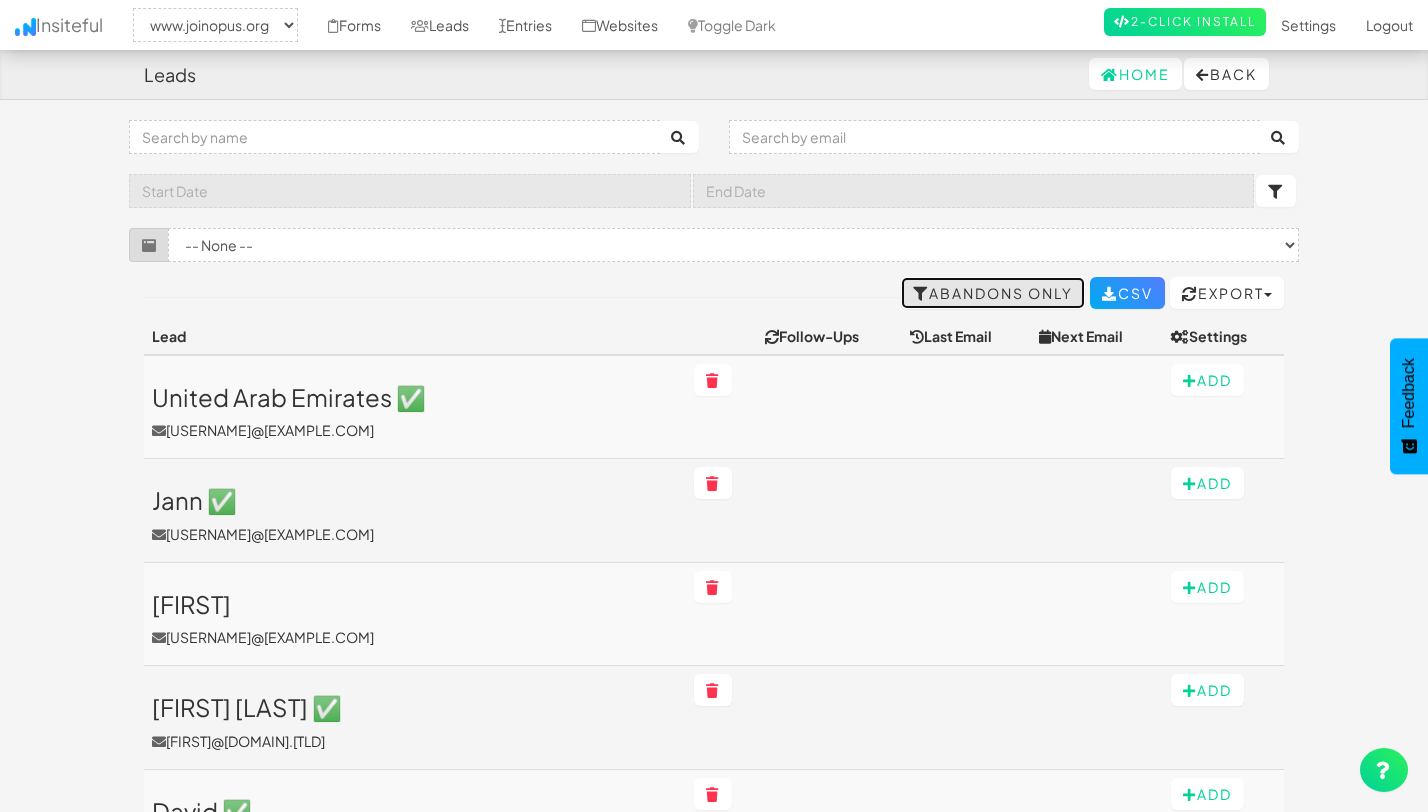 click on "Abandons Only" at bounding box center [993, 293] 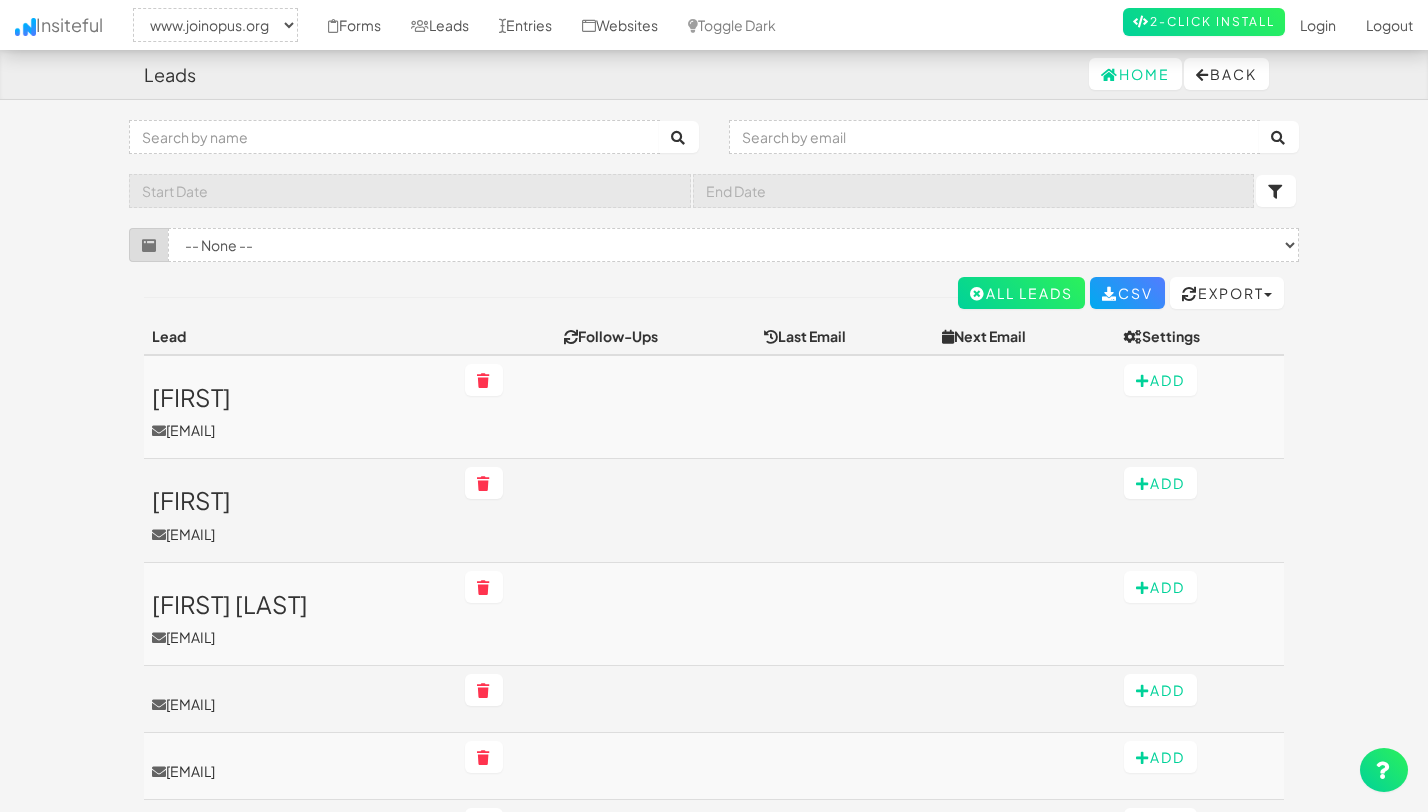 select on "2352" 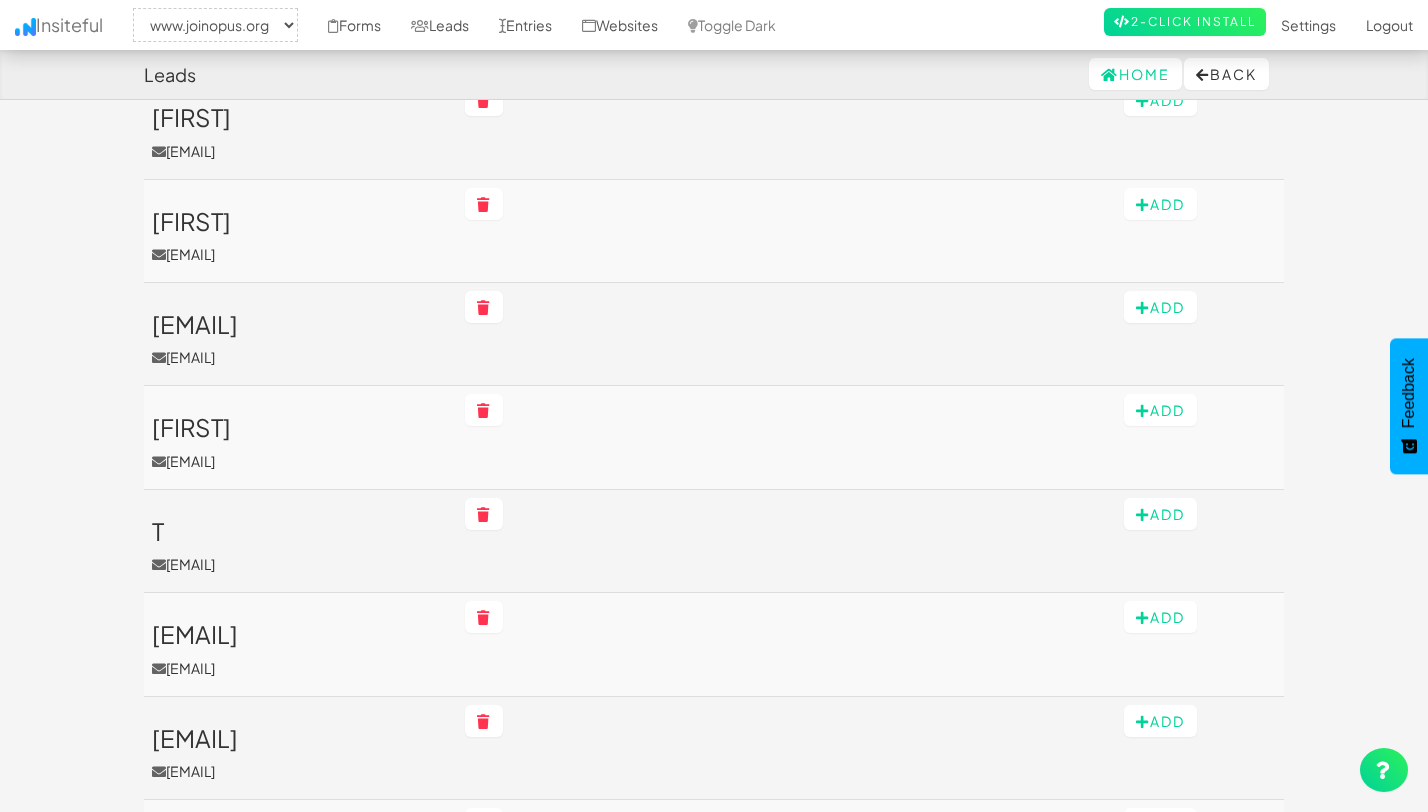 scroll, scrollTop: 2191, scrollLeft: 0, axis: vertical 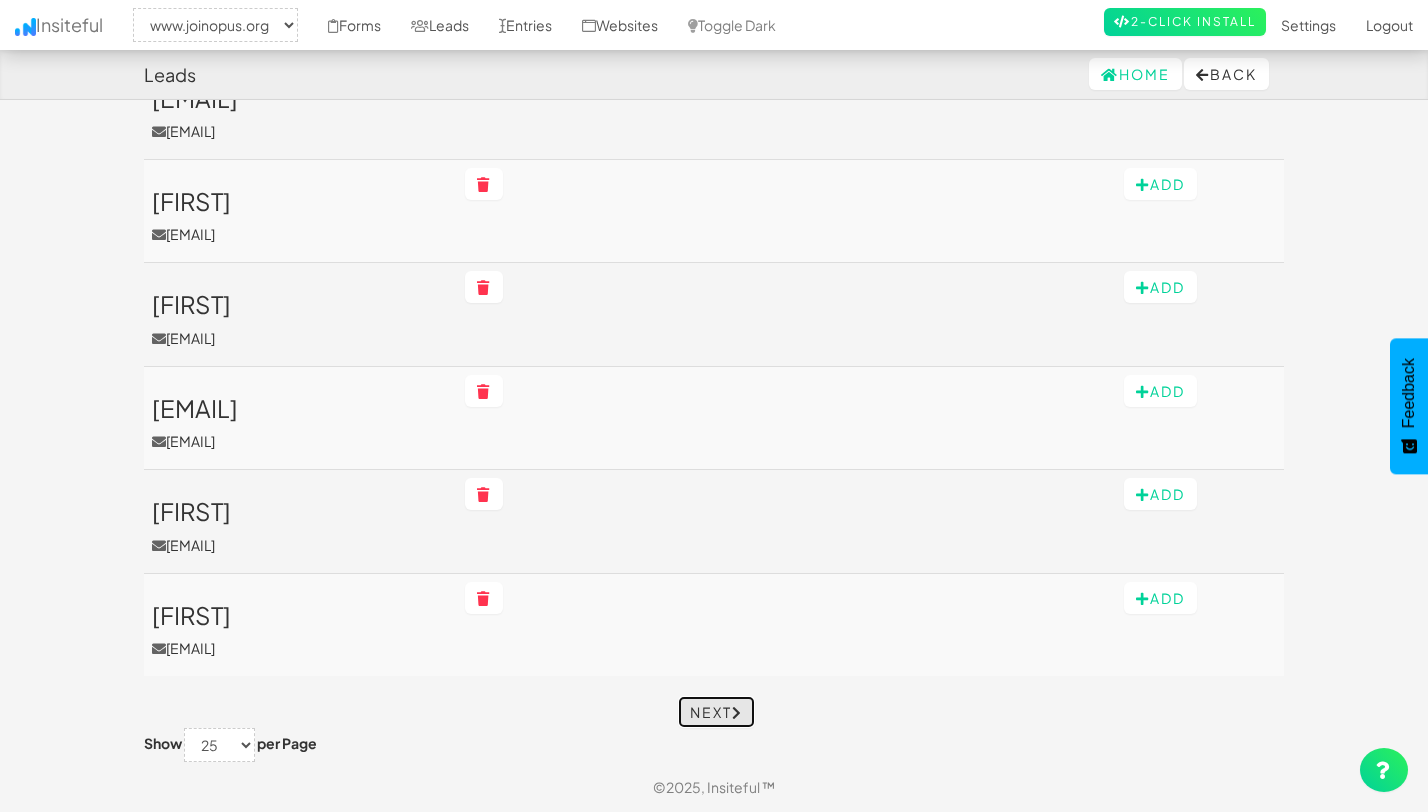 click at bounding box center (737, 713) 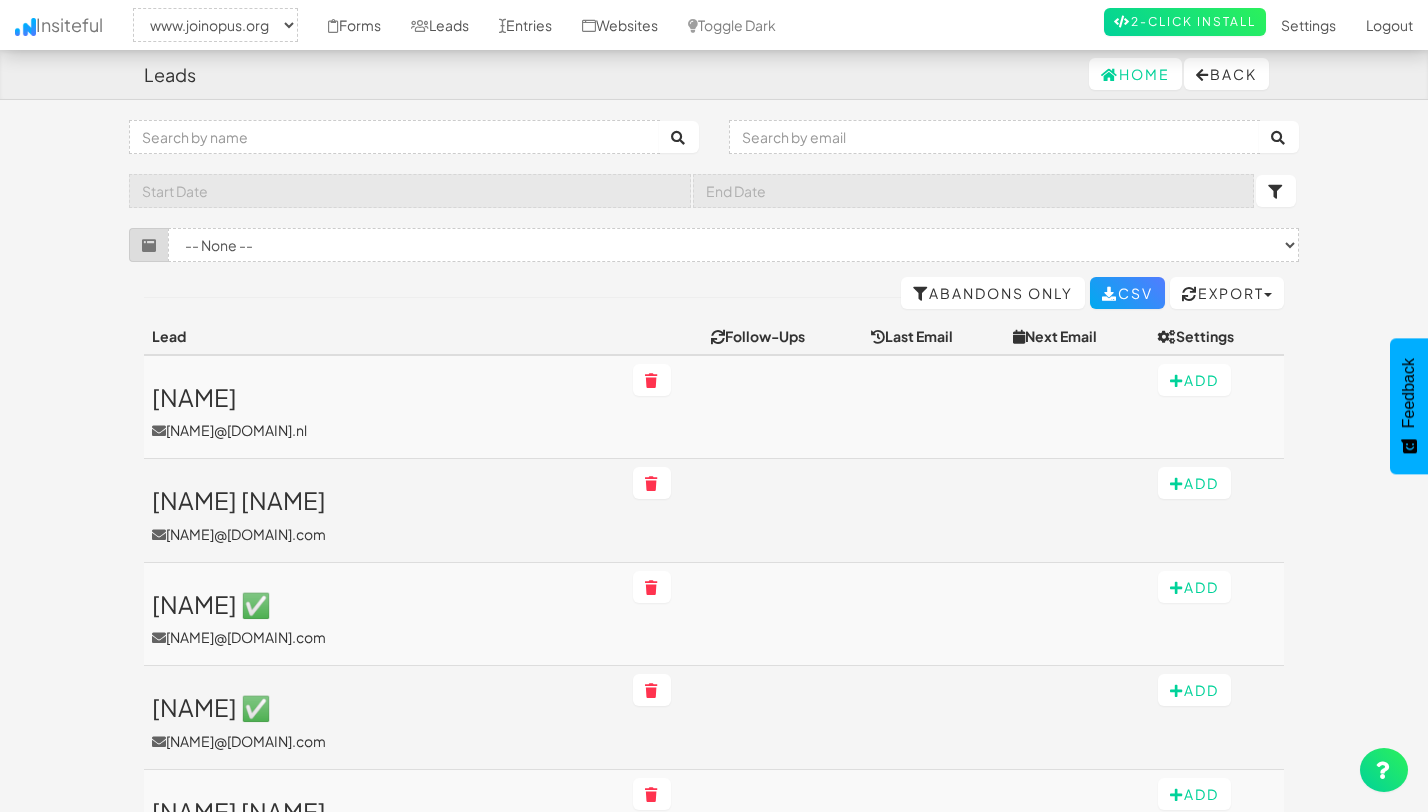 select on "2352" 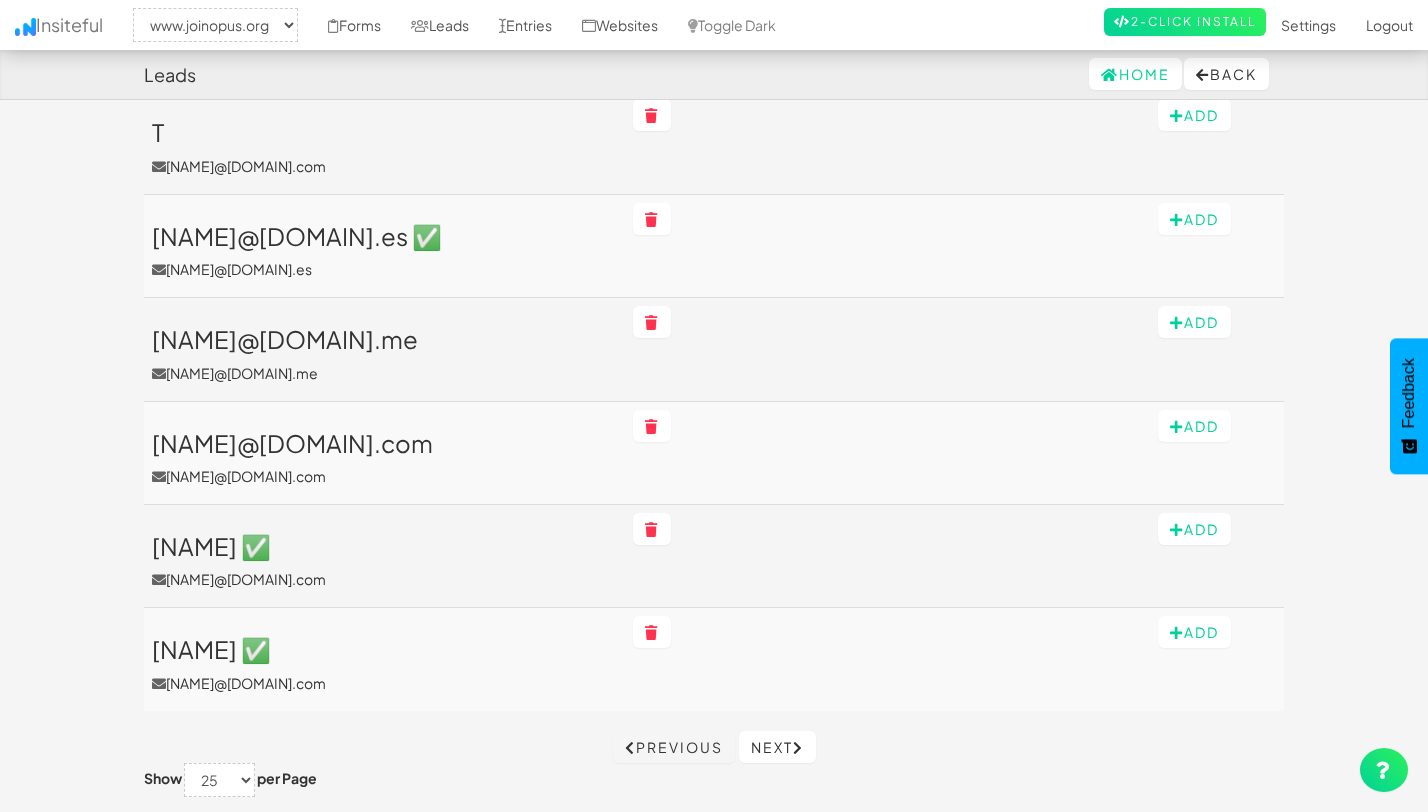 scroll, scrollTop: 2264, scrollLeft: 0, axis: vertical 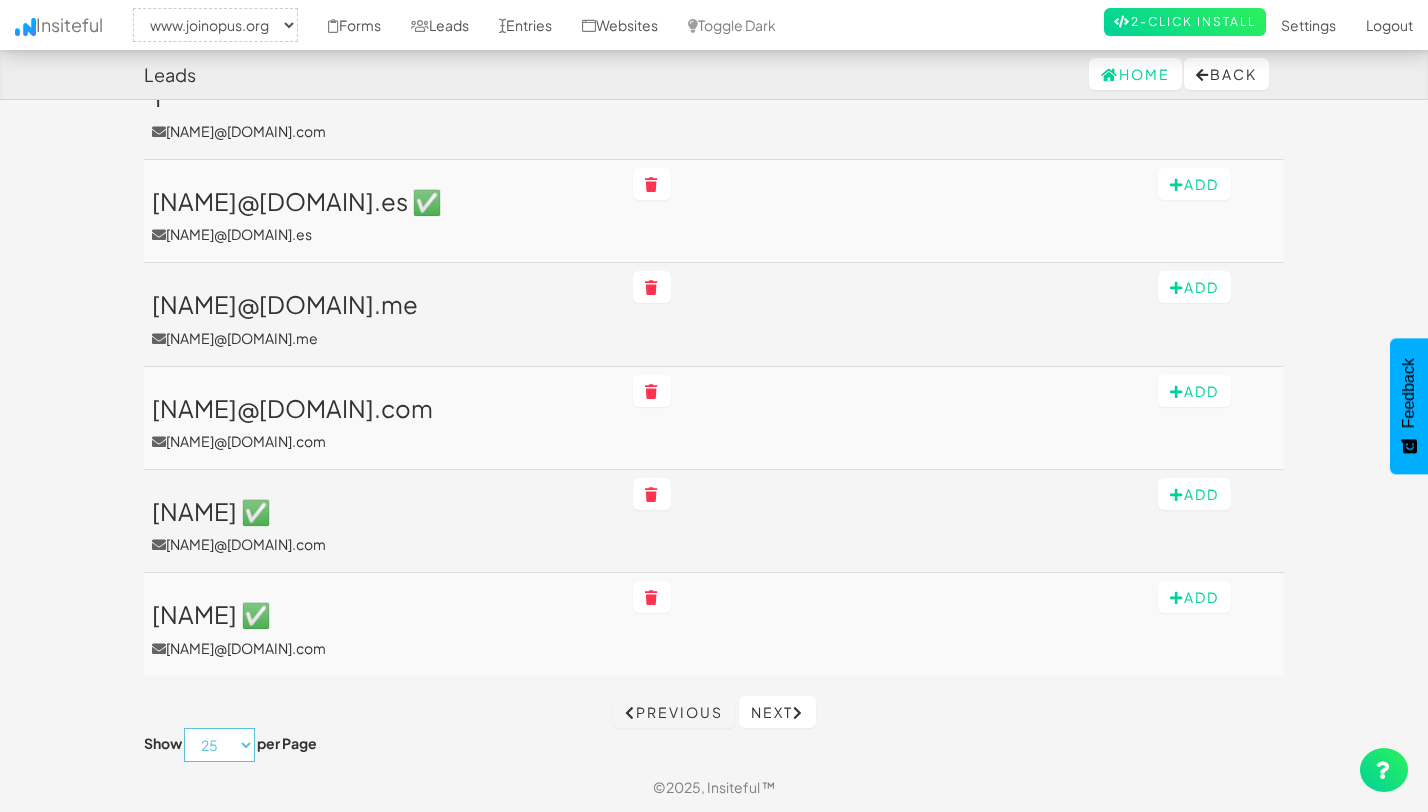 click on "10 25 50 75 100" at bounding box center [219, 745] 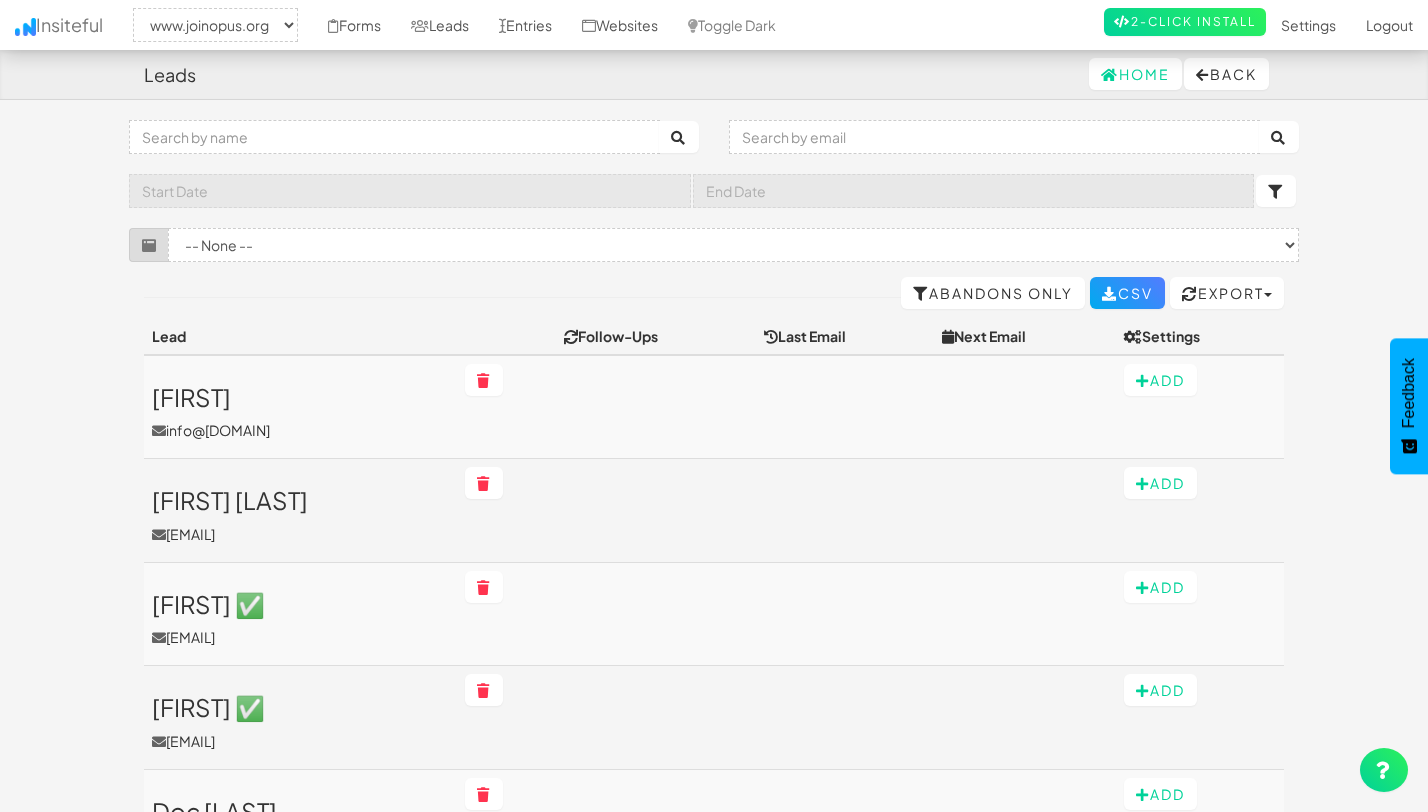 select on "2352" 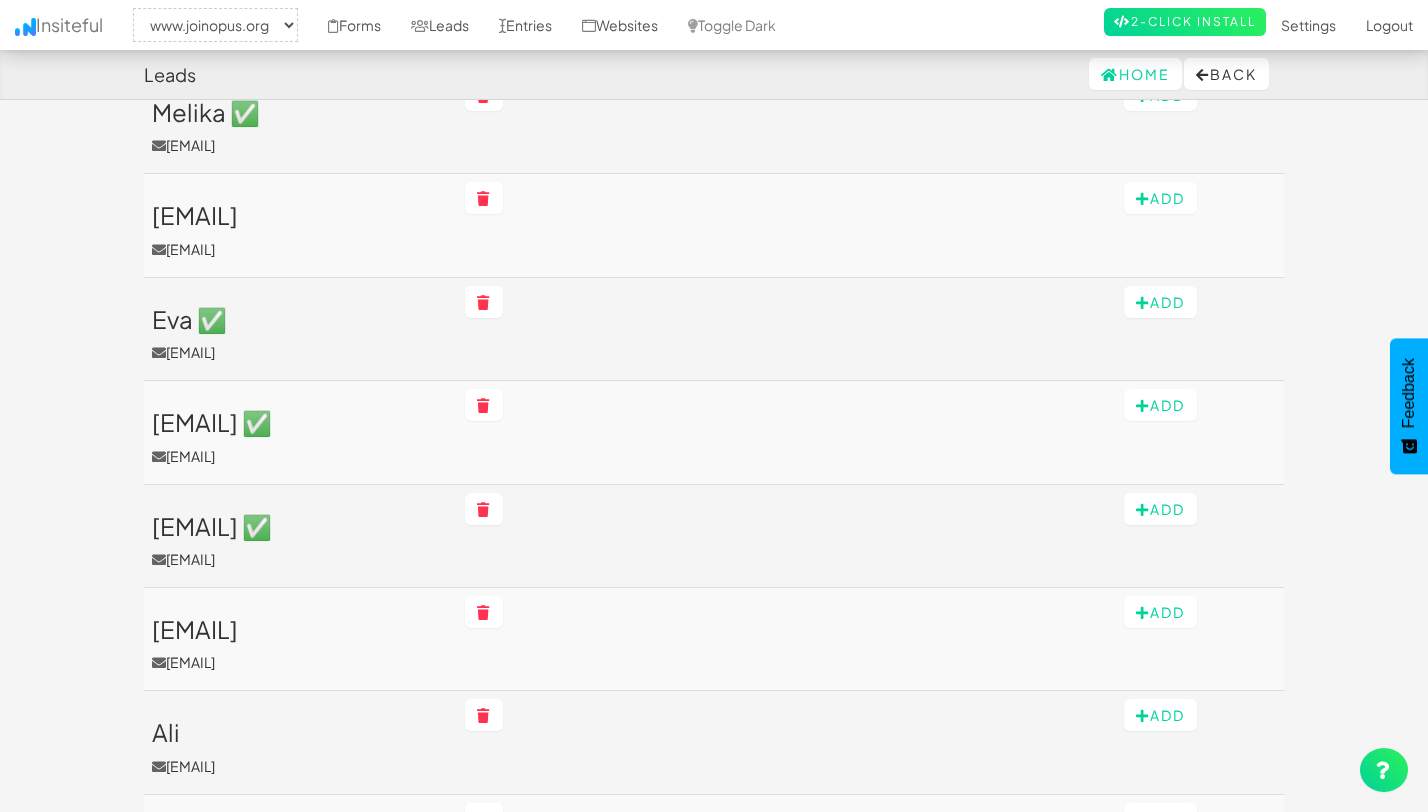 scroll, scrollTop: 4849, scrollLeft: 0, axis: vertical 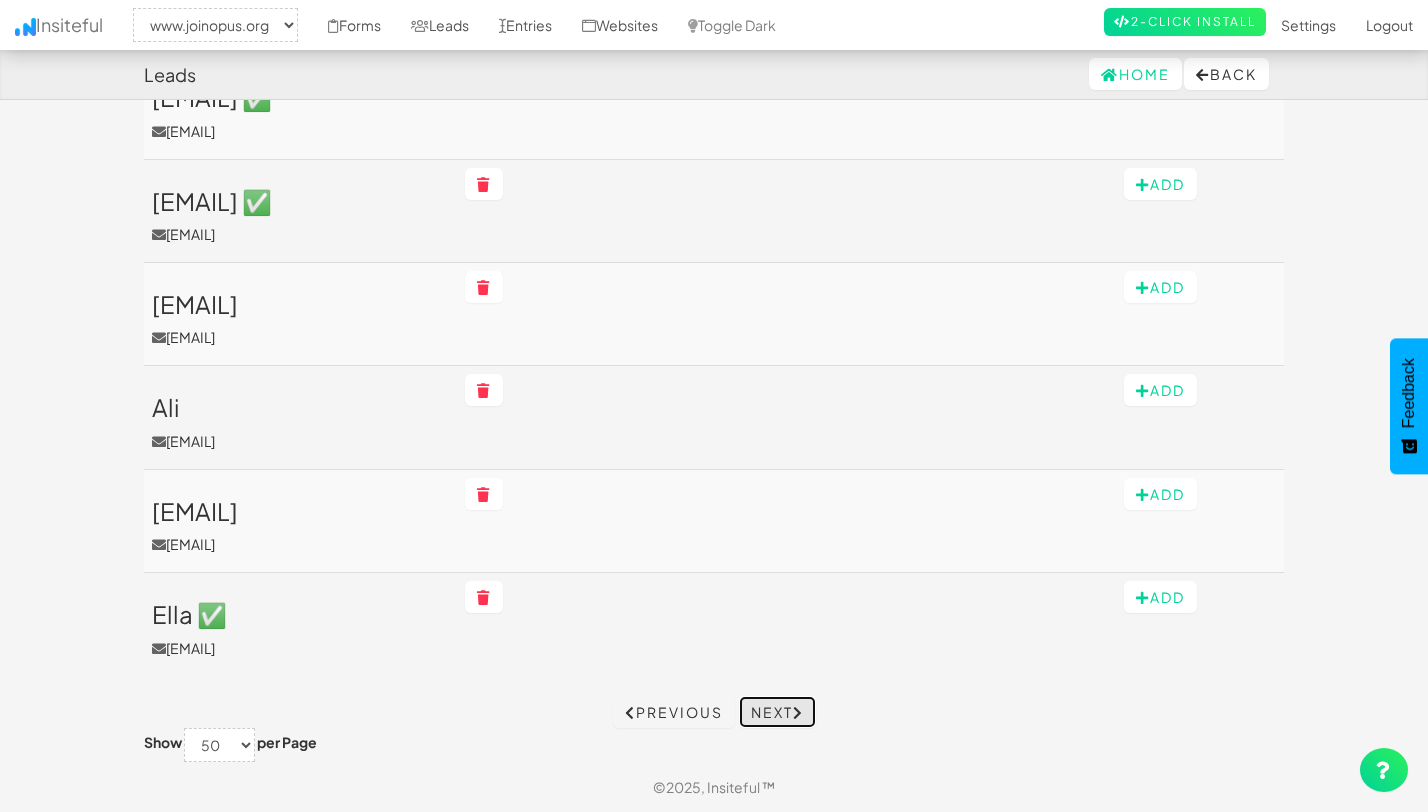 click on "Next" at bounding box center (777, 712) 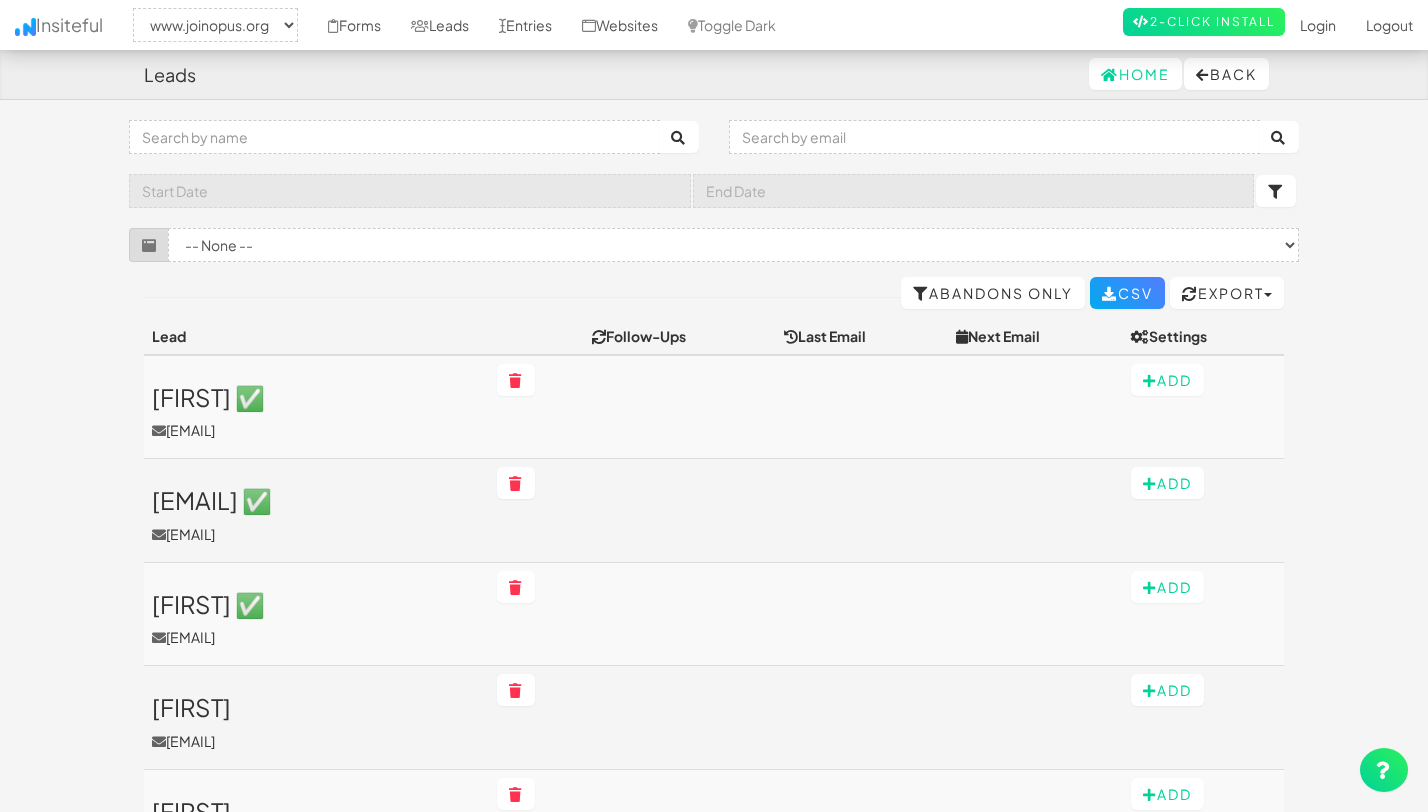 select on "2352" 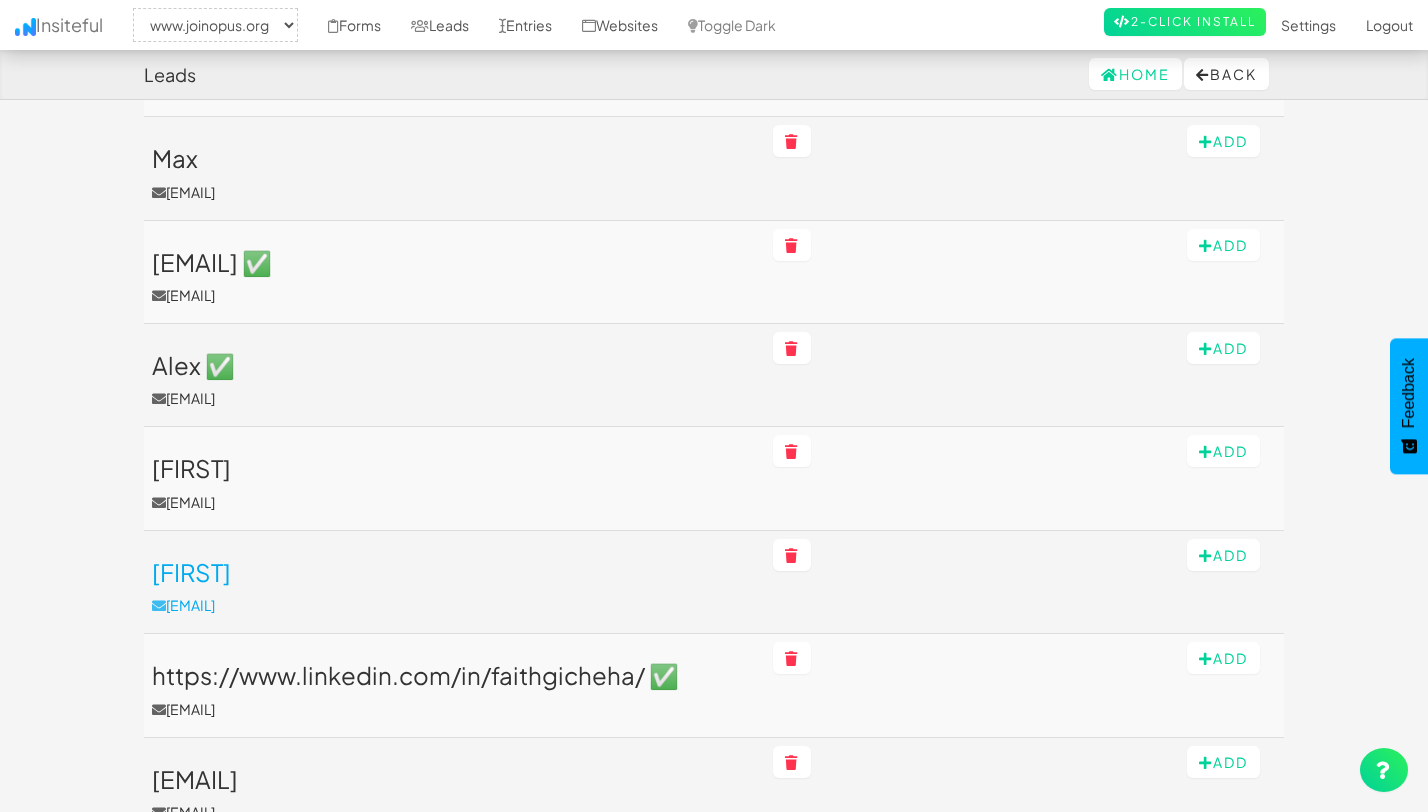 scroll, scrollTop: 4849, scrollLeft: 0, axis: vertical 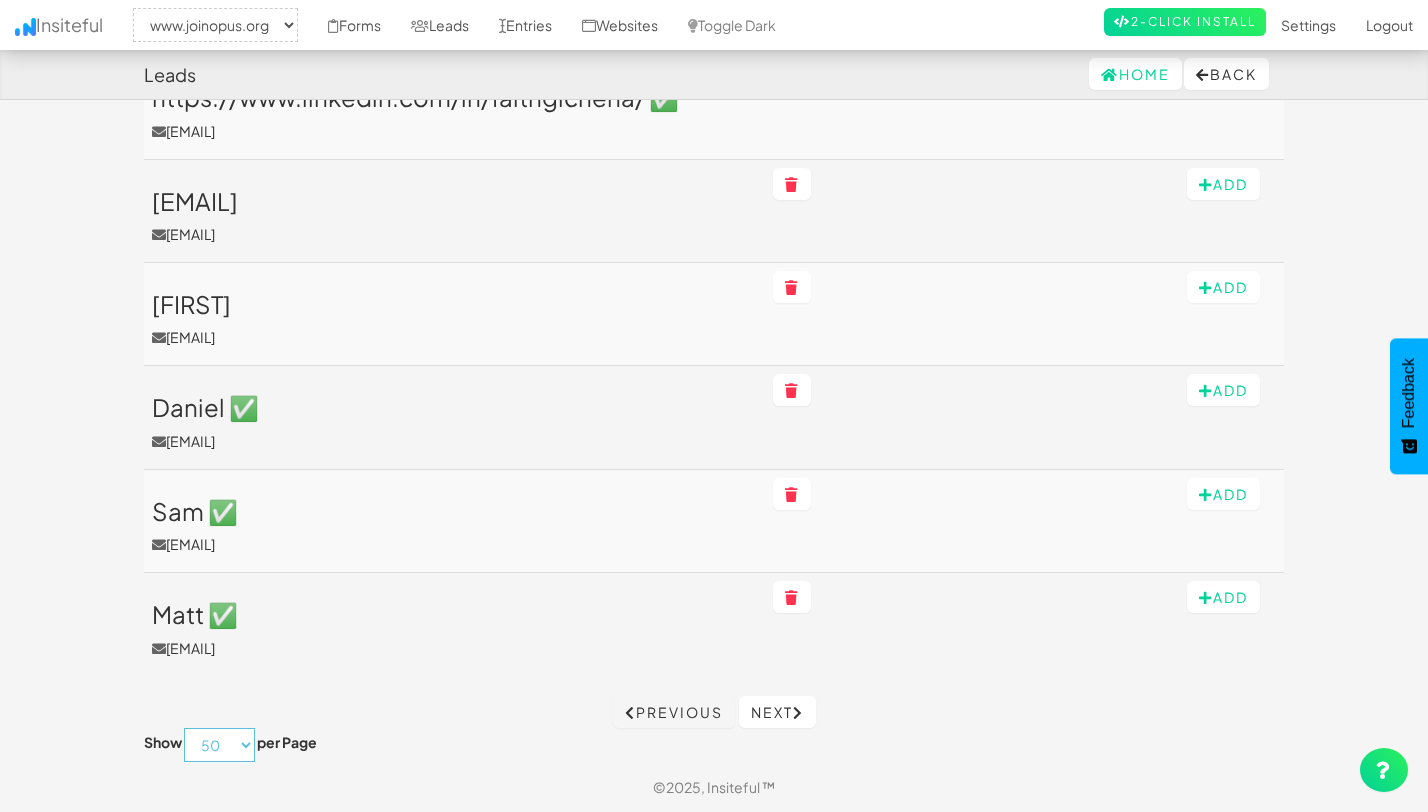 click on "10 25 50 75 100" at bounding box center (219, 745) 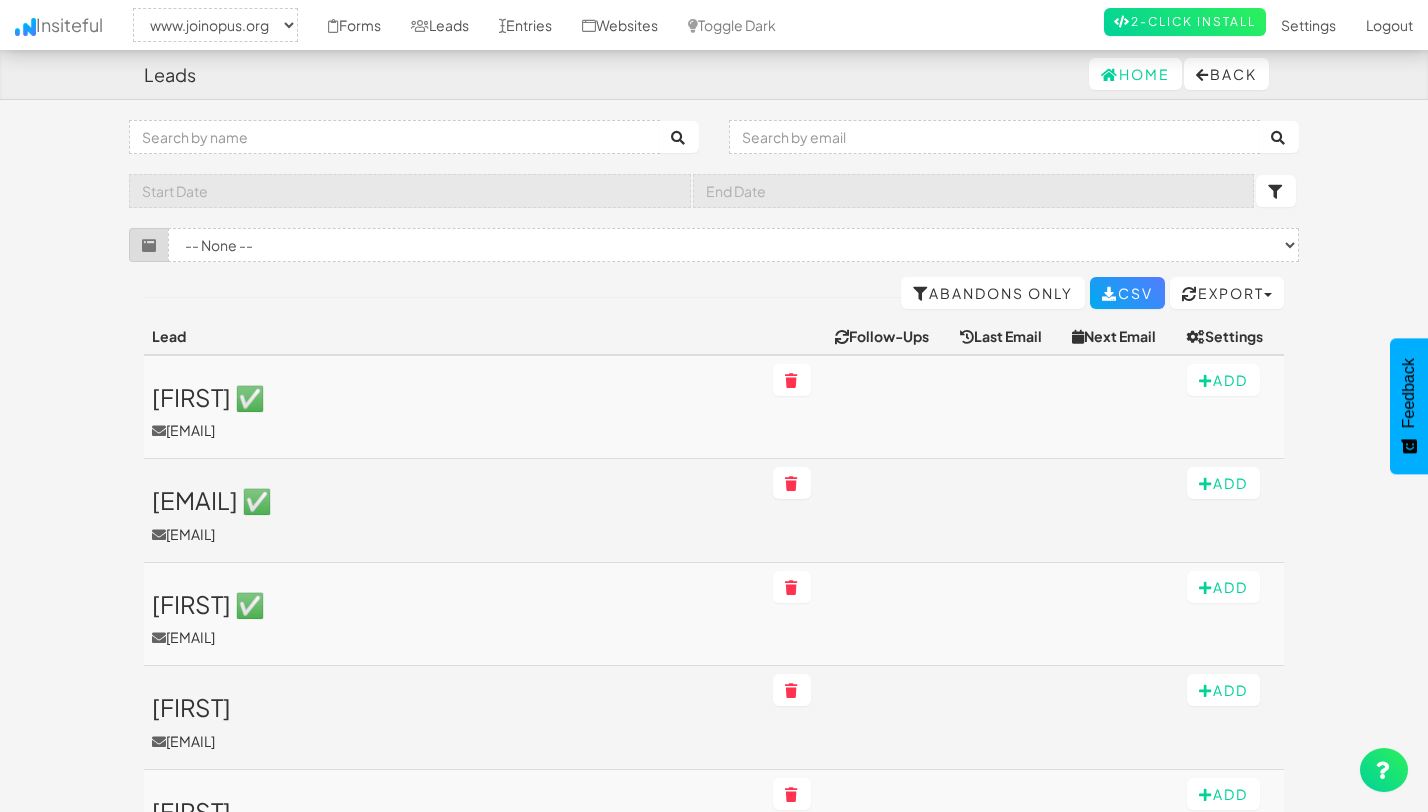 select on "2352" 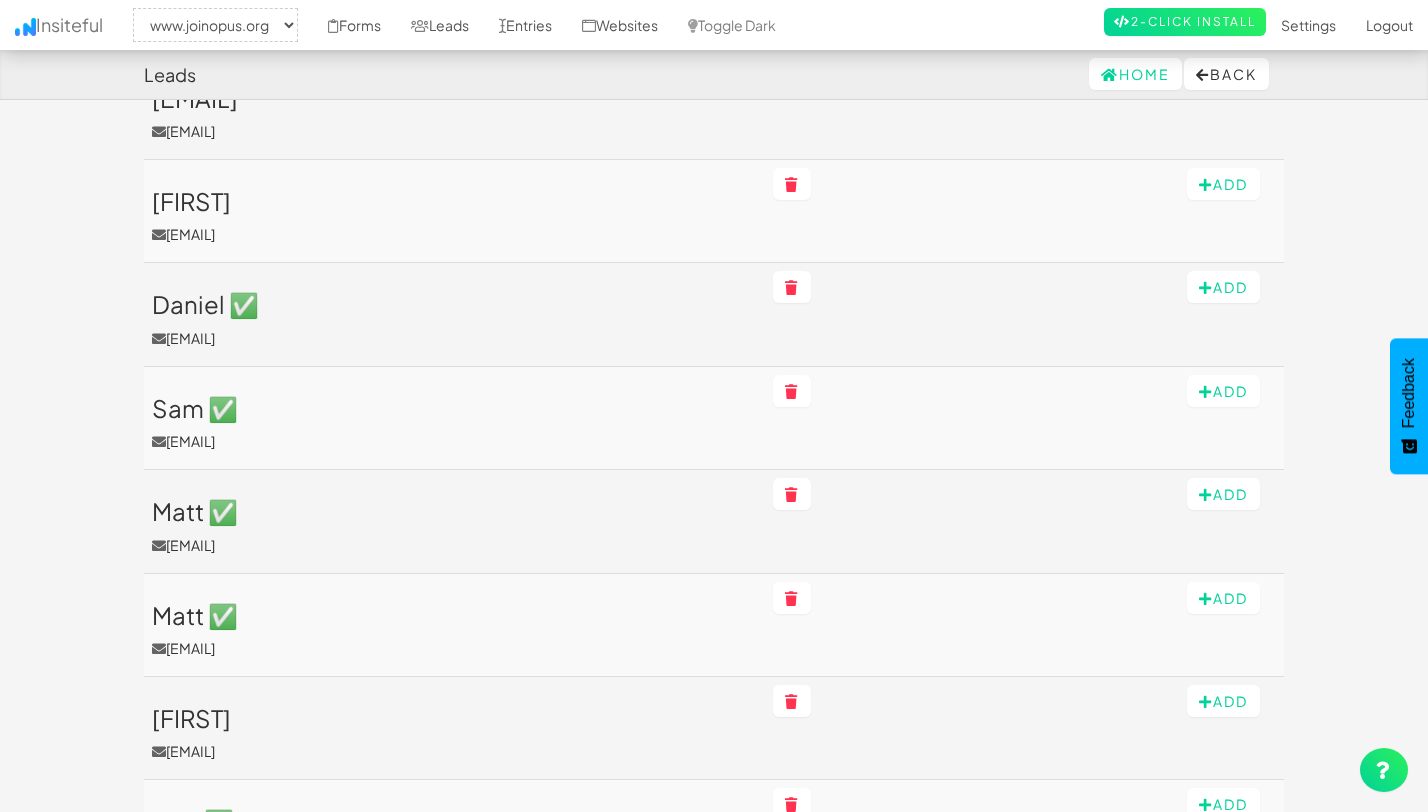 scroll, scrollTop: 5366, scrollLeft: 0, axis: vertical 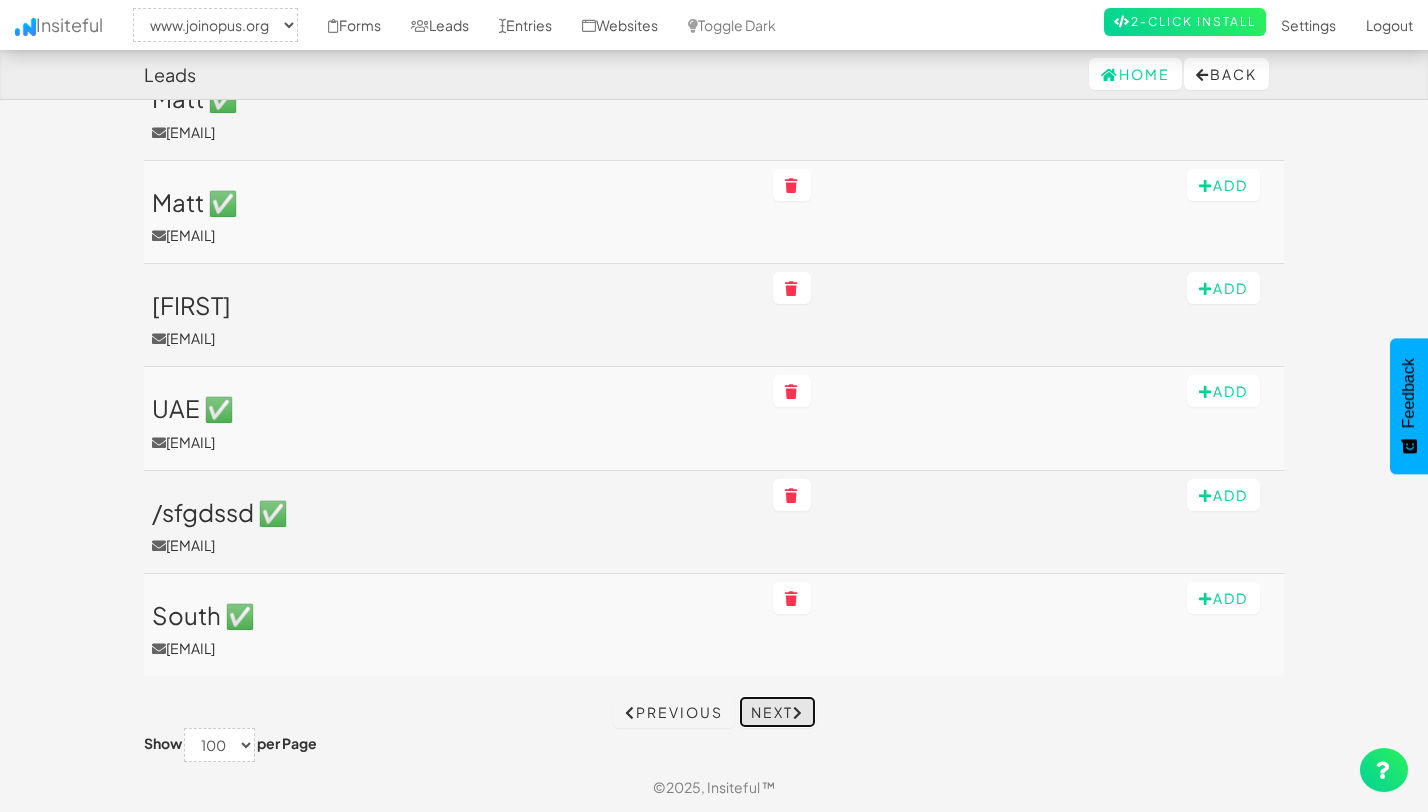 click on "Next" at bounding box center (777, 712) 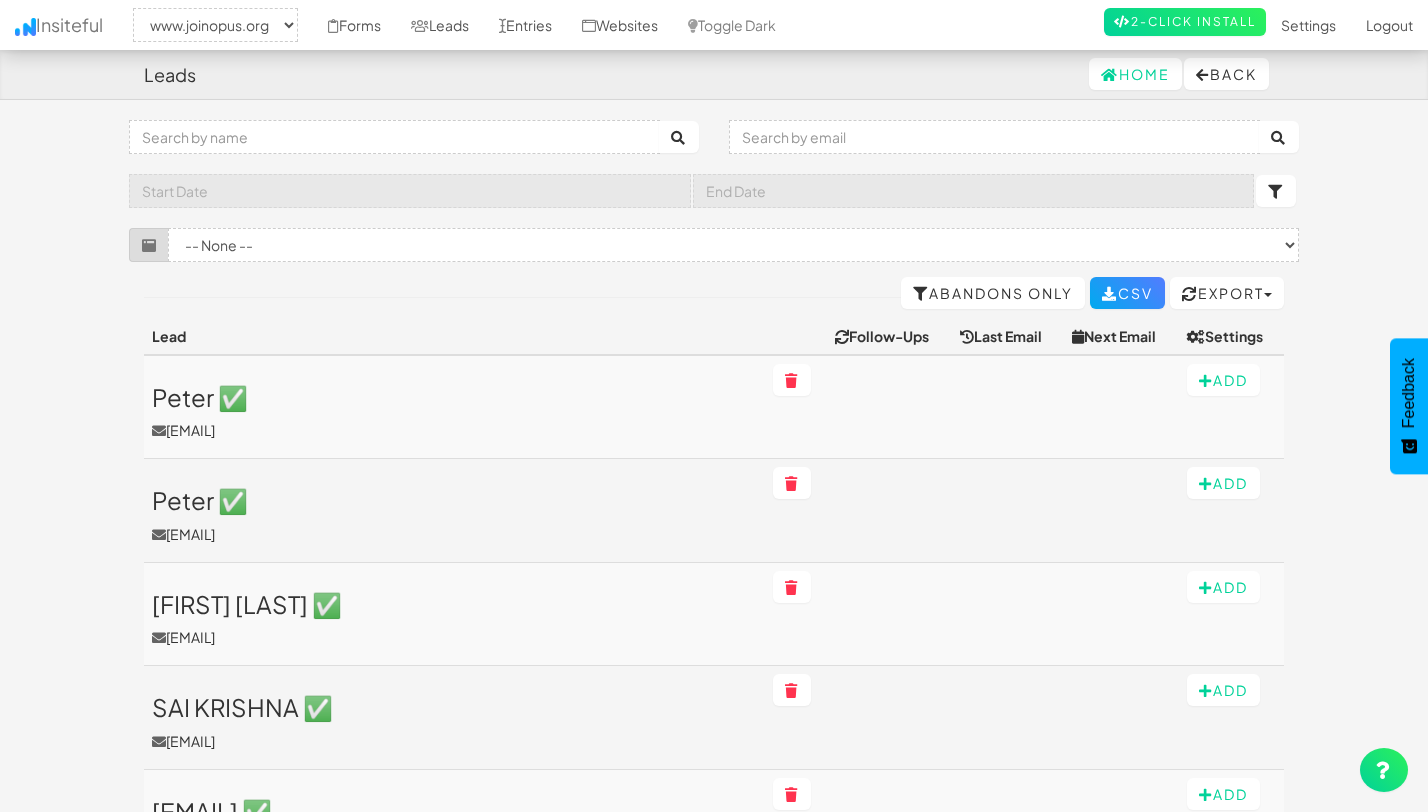 select on "2352" 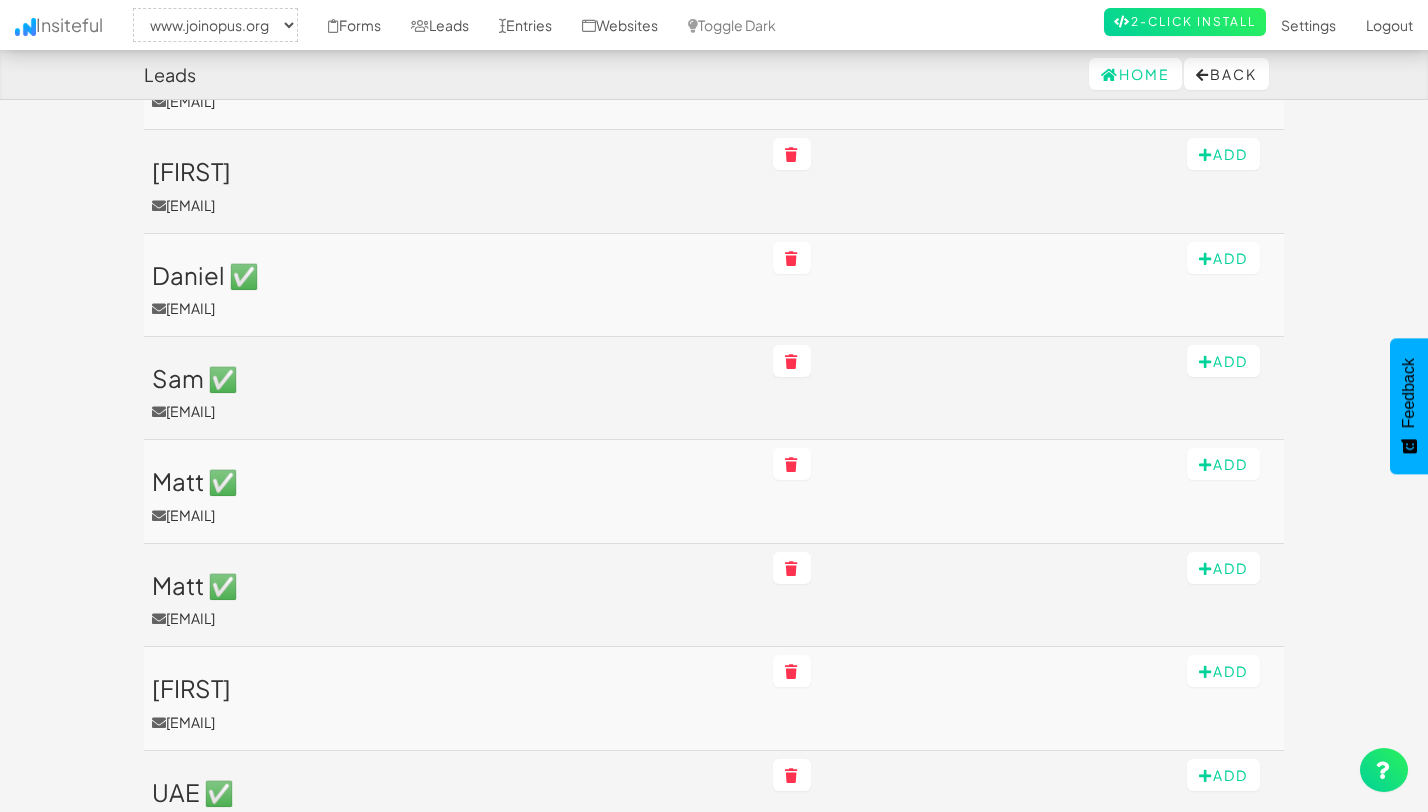 scroll, scrollTop: 2781, scrollLeft: 0, axis: vertical 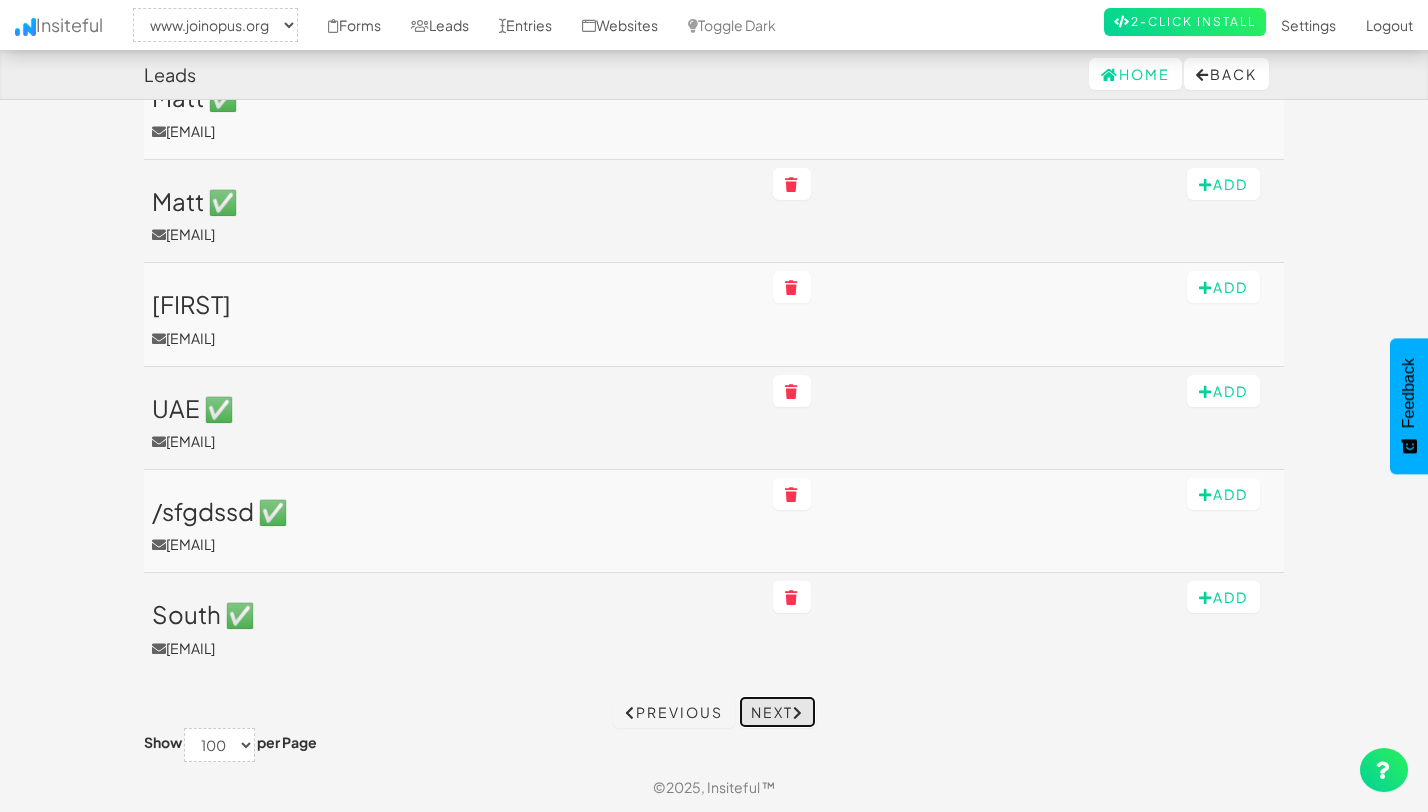 click on "Next" at bounding box center (777, 712) 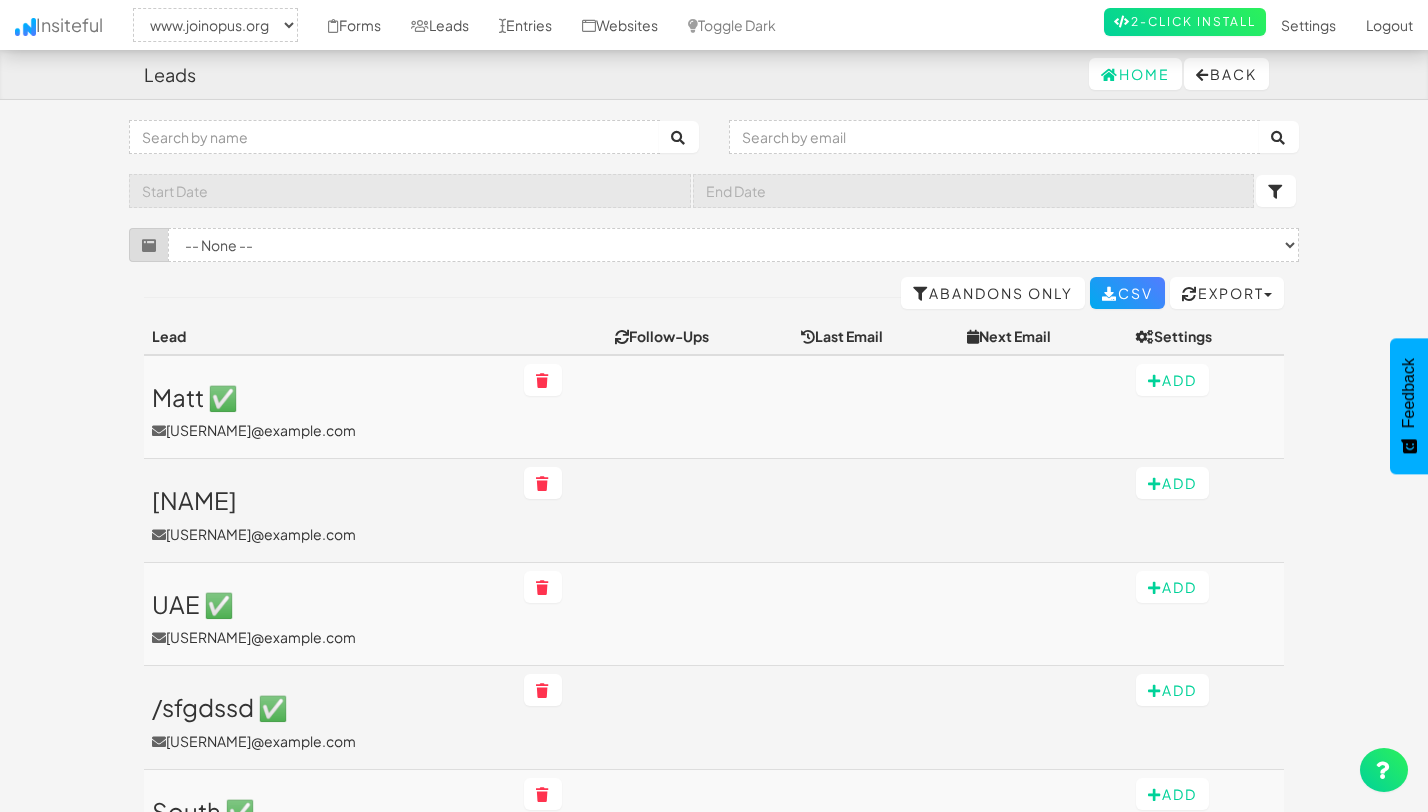 select on "2352" 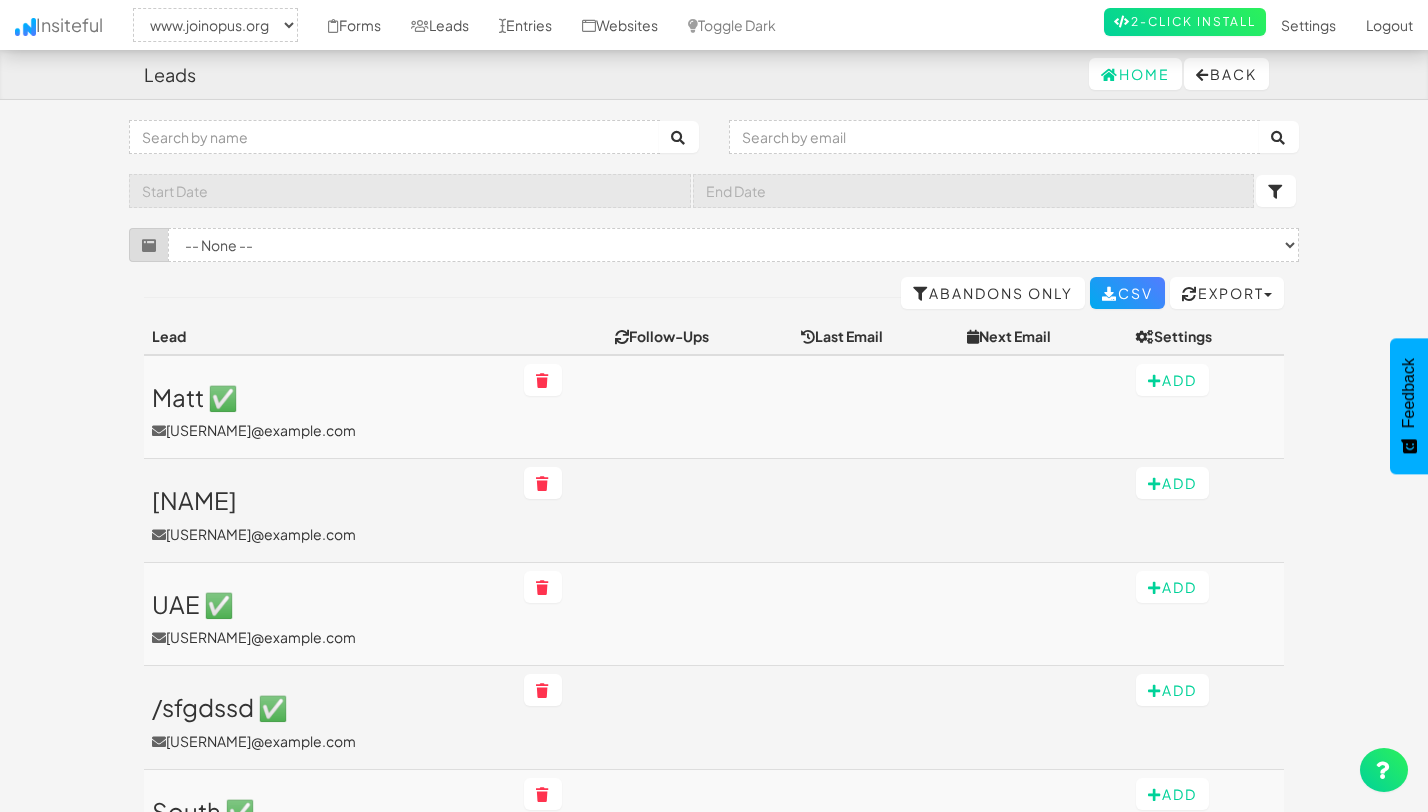 scroll, scrollTop: 196, scrollLeft: 0, axis: vertical 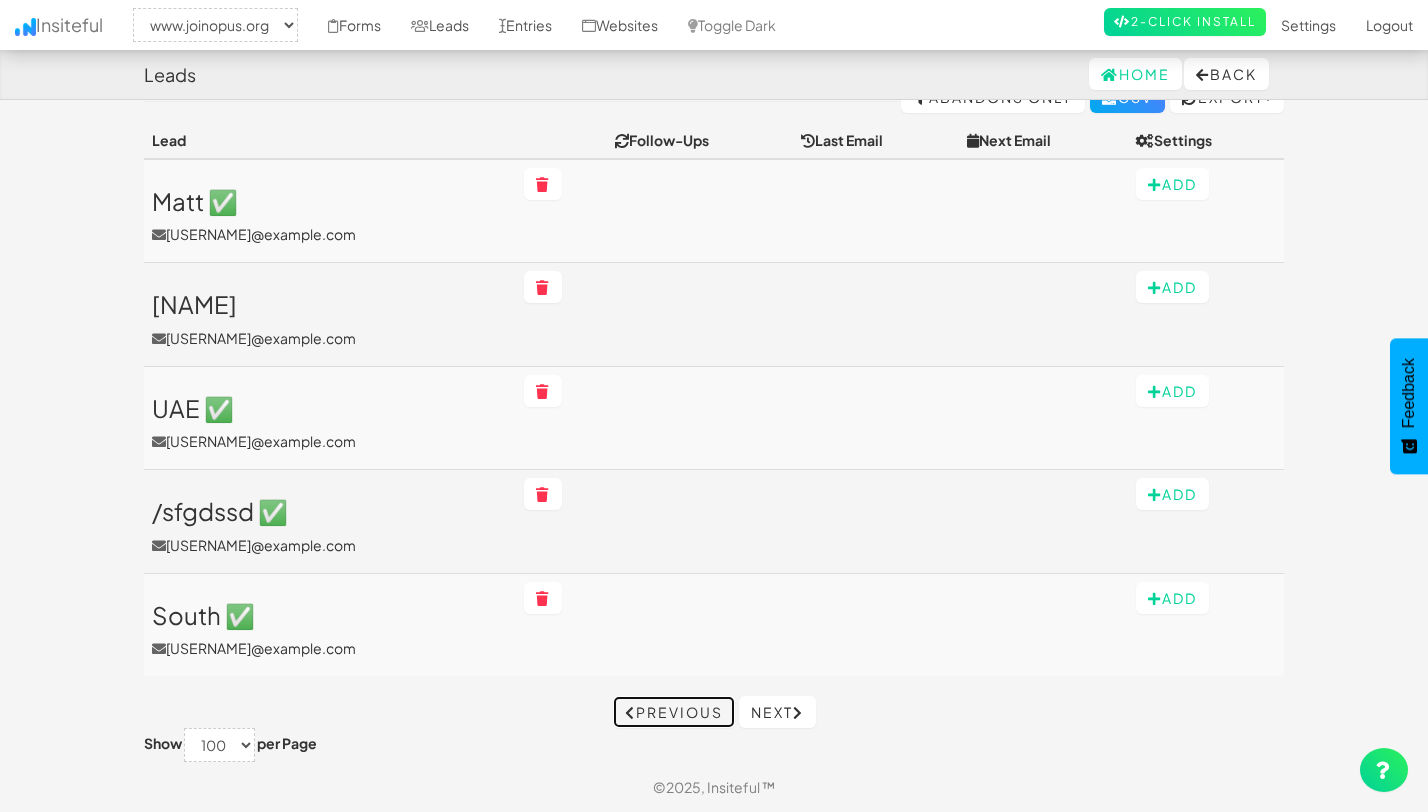 click on "Previous" at bounding box center [674, 712] 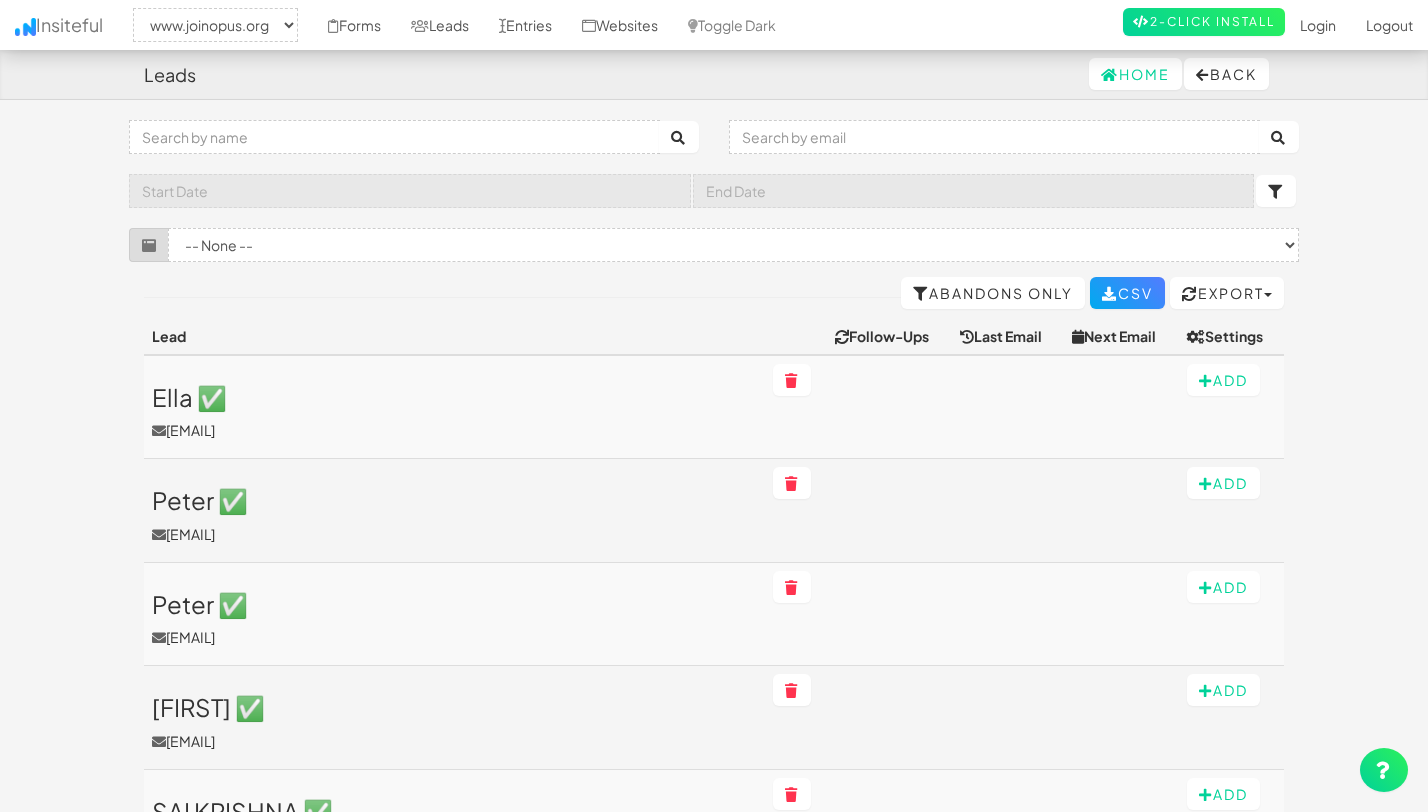 select on "2352" 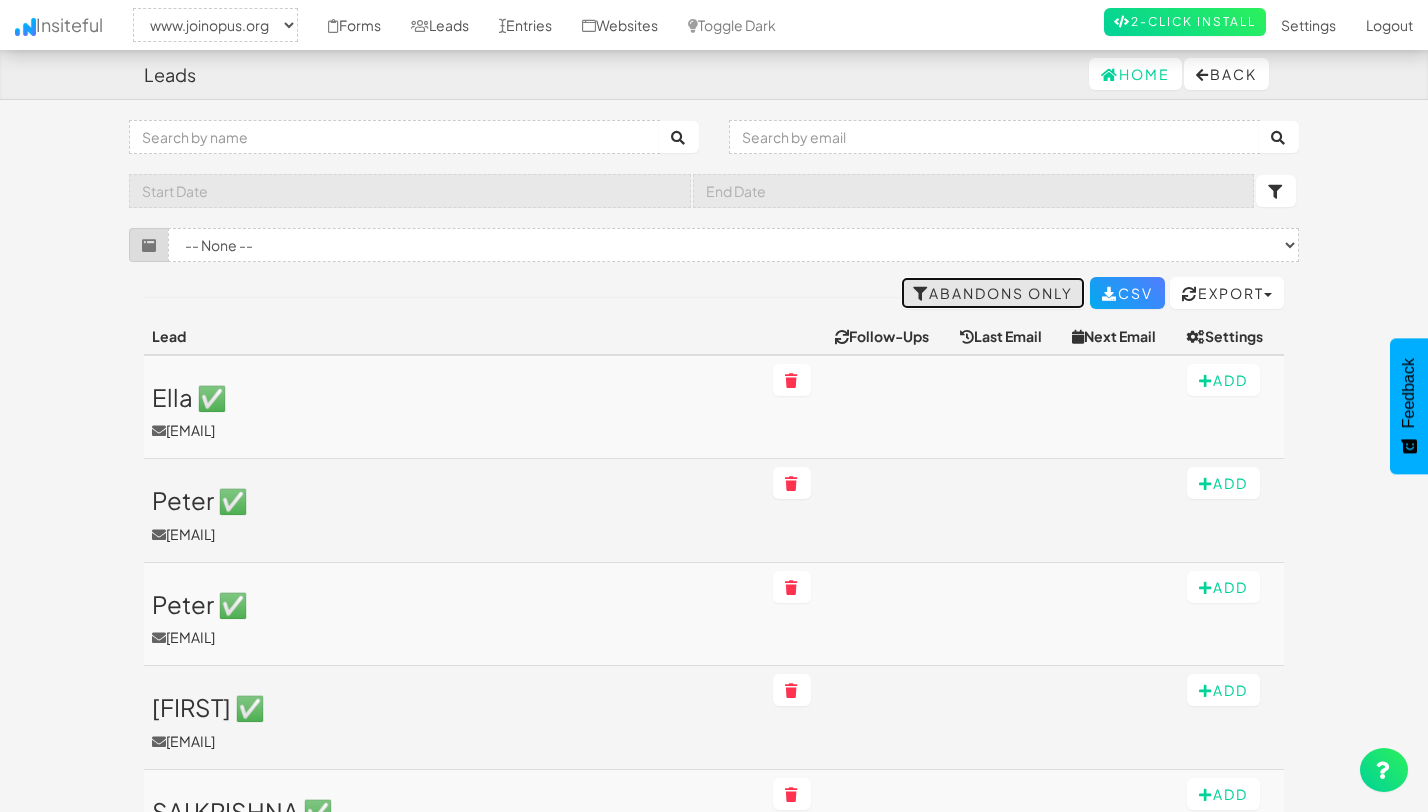 click on "Abandons Only" at bounding box center (993, 293) 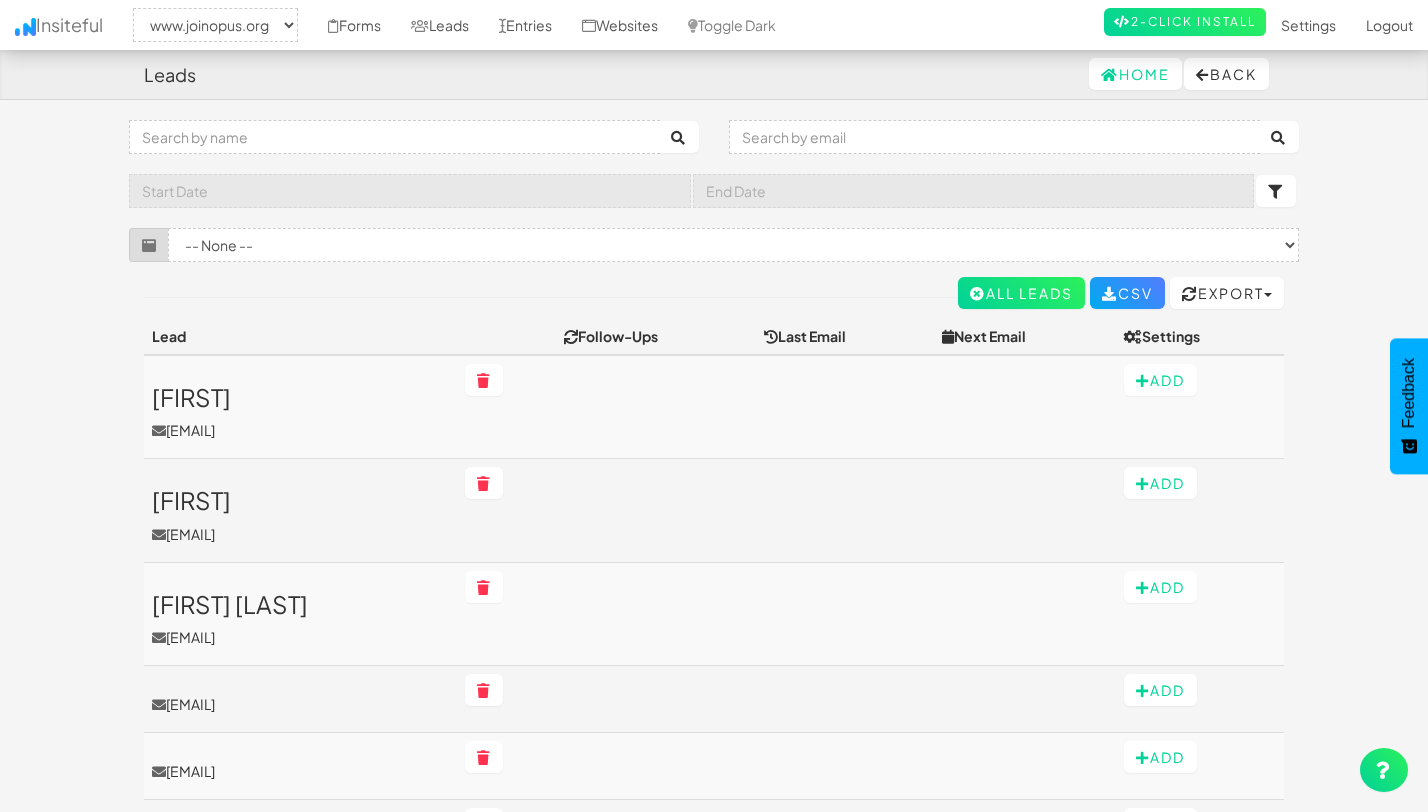 select on "2352" 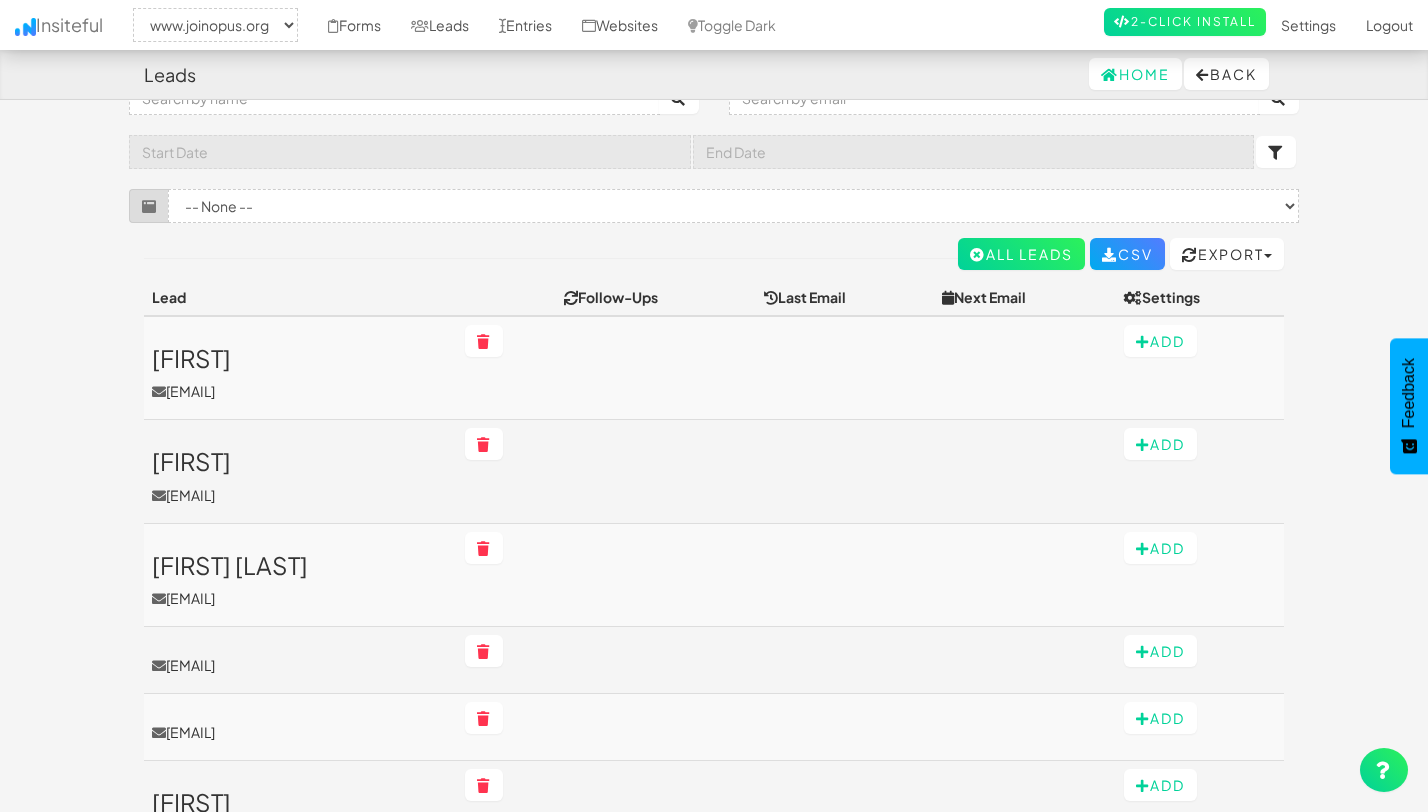 scroll, scrollTop: 0, scrollLeft: 0, axis: both 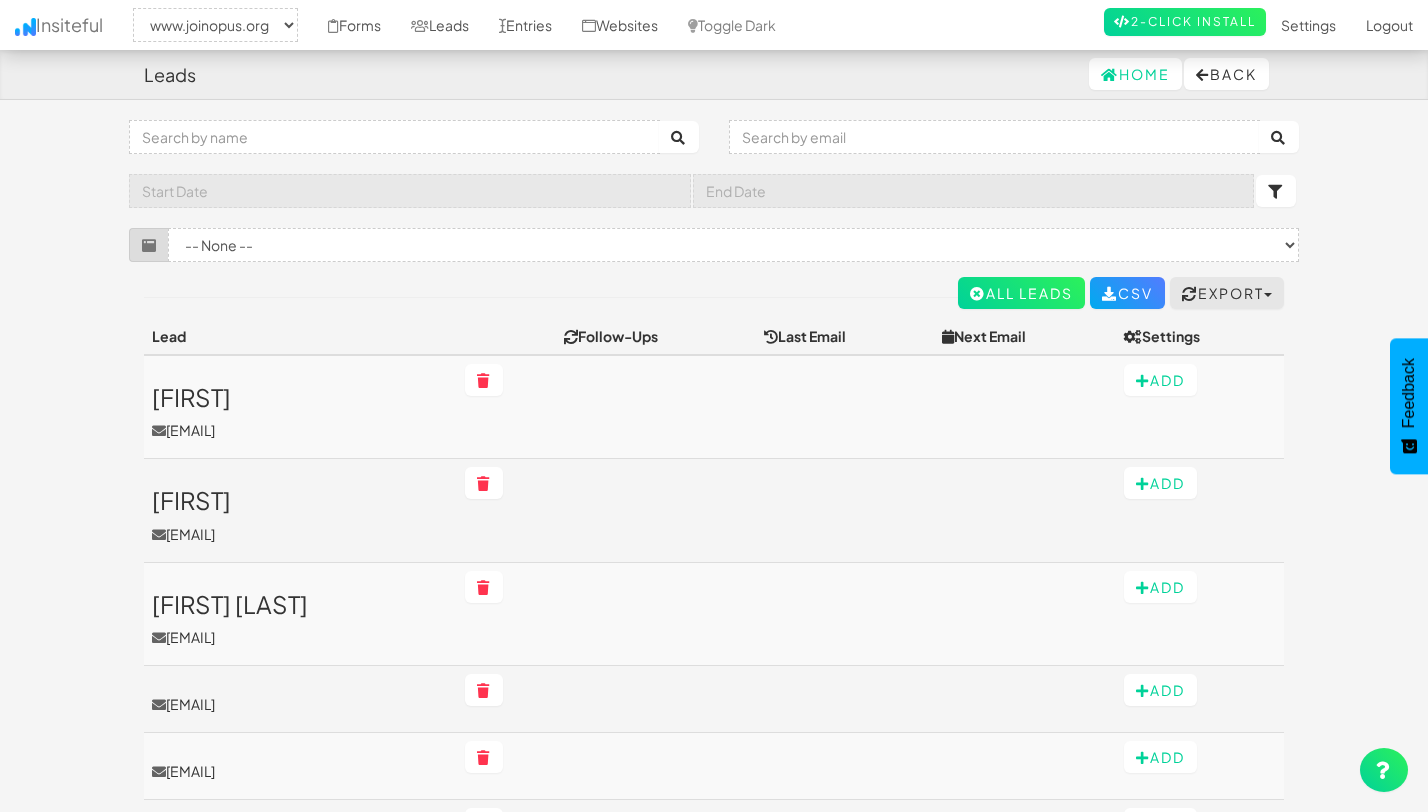 click on "Export" at bounding box center [1227, 293] 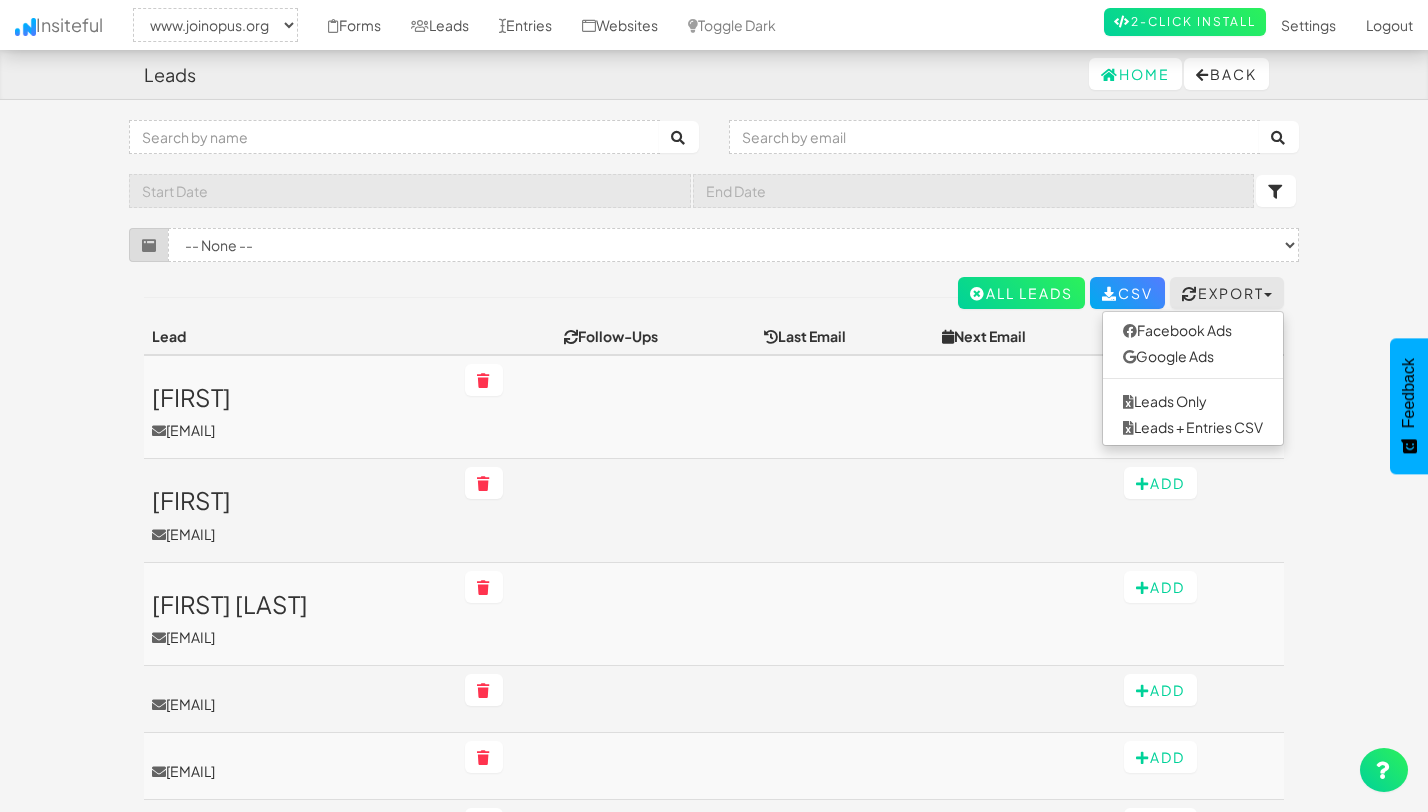 click on "Leads
Home
Back
Toggle navigation
Insiteful
-- None --  www.joinopus.org
Forms
Leads
Entries
Websites
Toggle Dark
2-Click Install
Settings
Sign Up
Logout
Filter by Form
-- None --   (www.joinopus.org/join-the-waitlist[name='email-form']) Newsletter Sign up Form (www.joinopus.org/newsletter-sign-up[name='wf-form-Newsletter-Form-3']) Newsletter Sign up Form (www.joinopus.org/terms-conditions[name='wf-form-Newsletter-Form-3']) Newsletter Sign up Form (www.joinopus.org/membership-draft[name='wf-form-Newsletter-Form-3'])
Export" at bounding box center [714, 1501] 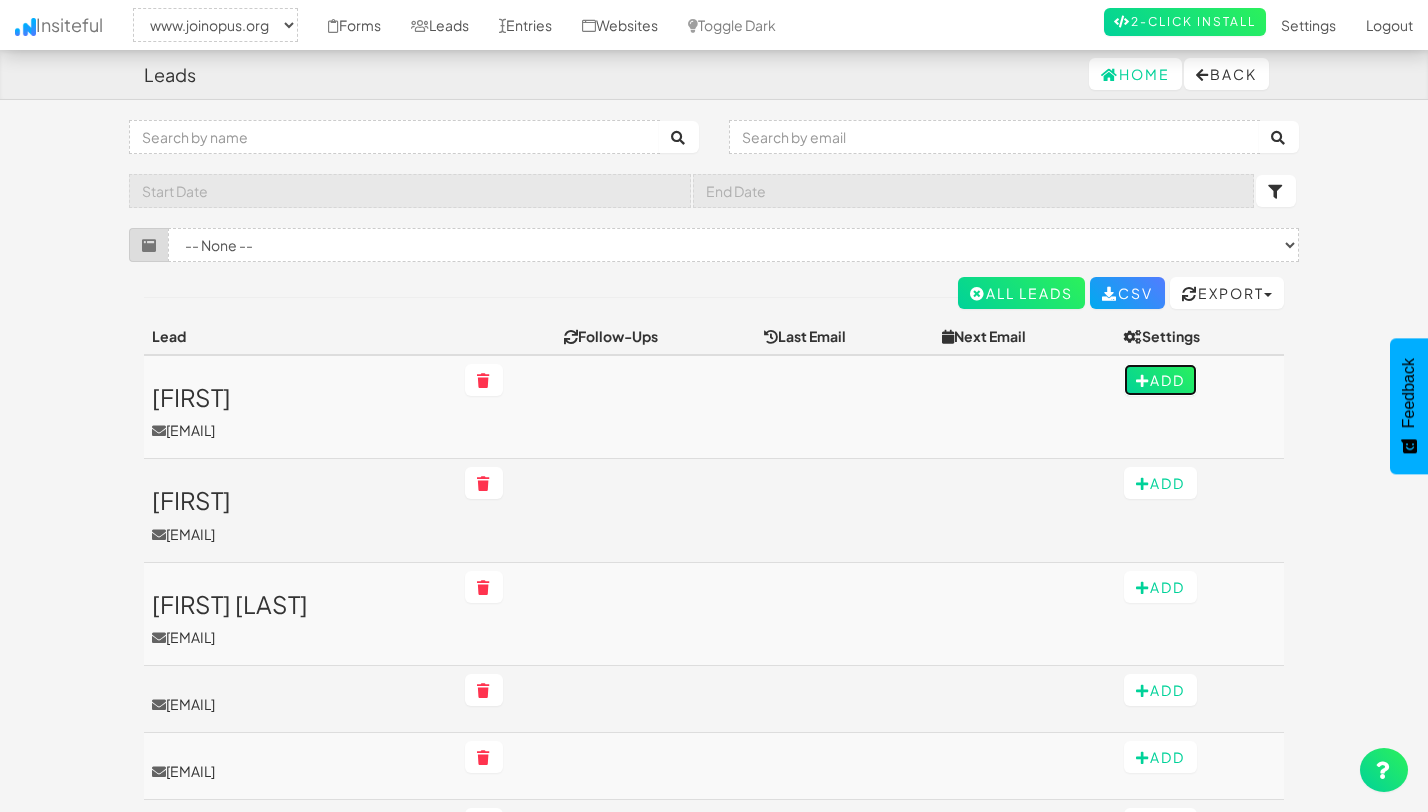 click on "Add" at bounding box center [1160, 380] 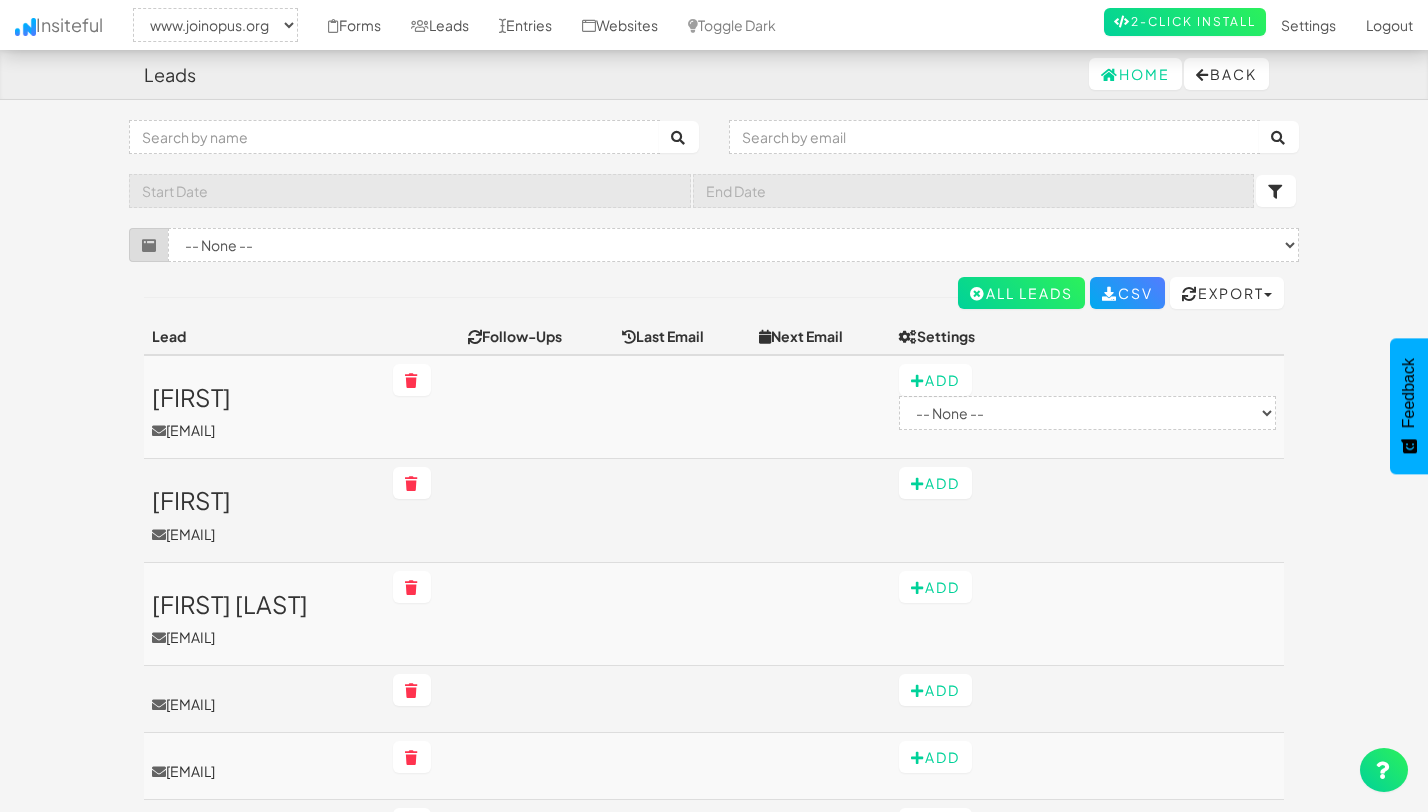 click on "Leads
Home
Back
Toggle navigation
Insiteful
-- None --  www.joinopus.org
Forms
Leads
Entries
Websites
Toggle Dark
2-Click Install
Settings
Sign Up
Logout
Filter by Form
-- None --   (www.joinopus.org/join-the-waitlist[name='email-form']) Newsletter Sign up Form (www.joinopus.org/newsletter-sign-up[name='wf-form-Newsletter-Form-3']) Newsletter Sign up Form (www.joinopus.org/terms-conditions[name='wf-form-Newsletter-Form-3']) Newsletter Sign up Form (www.joinopus.org/membership-draft[name='wf-form-Newsletter-Form-3'])
Export" at bounding box center (714, 1501) 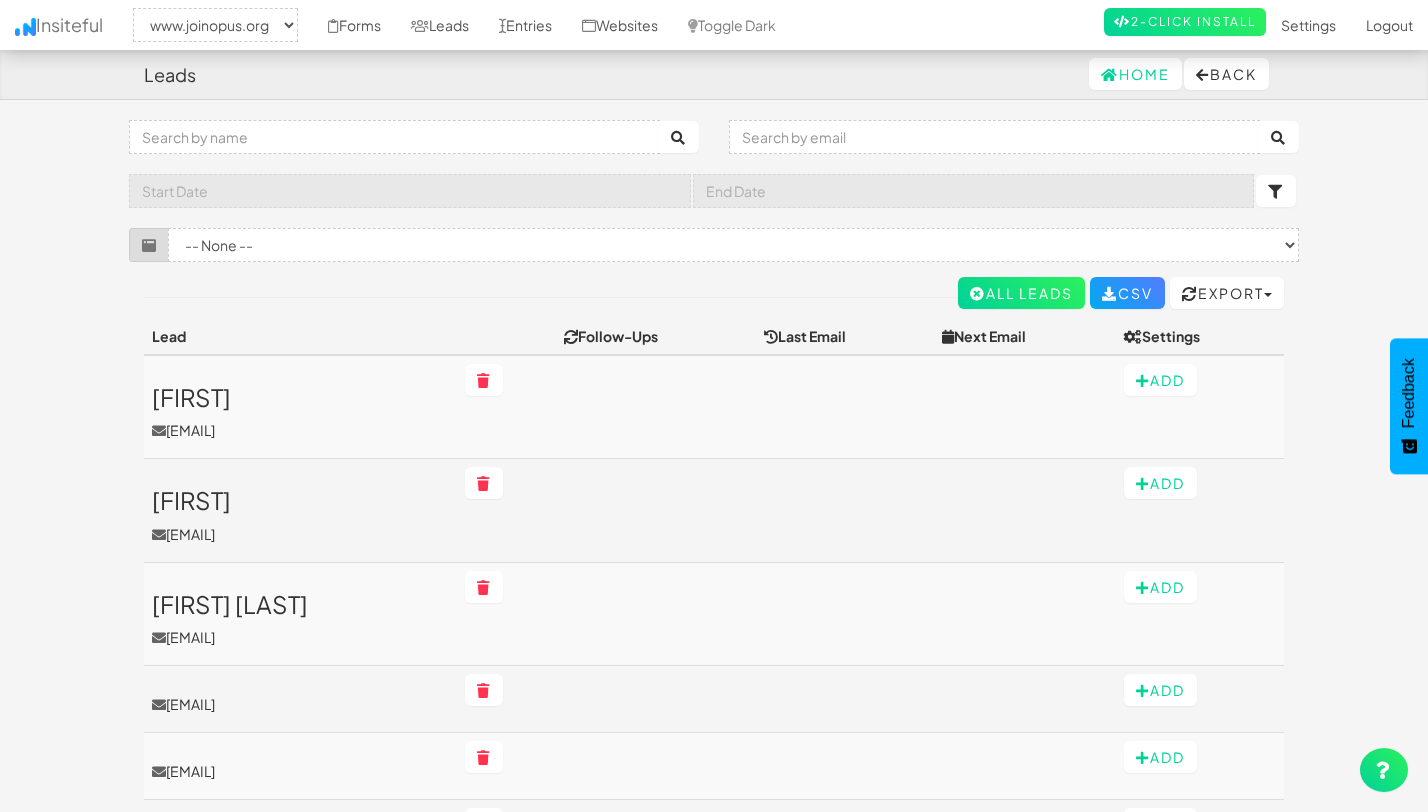 select on "2352" 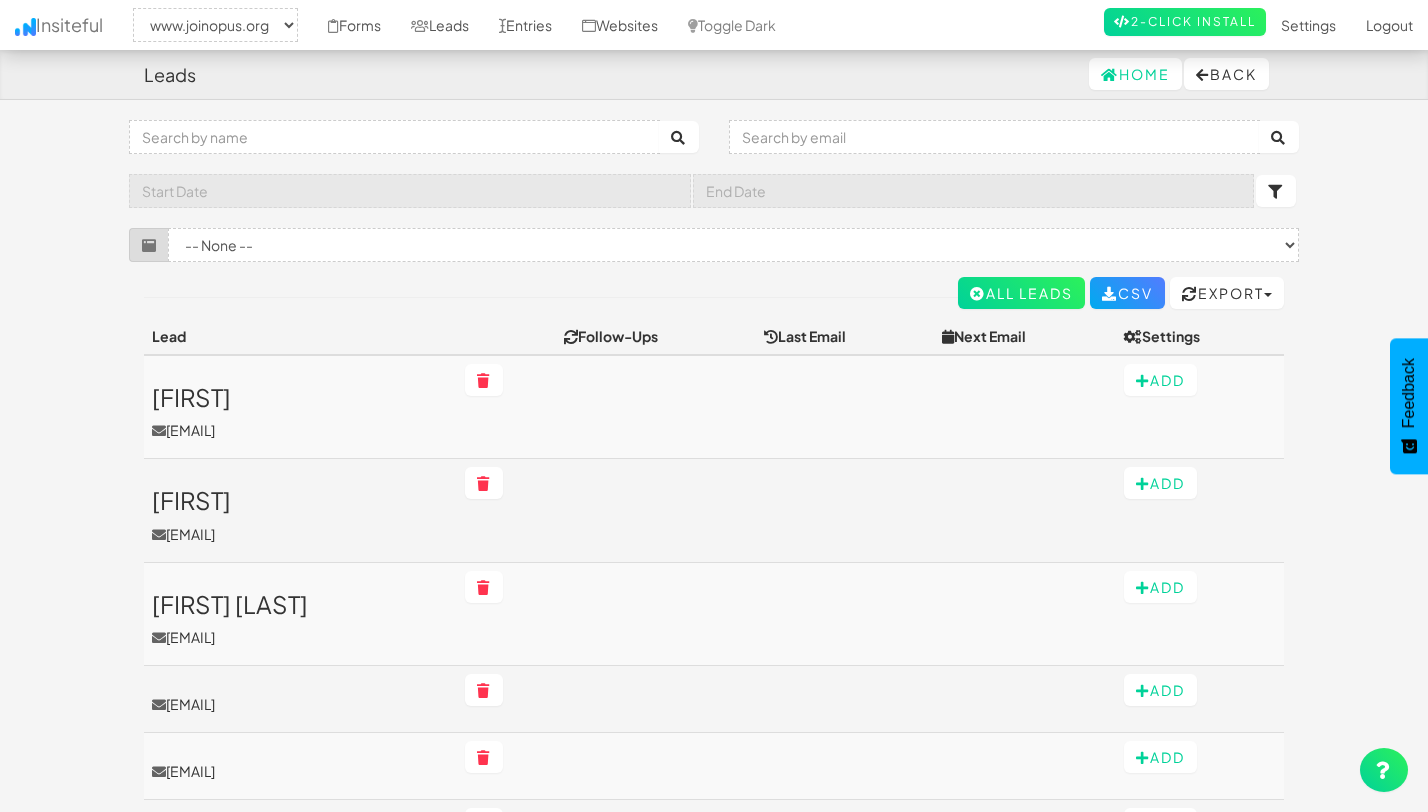 scroll, scrollTop: 0, scrollLeft: 0, axis: both 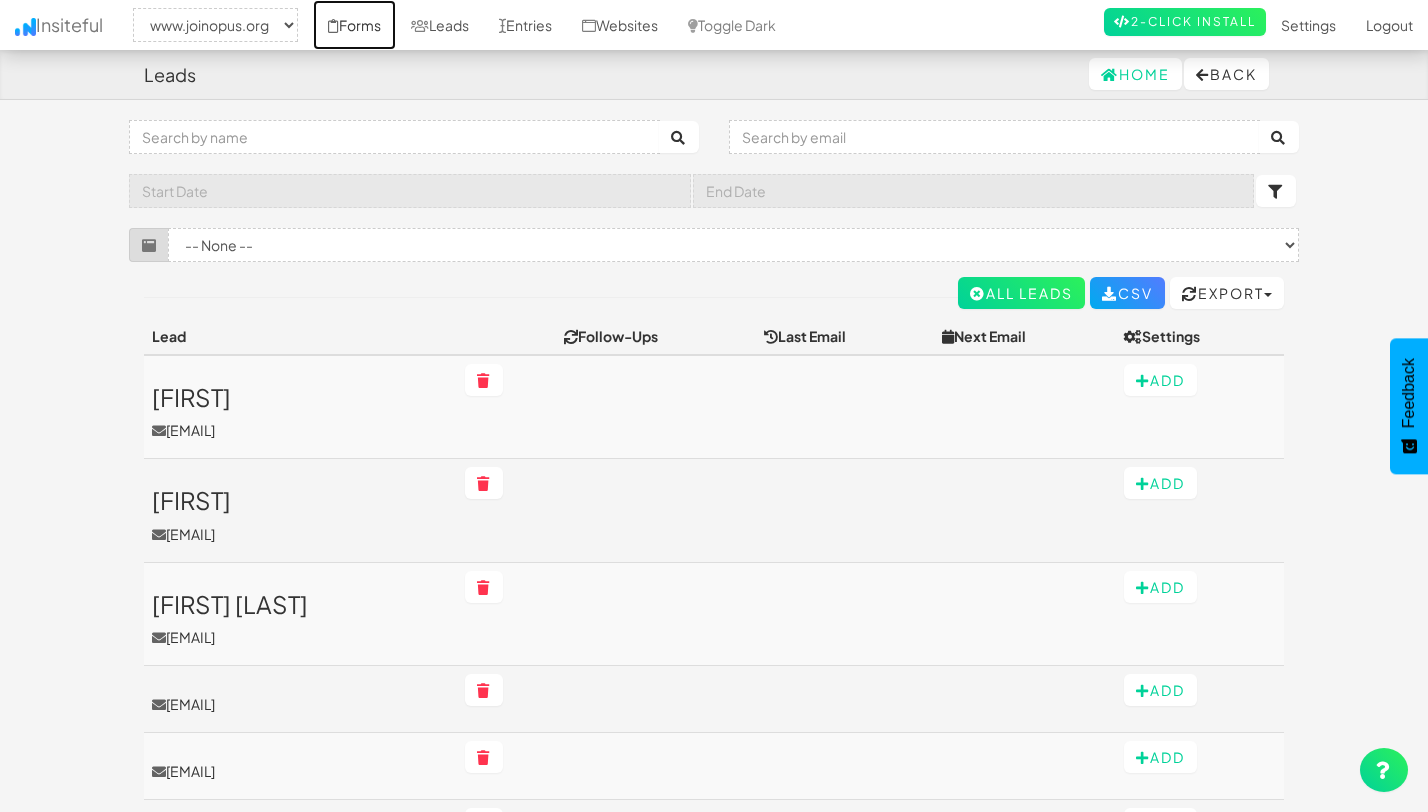 click on "Forms" at bounding box center (354, 25) 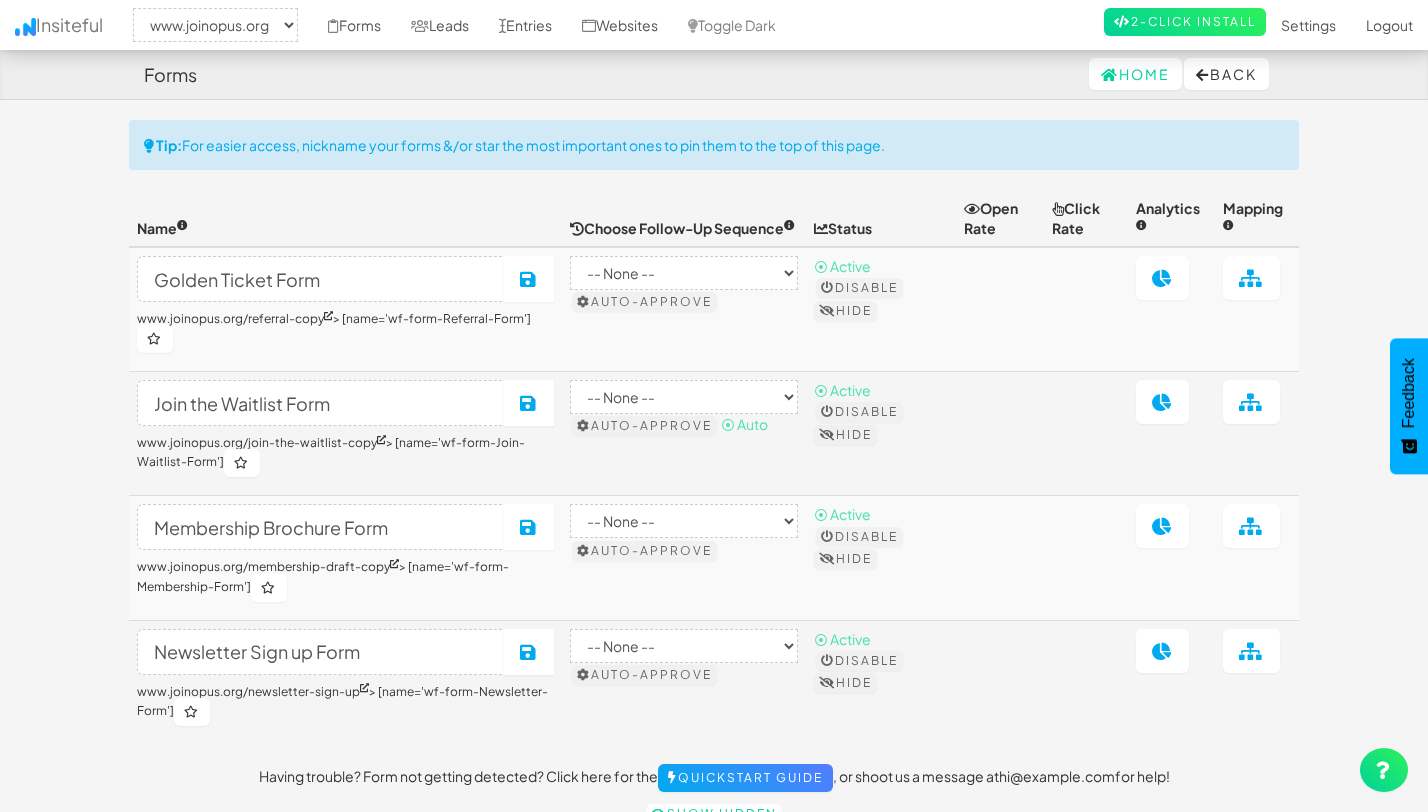 select on "2352" 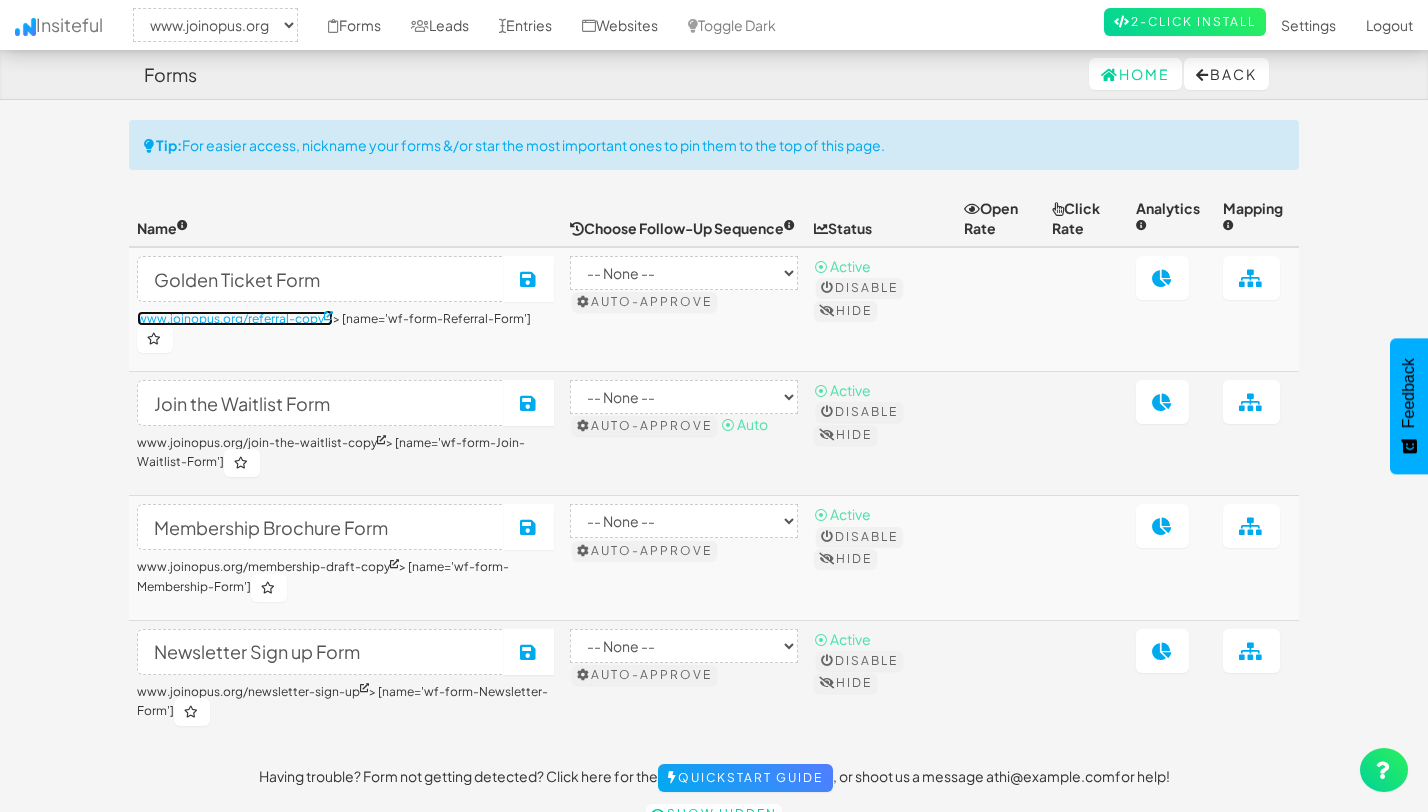 click on "www.joinopus.org/referral-copy" at bounding box center [235, 318] 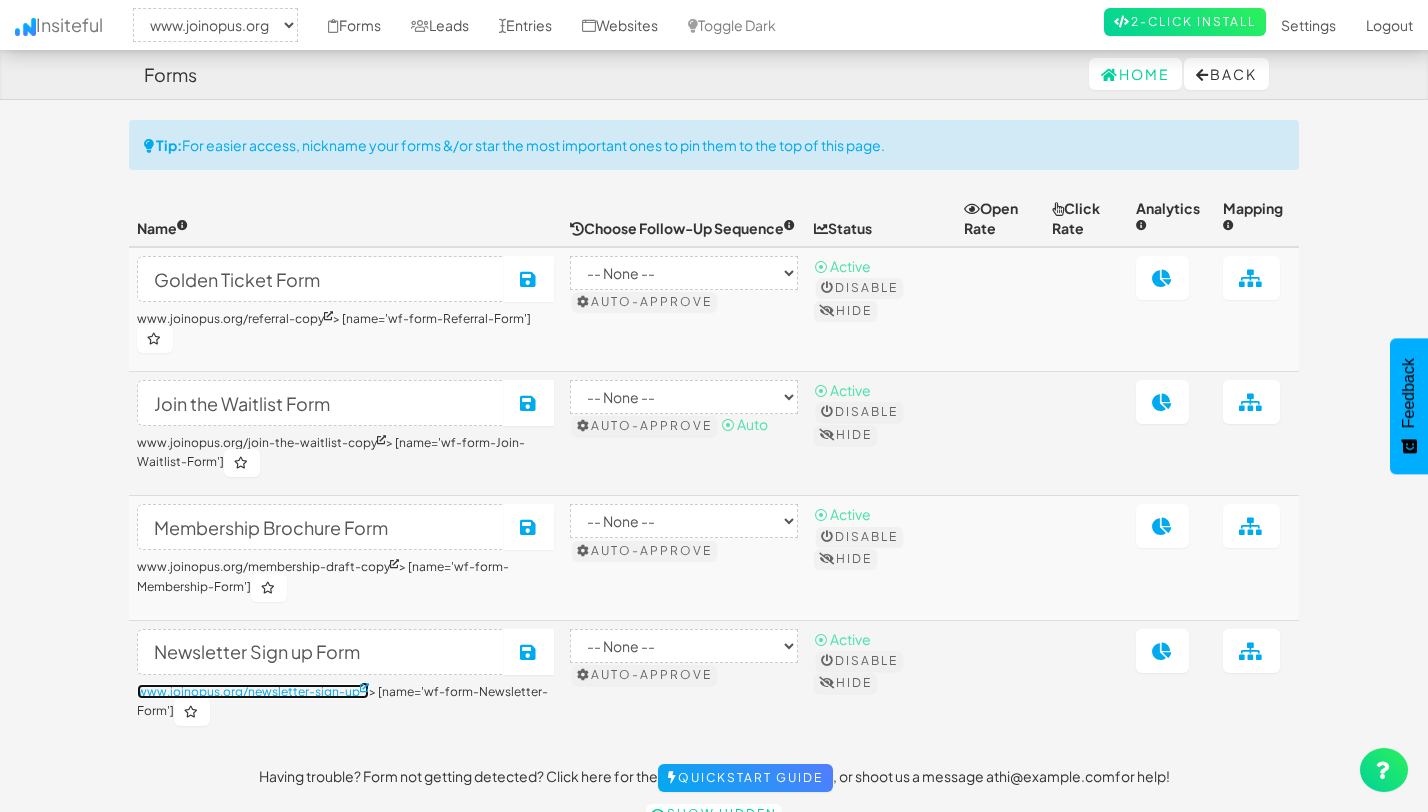 click on "www.joinopus.org/newsletter-sign-up" at bounding box center (253, 691) 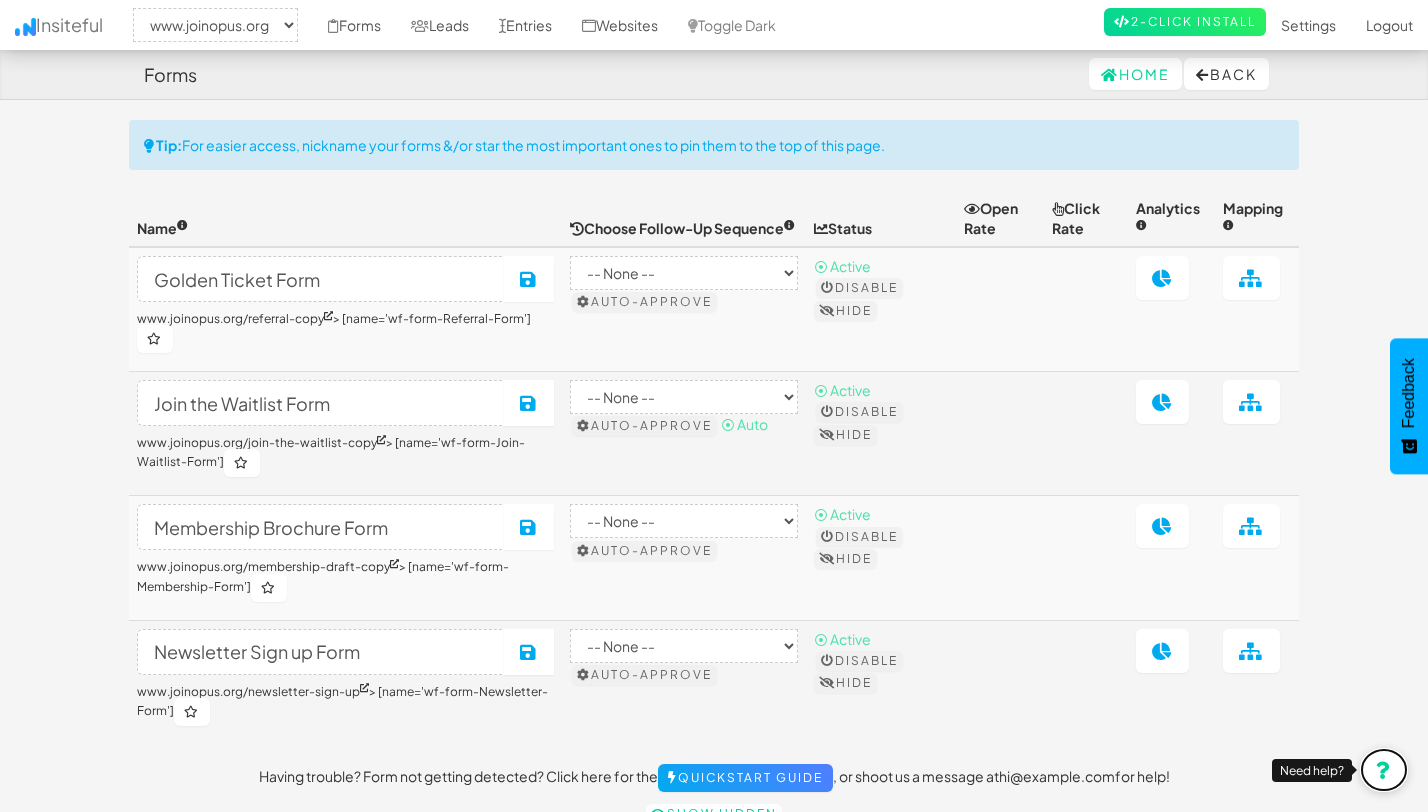 click at bounding box center (1384, 770) 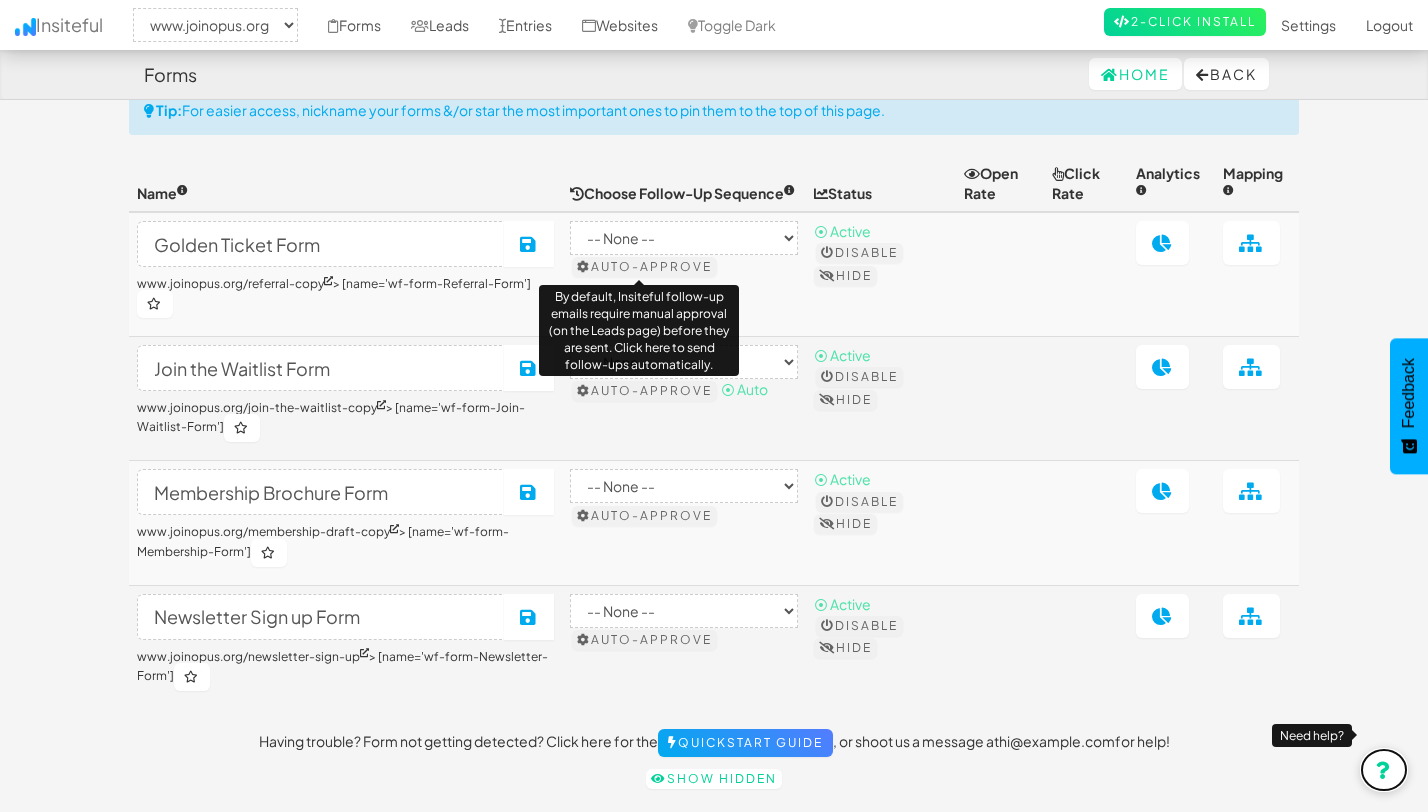 scroll, scrollTop: 71, scrollLeft: 0, axis: vertical 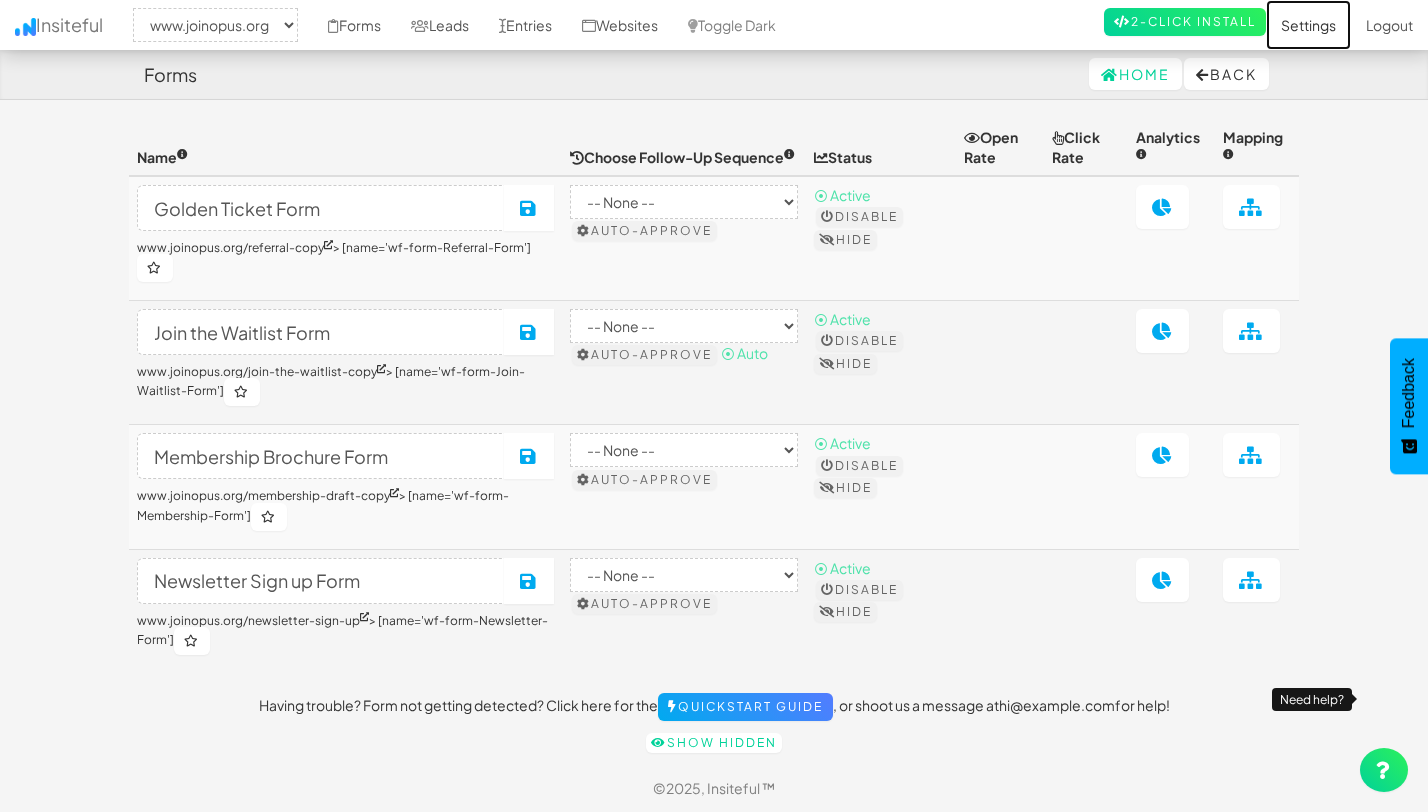click on "Settings" at bounding box center (1308, 25) 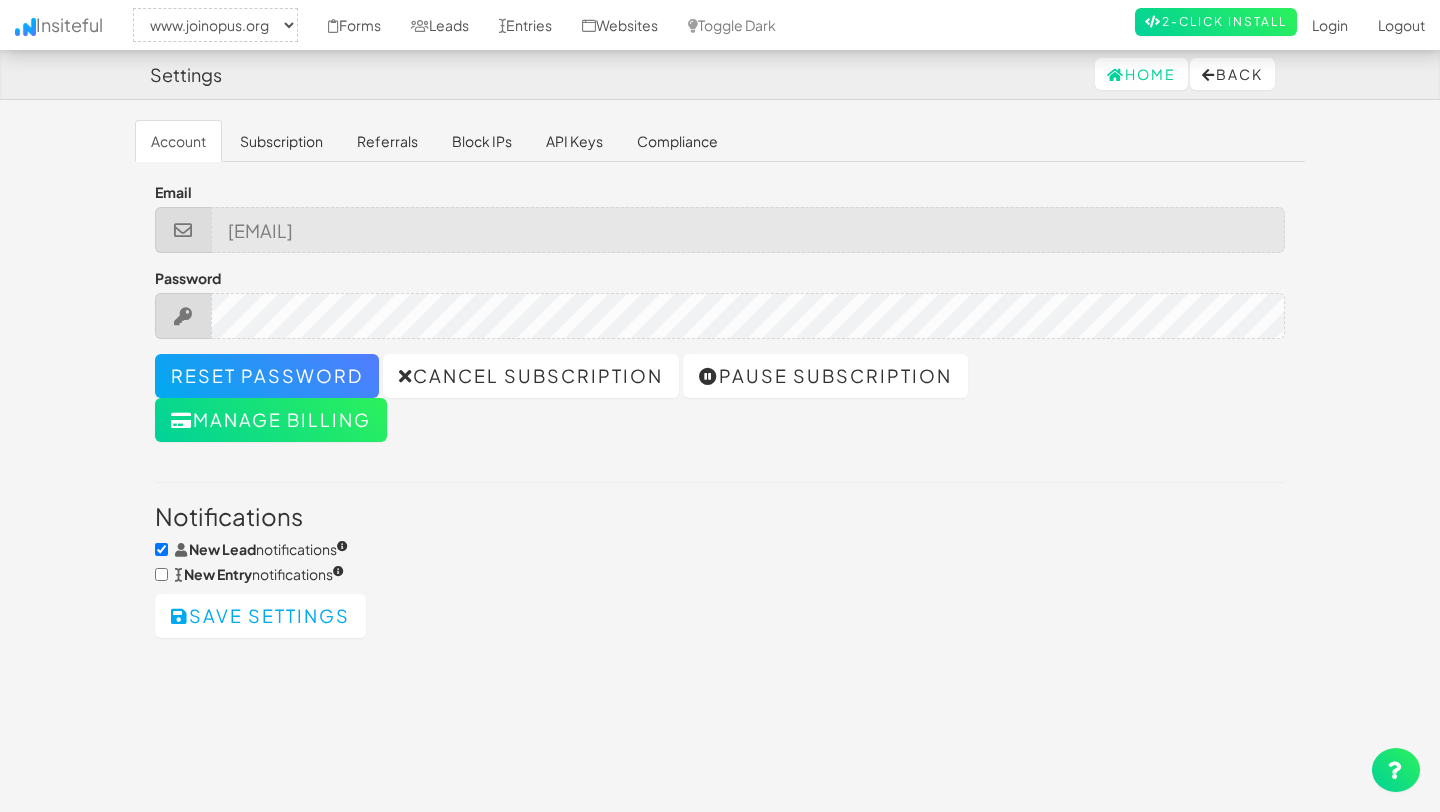select on "2352" 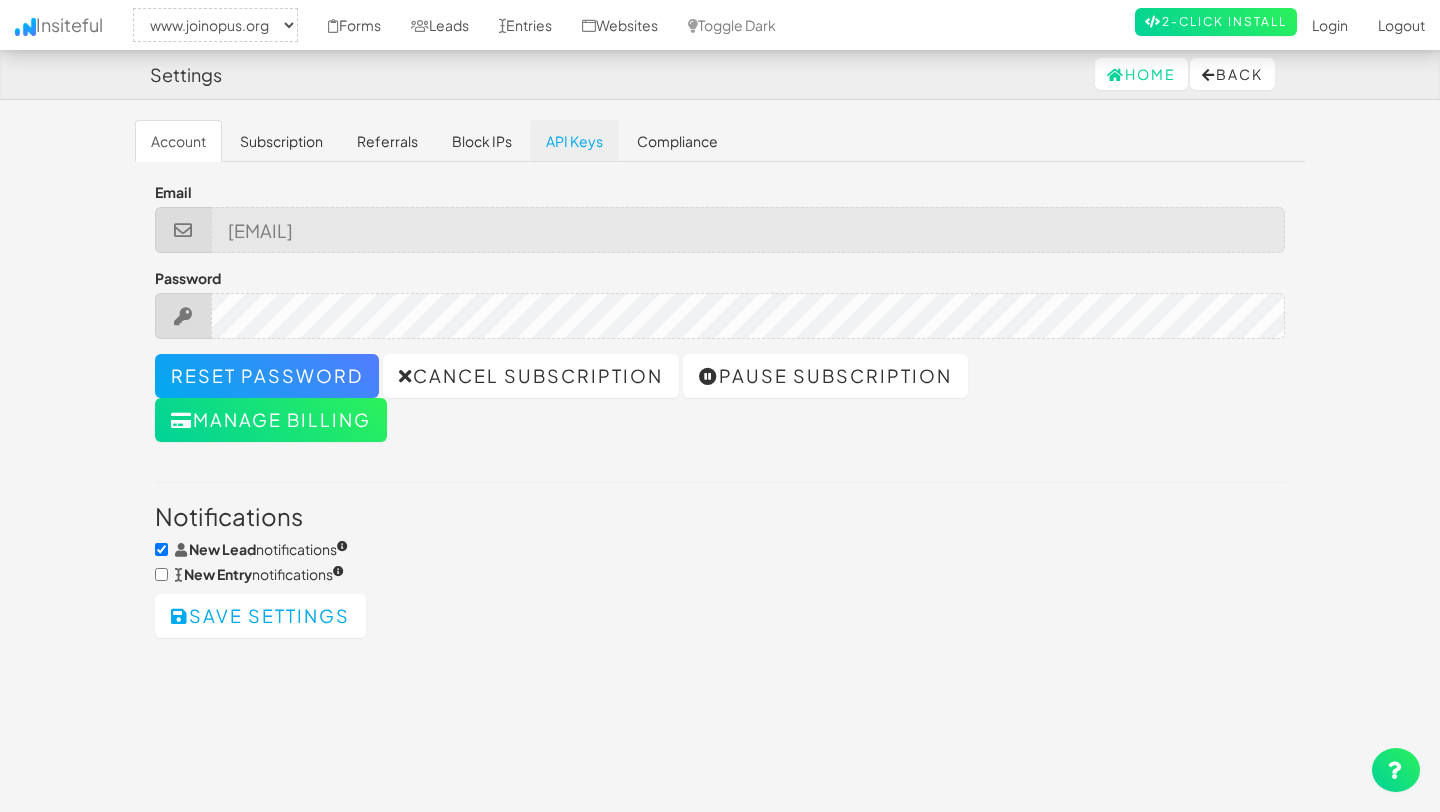 scroll, scrollTop: 0, scrollLeft: 0, axis: both 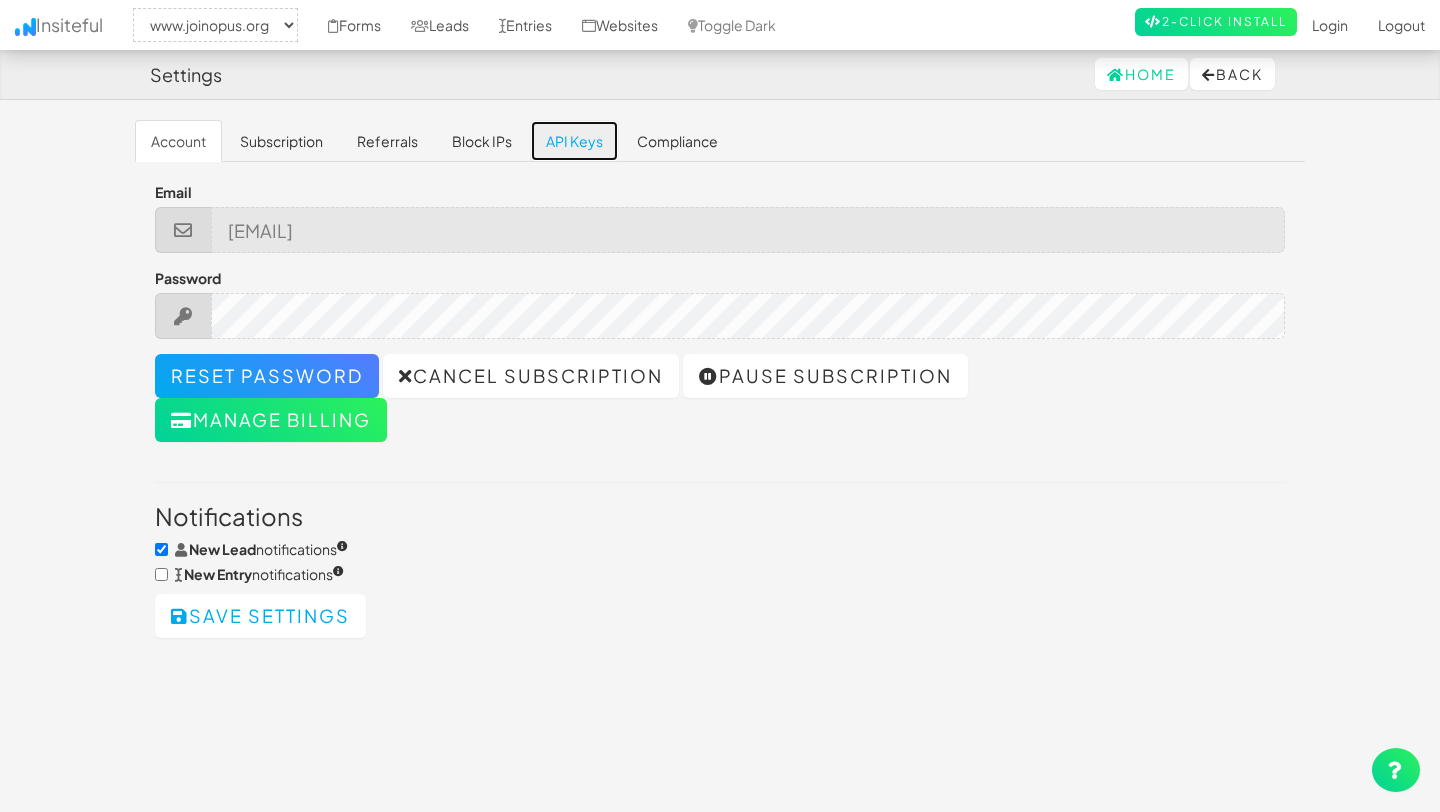 click on "API Keys" at bounding box center (574, 141) 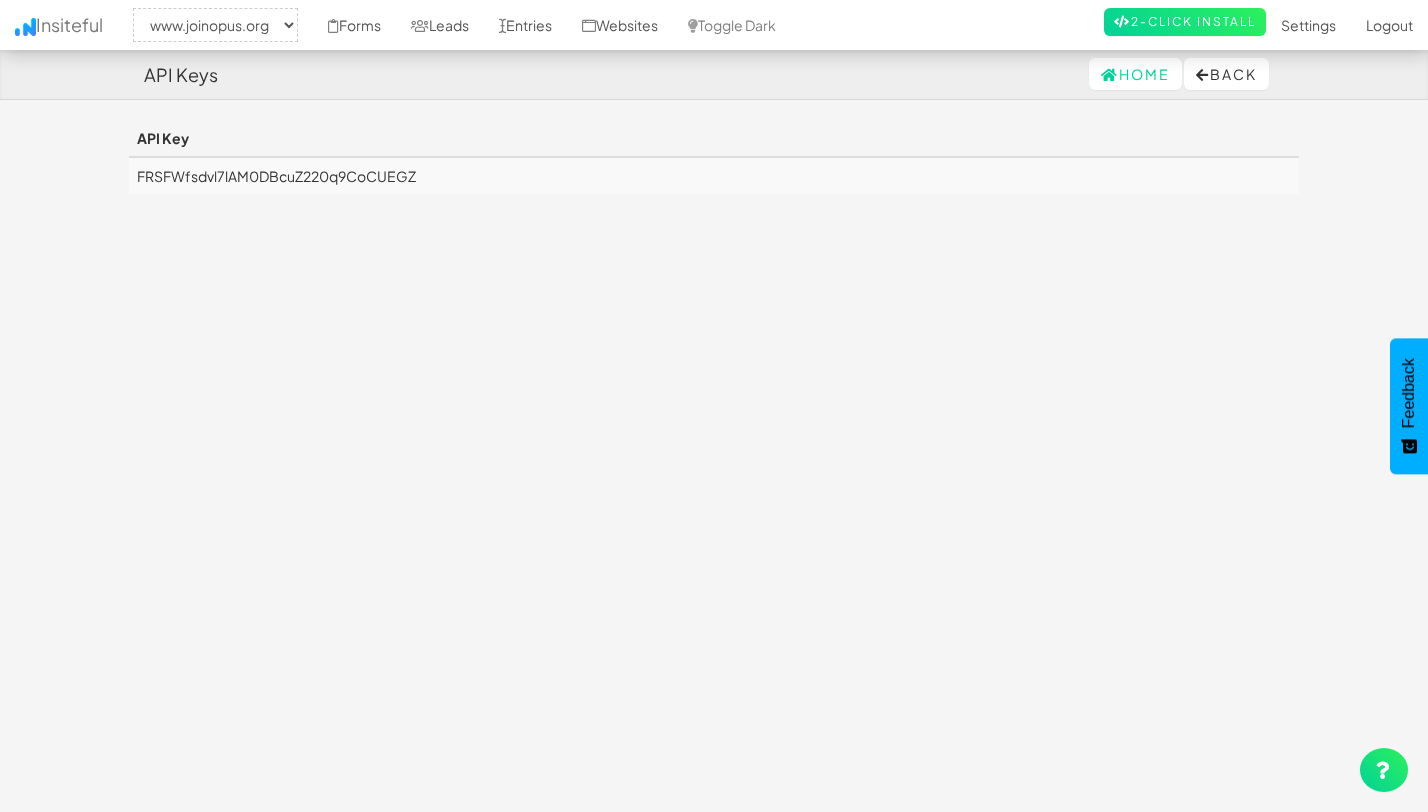 select on "2352" 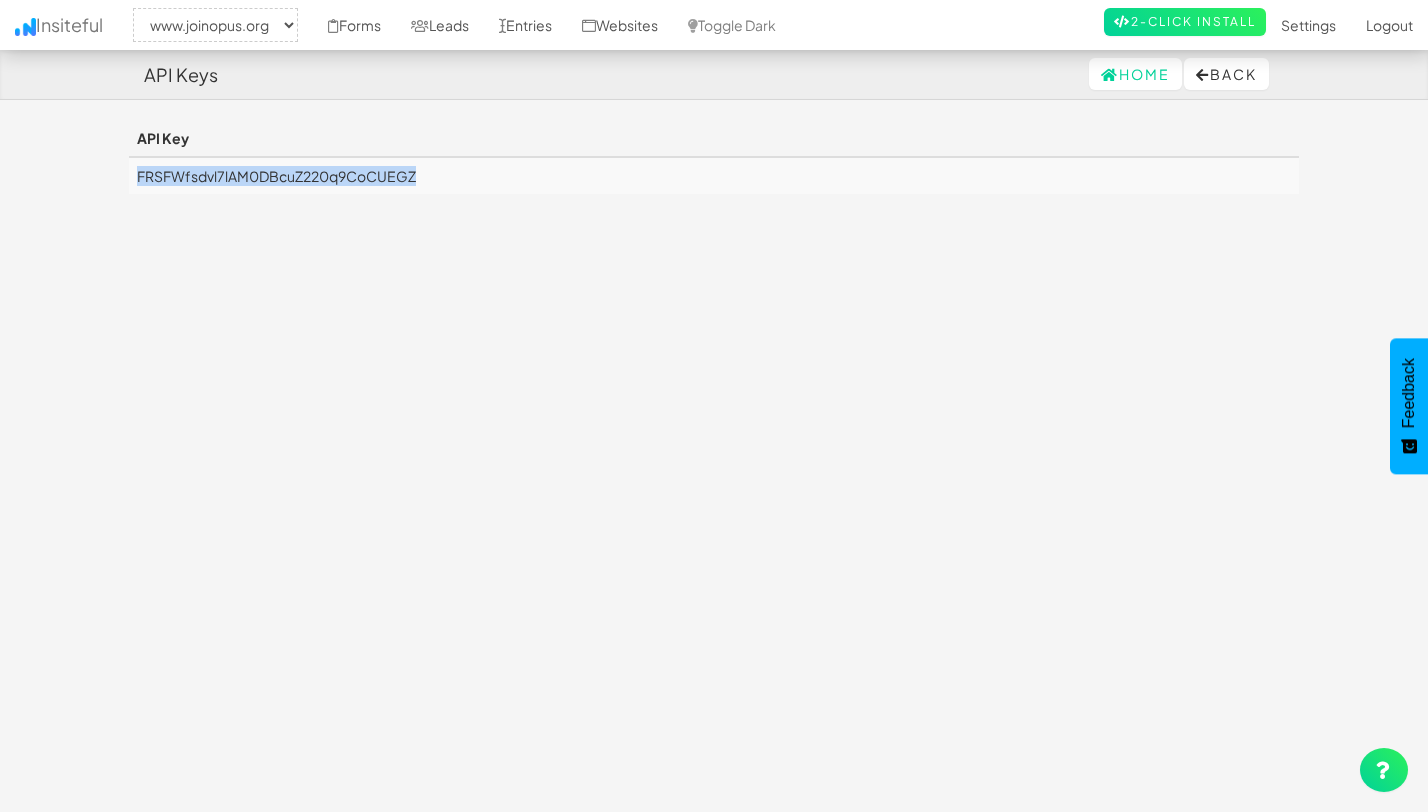 drag, startPoint x: 472, startPoint y: 181, endPoint x: 131, endPoint y: 177, distance: 341.02347 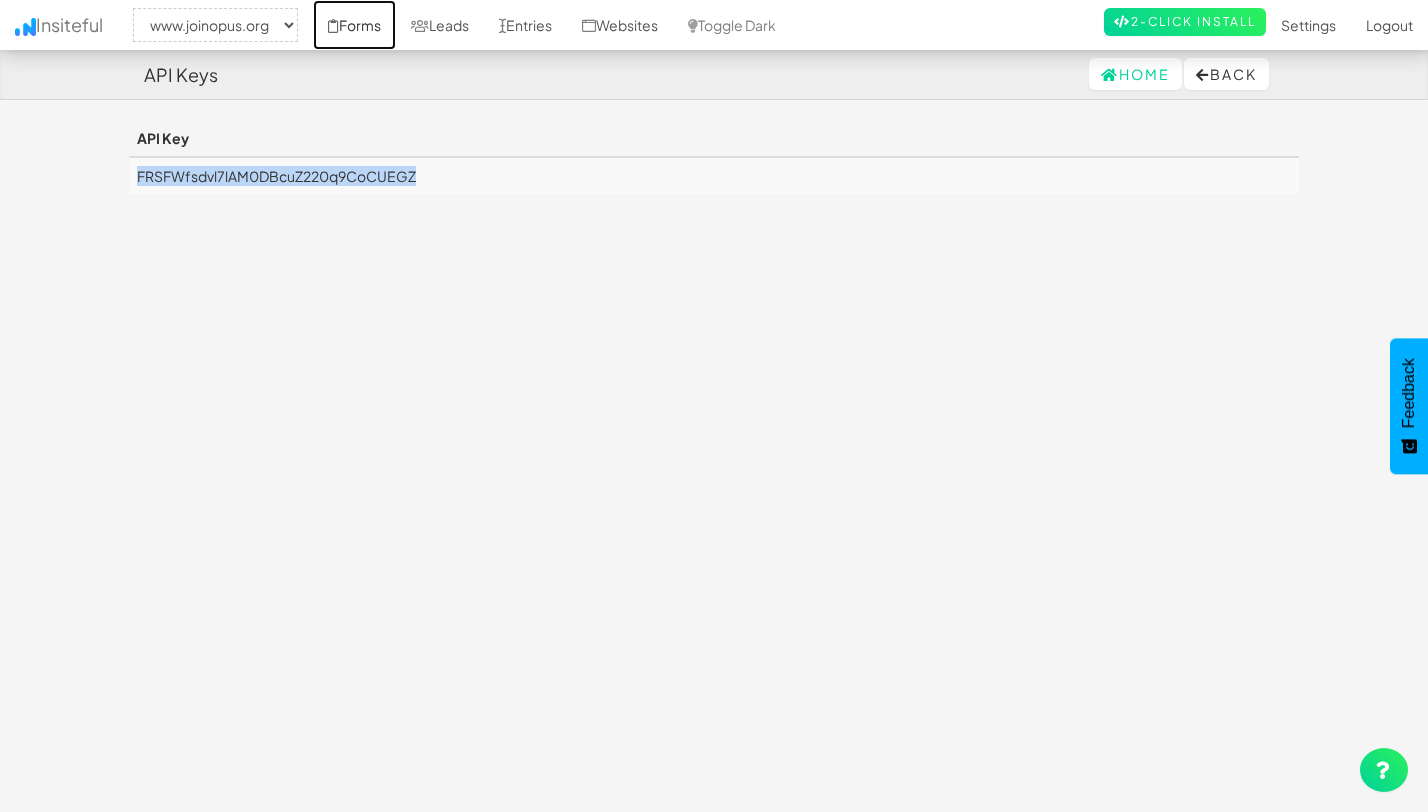 click on "Forms" at bounding box center [354, 25] 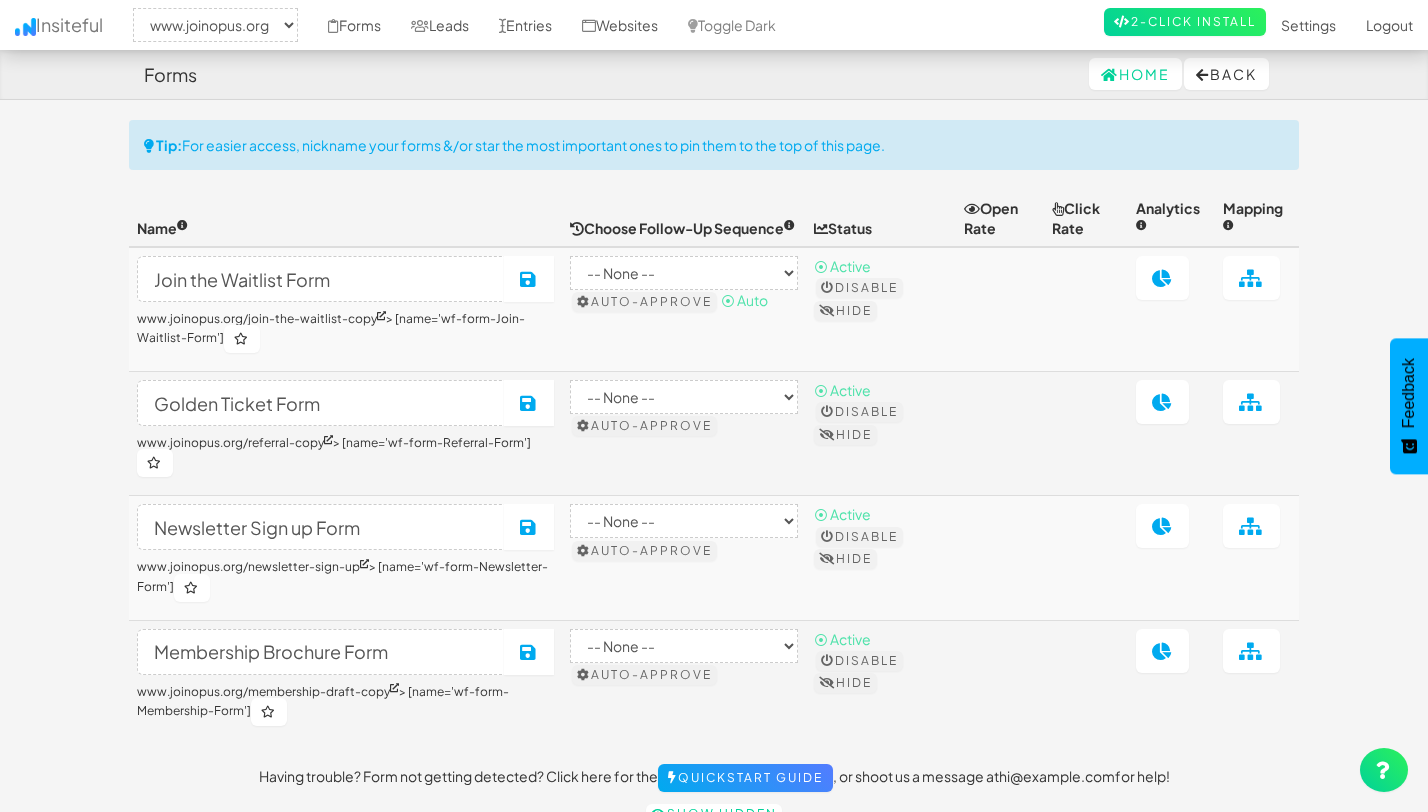 select on "2352" 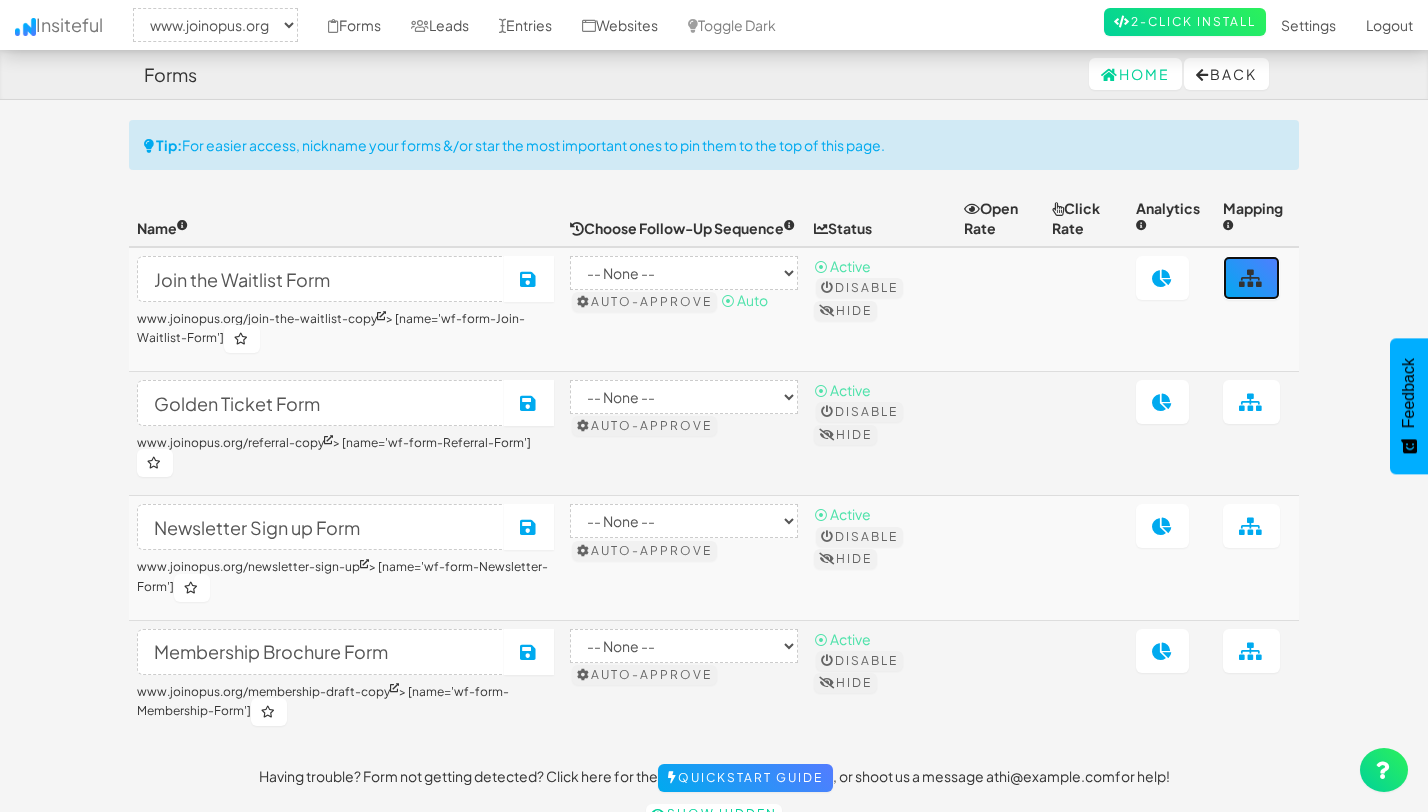 click at bounding box center (1251, 278) 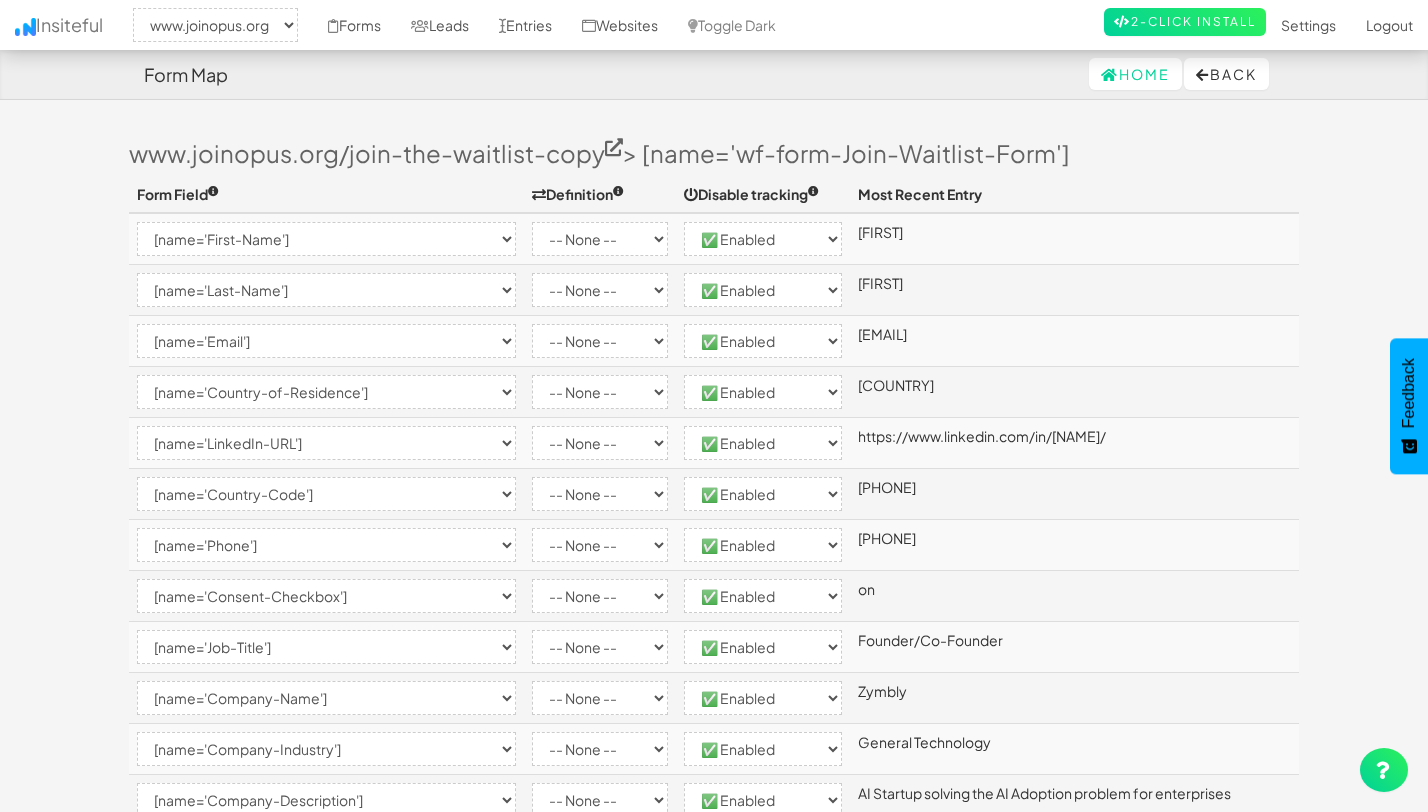select on "2352" 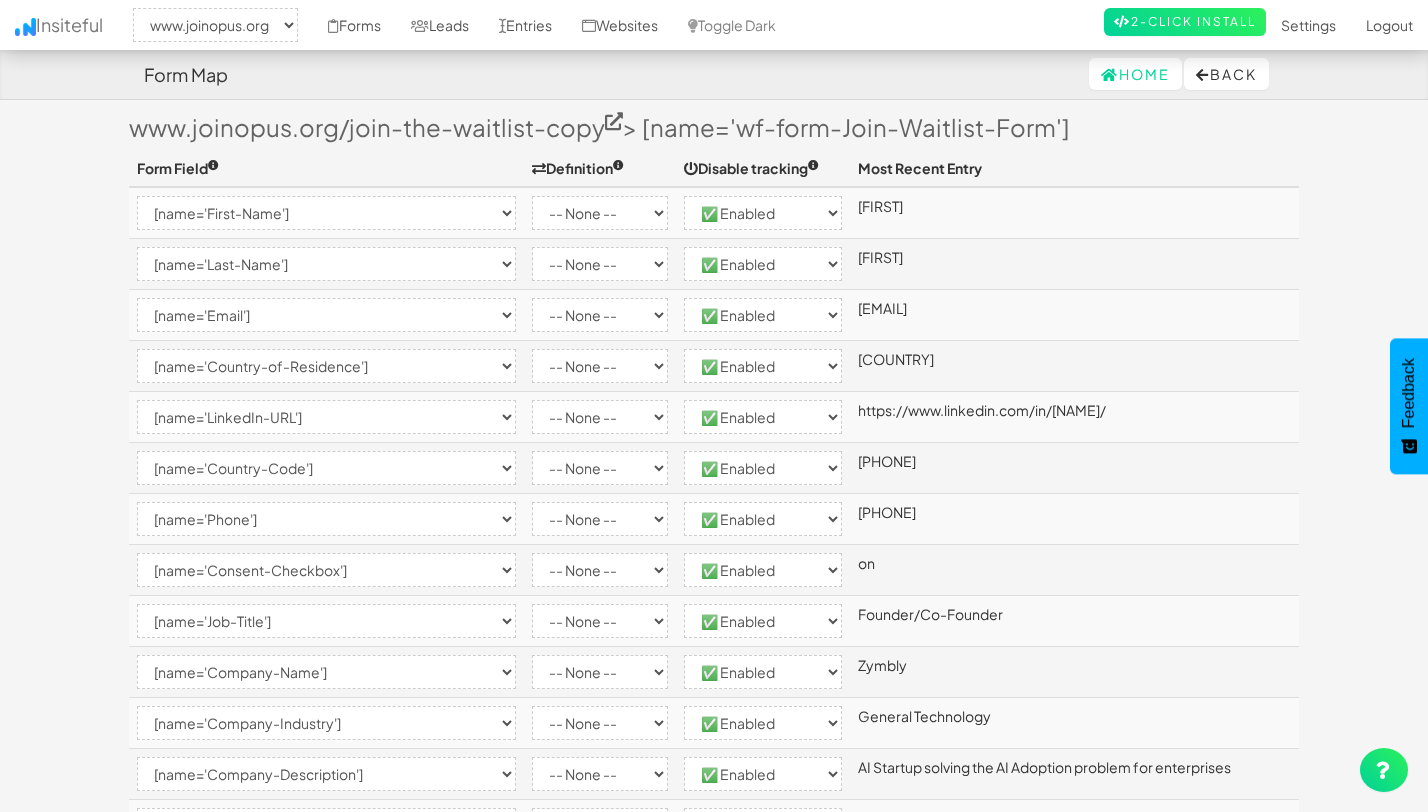 scroll, scrollTop: 0, scrollLeft: 0, axis: both 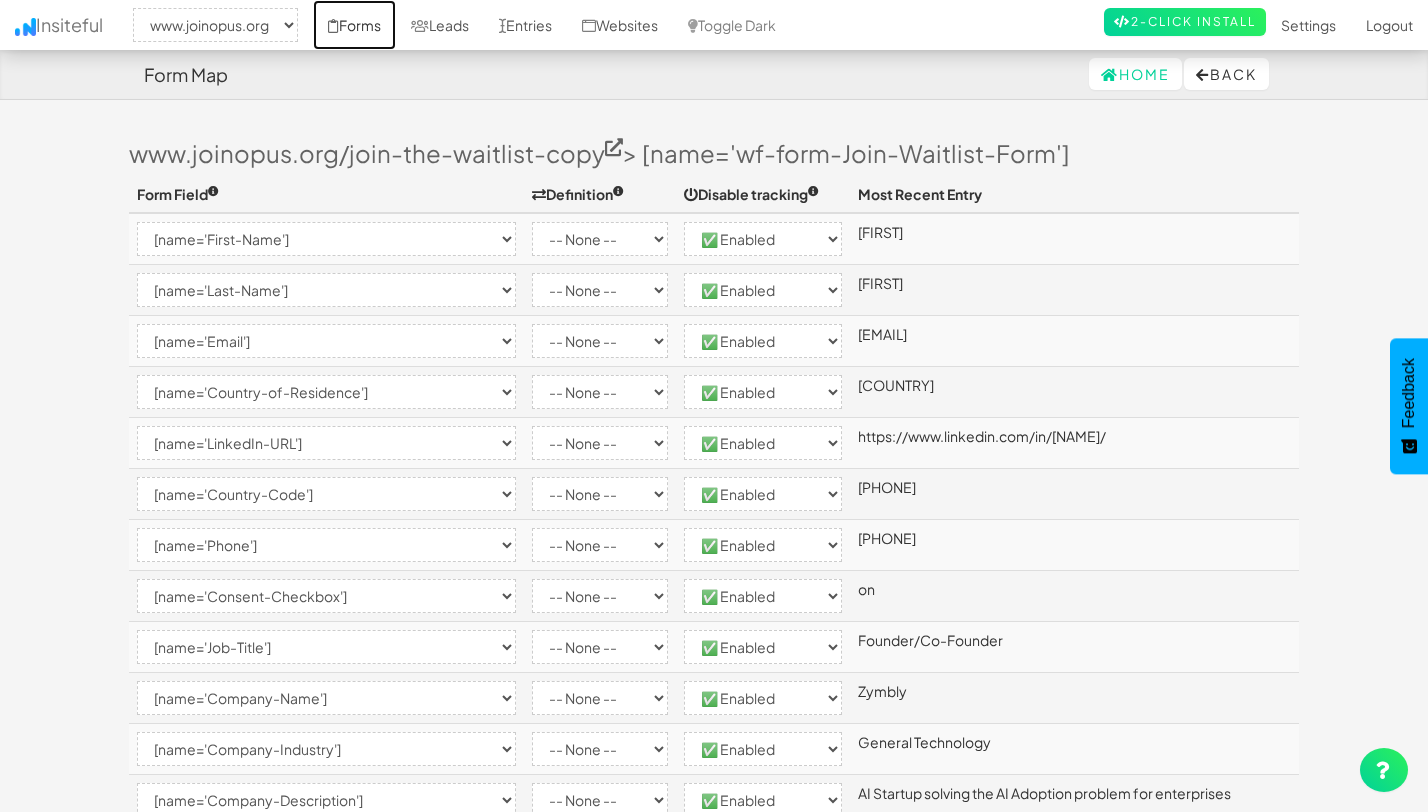 click on "Forms" at bounding box center (354, 25) 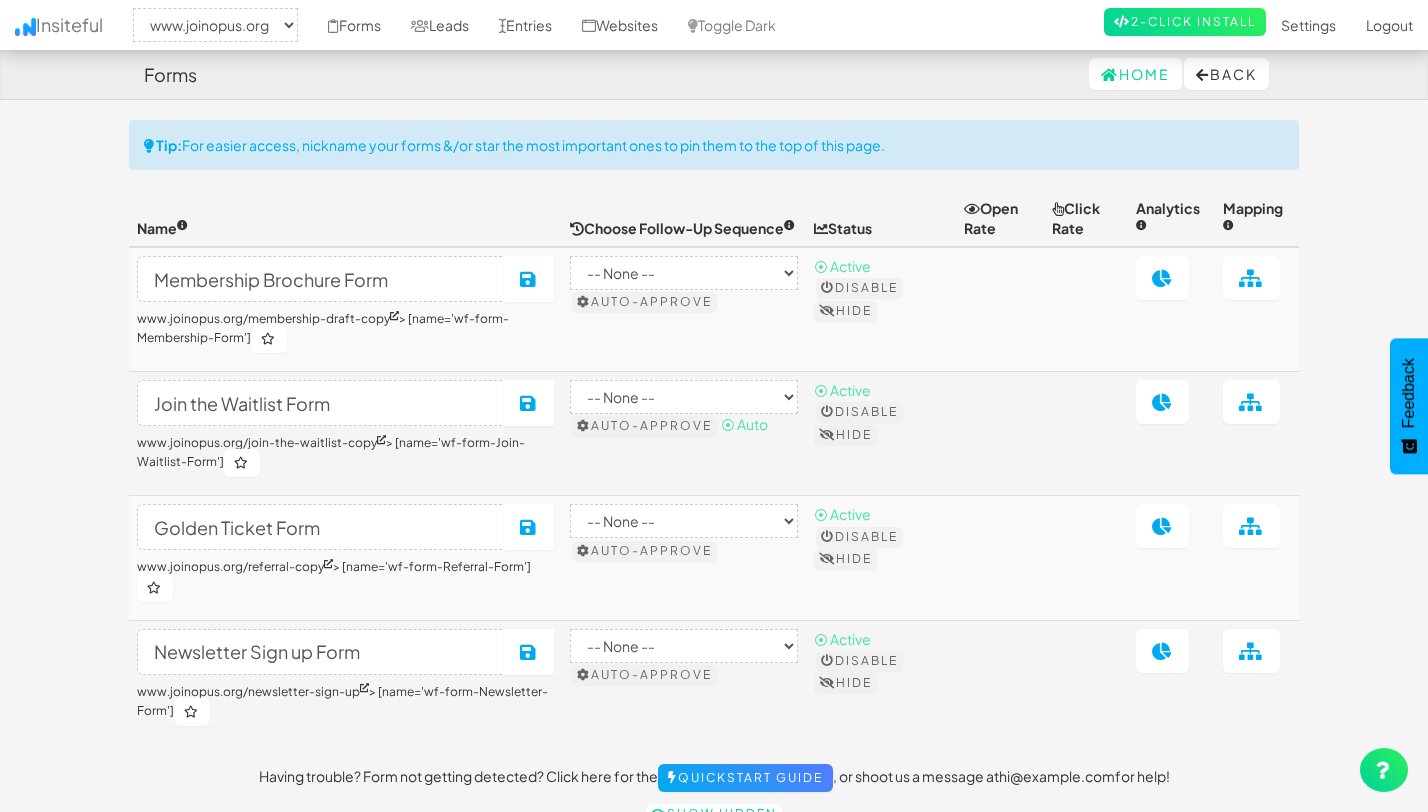 select on "2352" 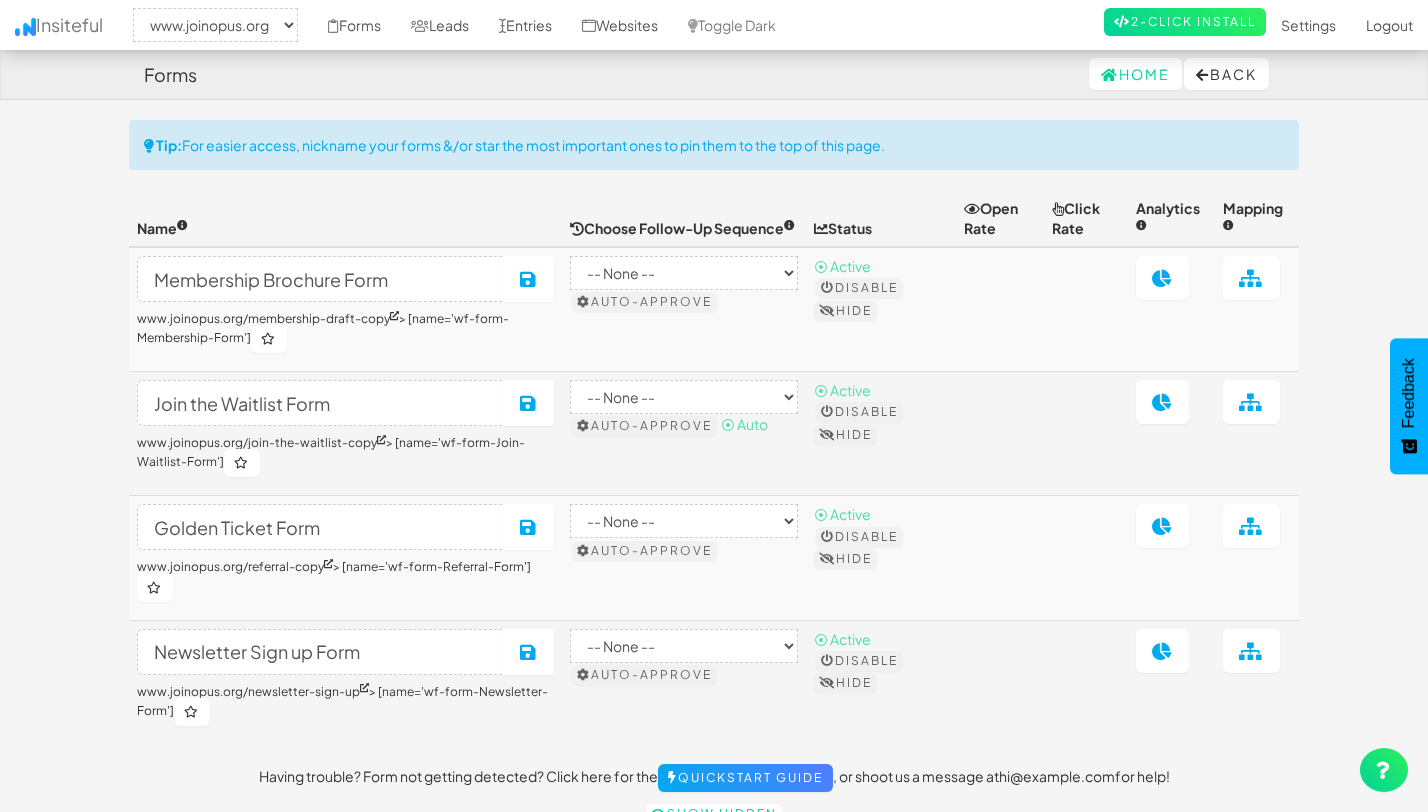 scroll, scrollTop: 71, scrollLeft: 0, axis: vertical 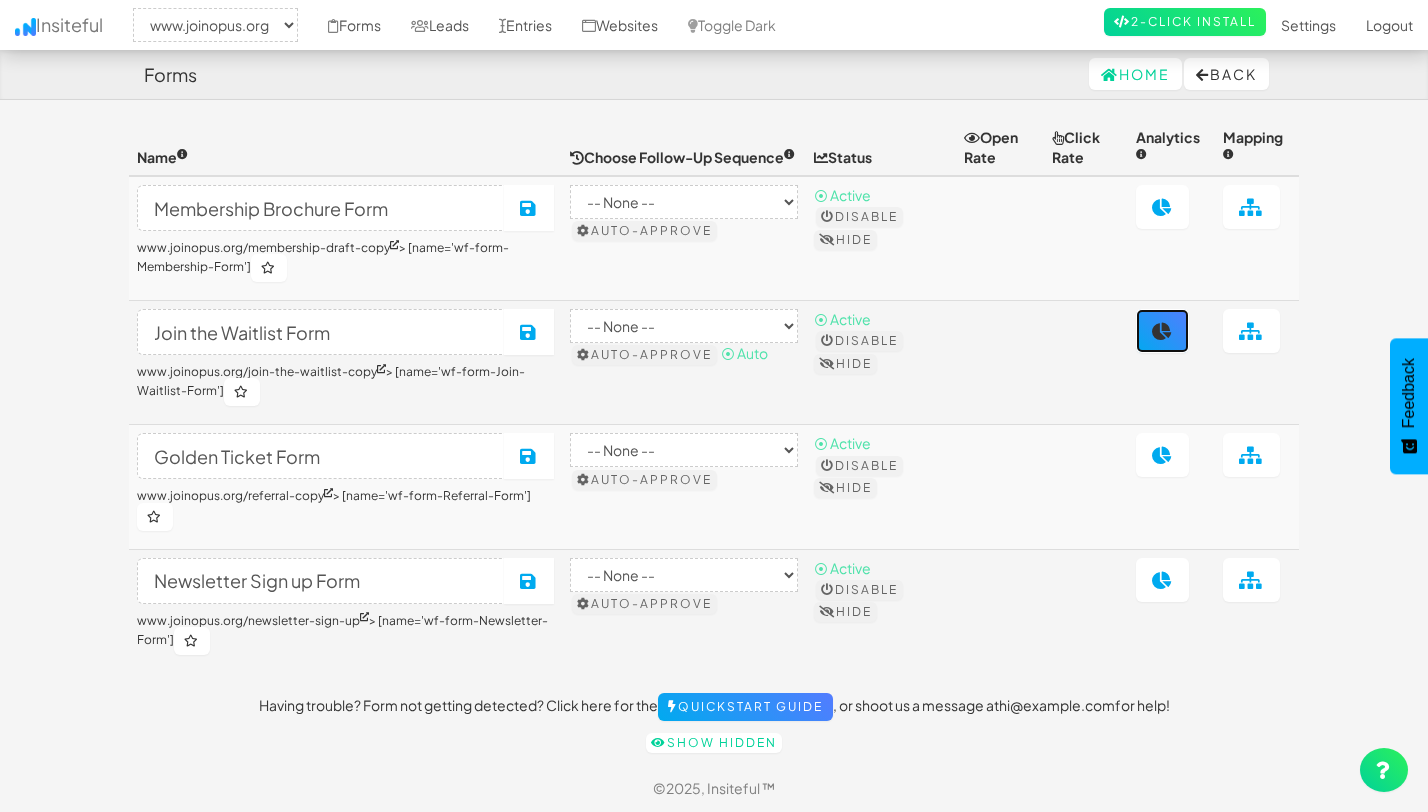 click at bounding box center (1162, 331) 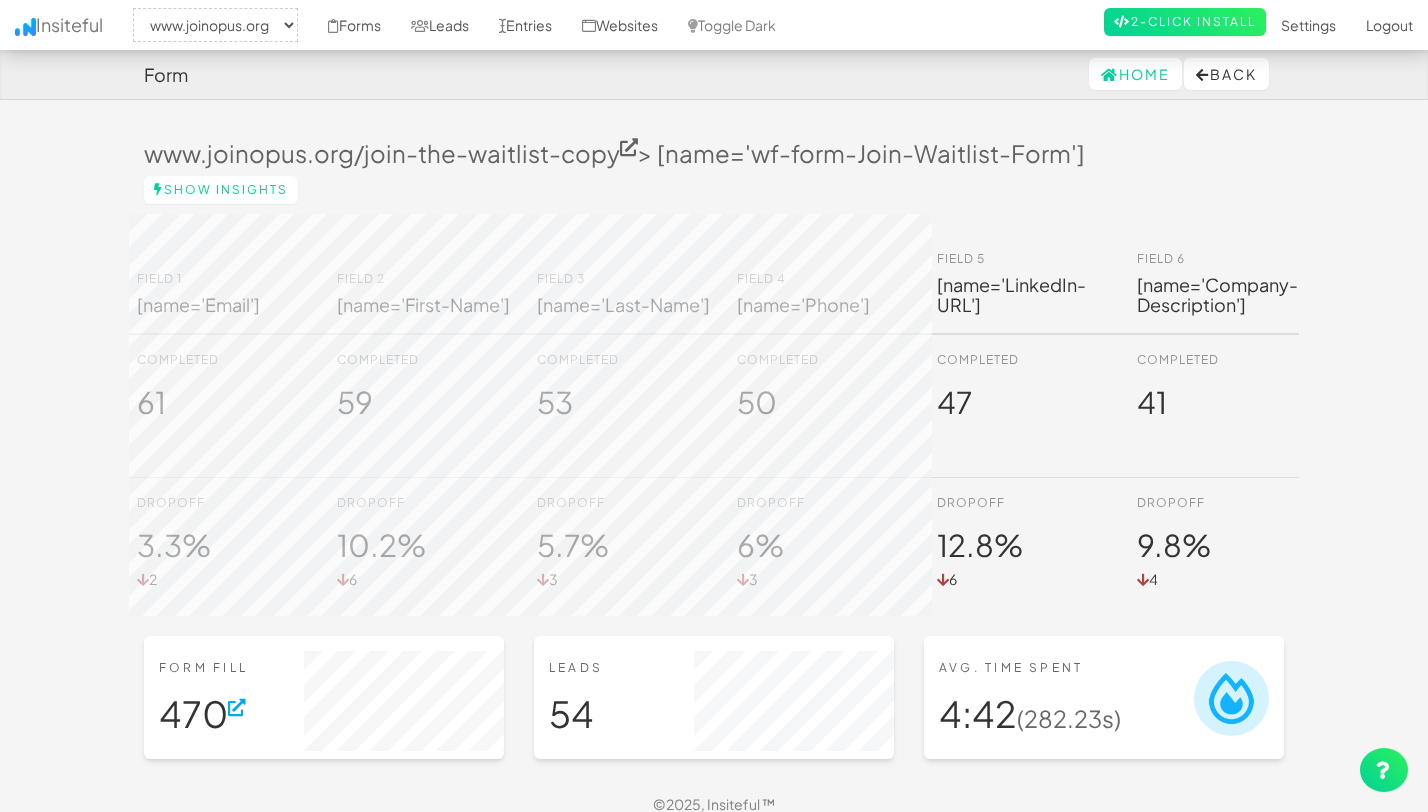 select on "2352" 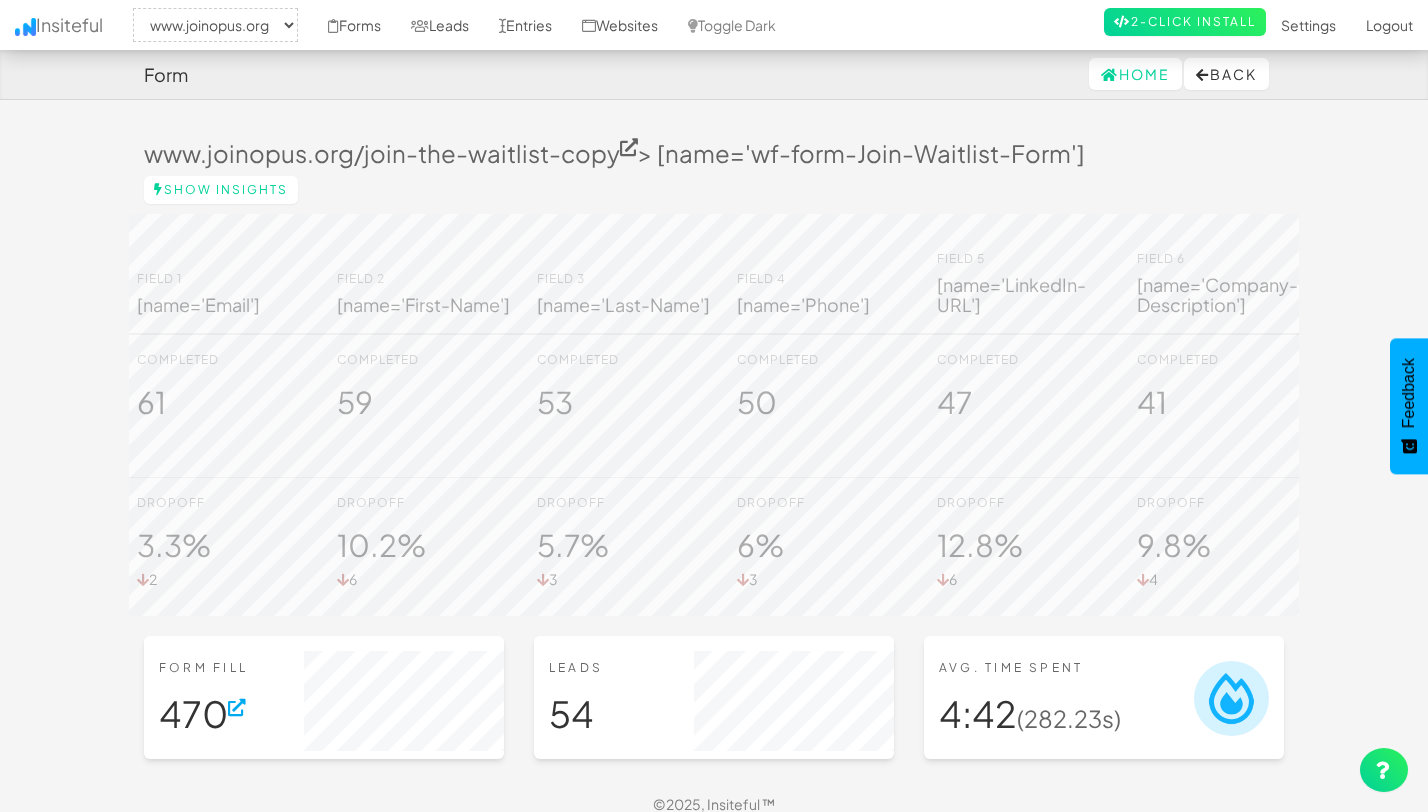 scroll, scrollTop: 32, scrollLeft: 0, axis: vertical 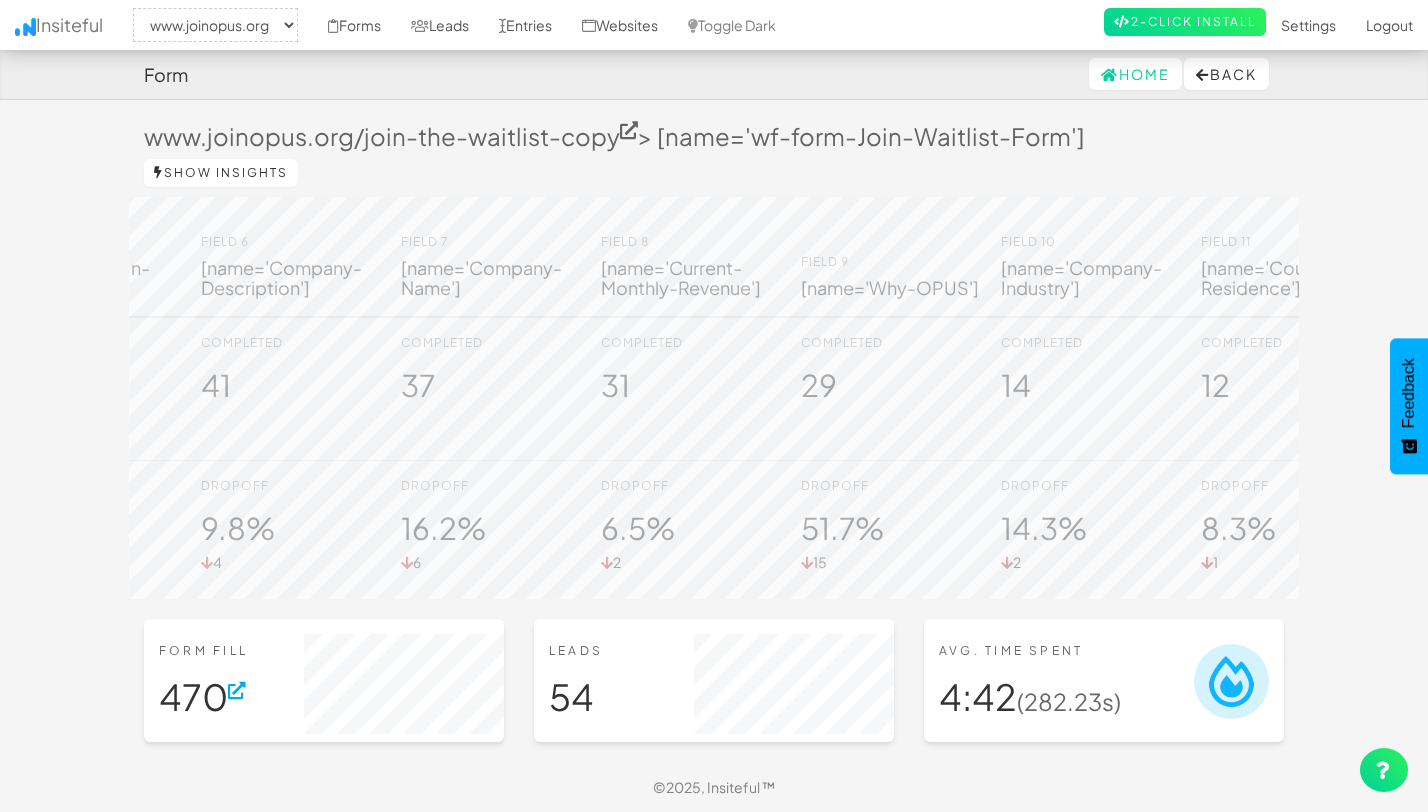 click on "Show Insights" at bounding box center [221, 173] 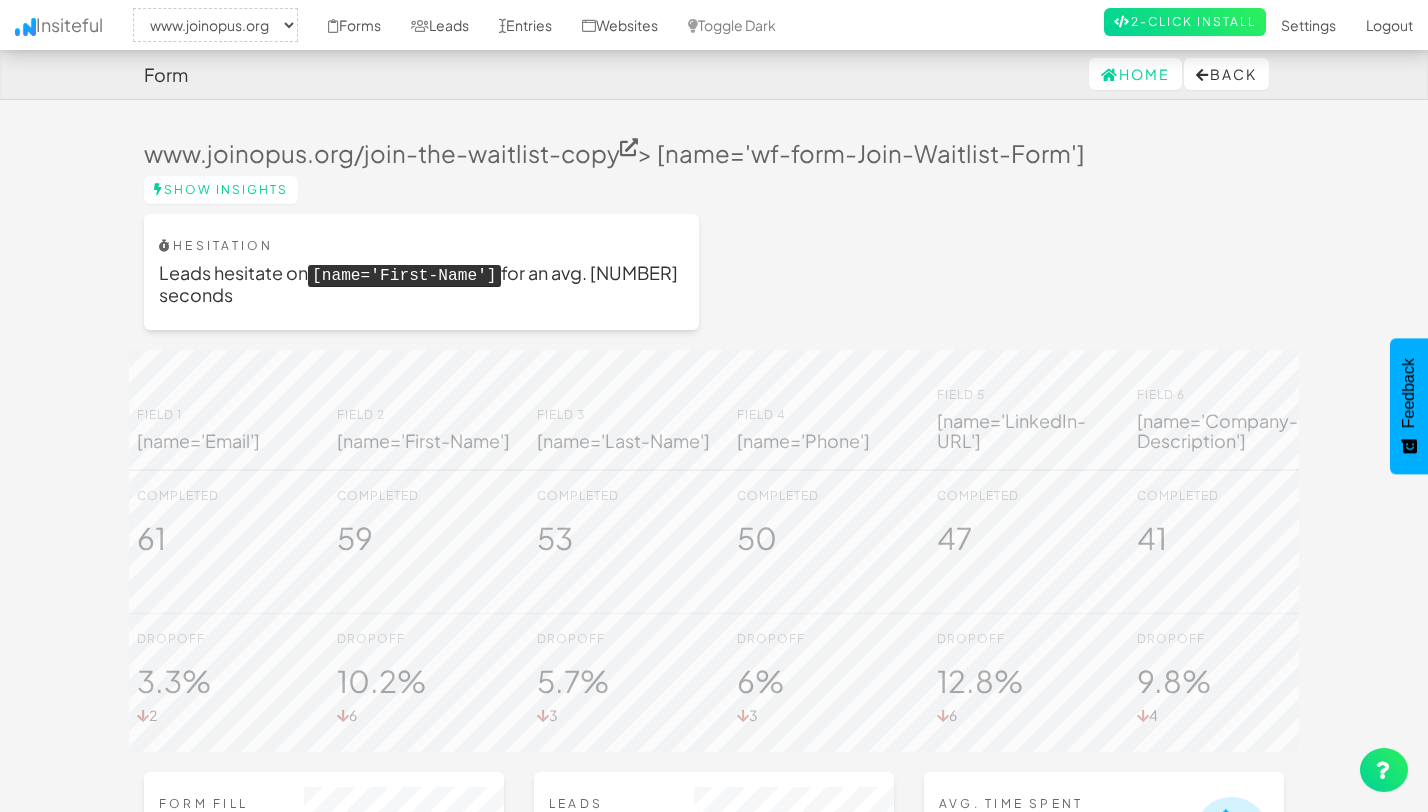 select on "2352" 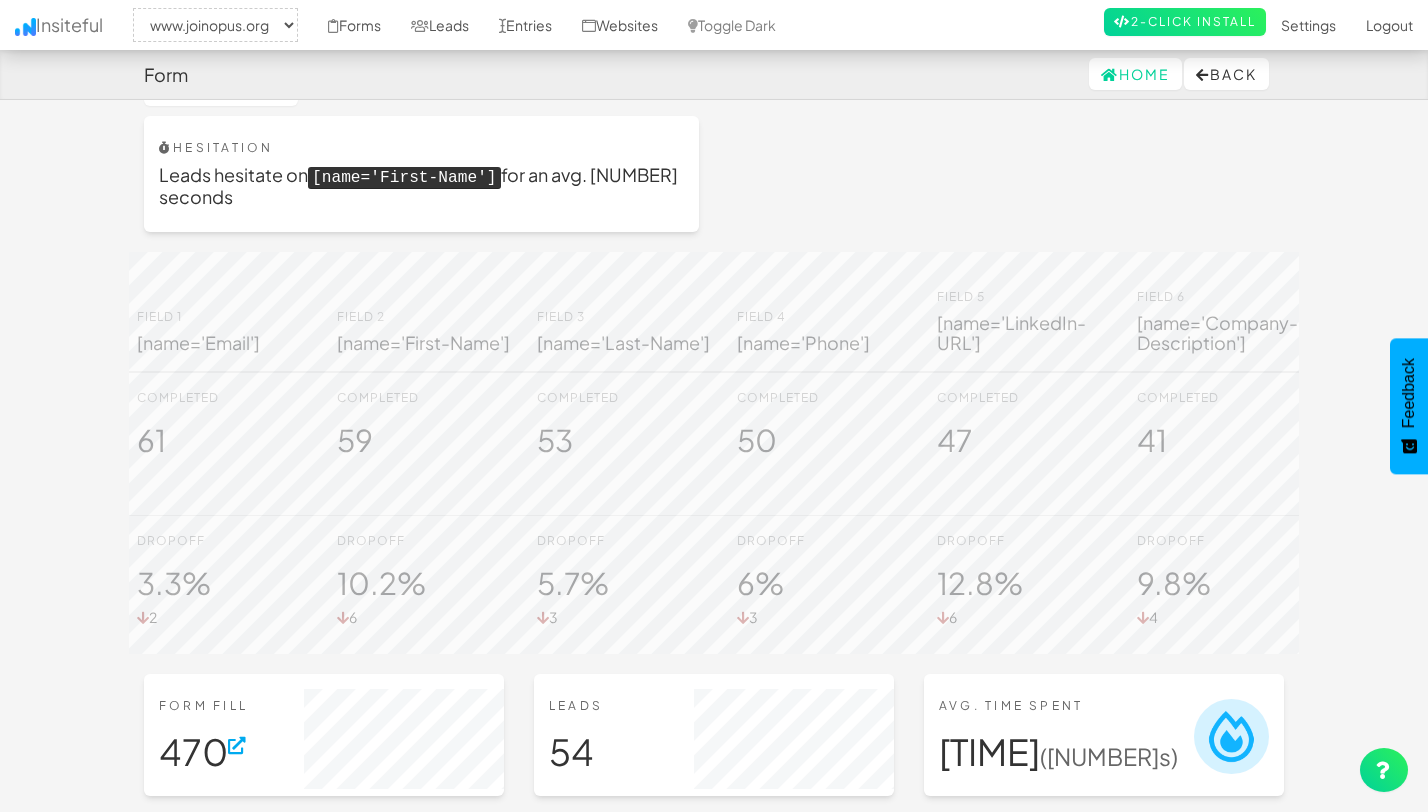 scroll, scrollTop: 0, scrollLeft: 0, axis: both 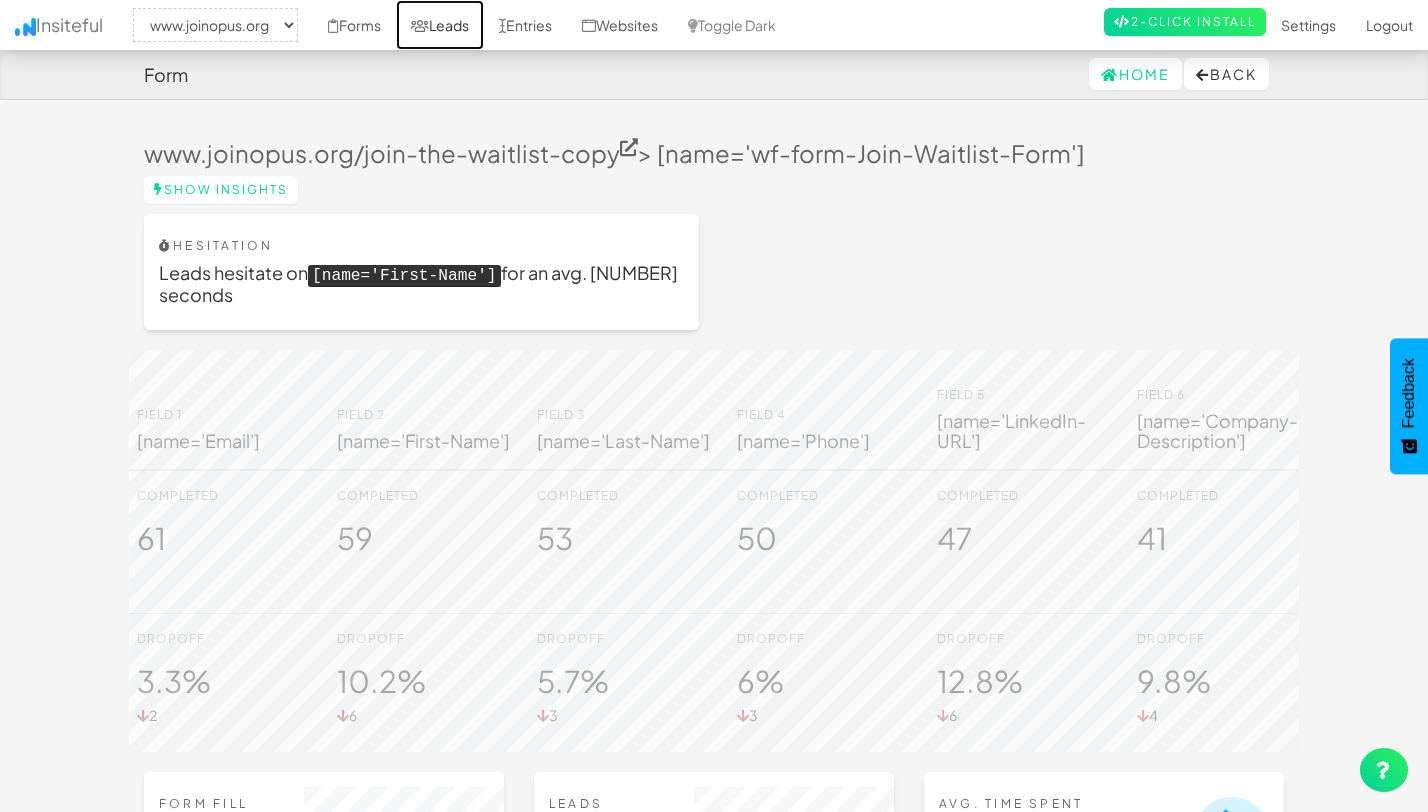 click on "Leads" at bounding box center [440, 25] 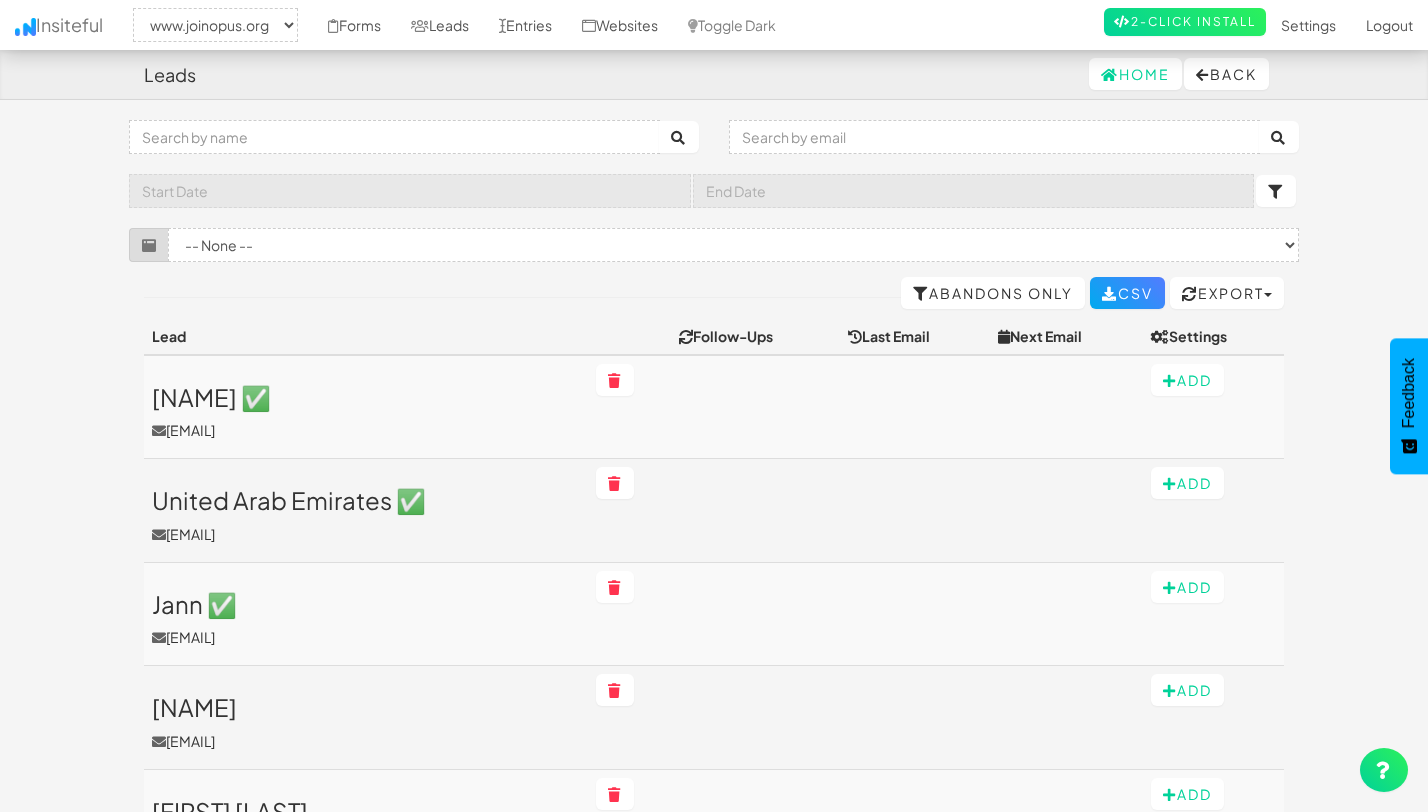 select on "2352" 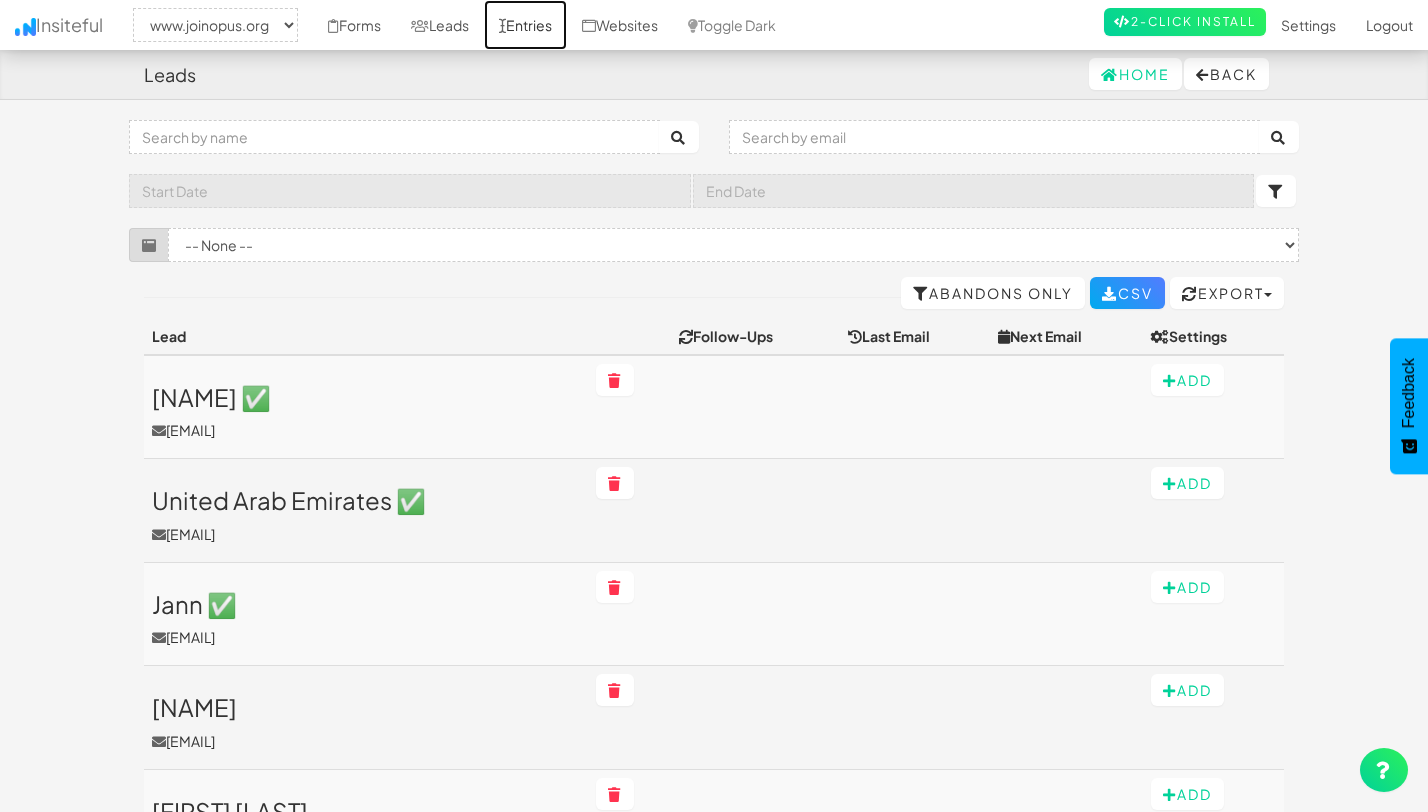 click on "Entries" at bounding box center (525, 25) 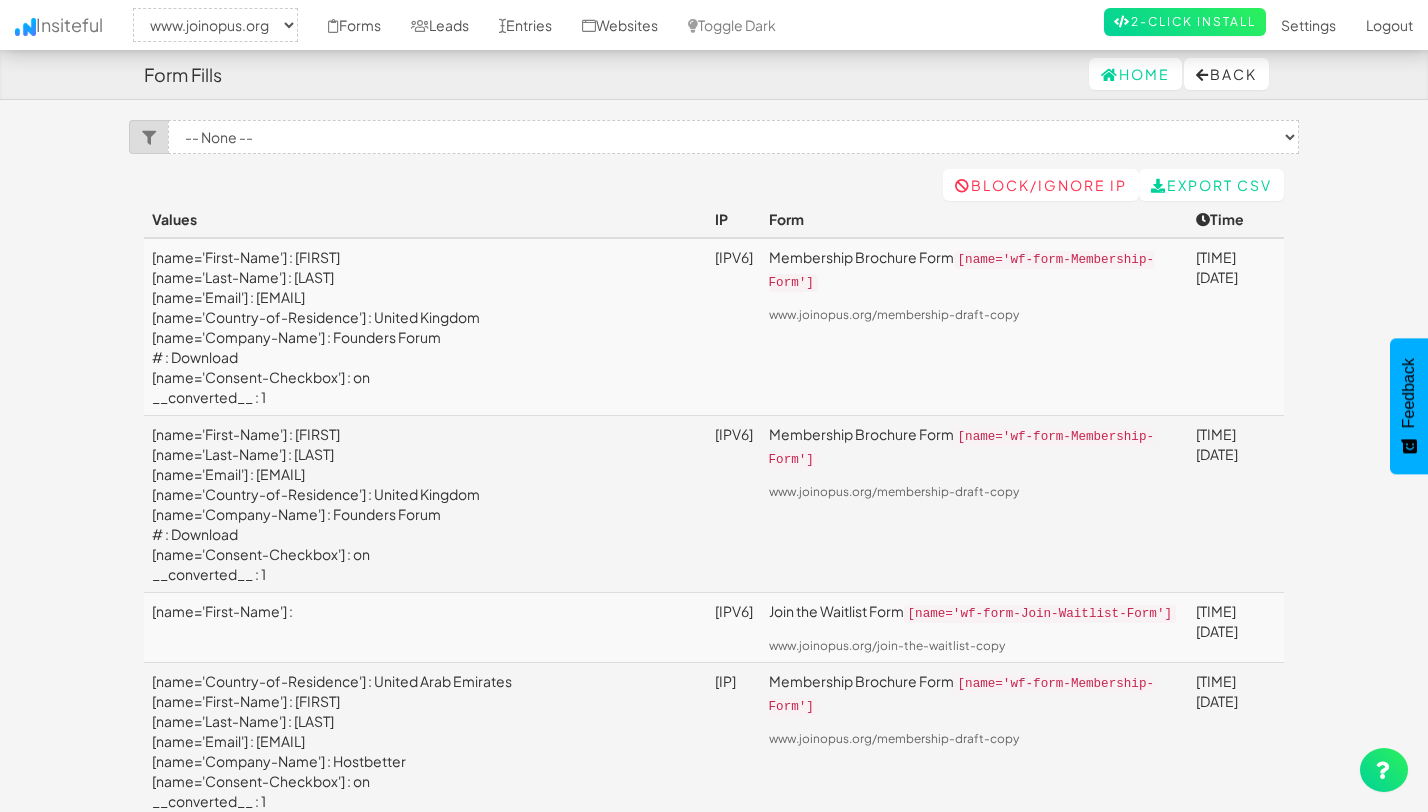 select on "2352" 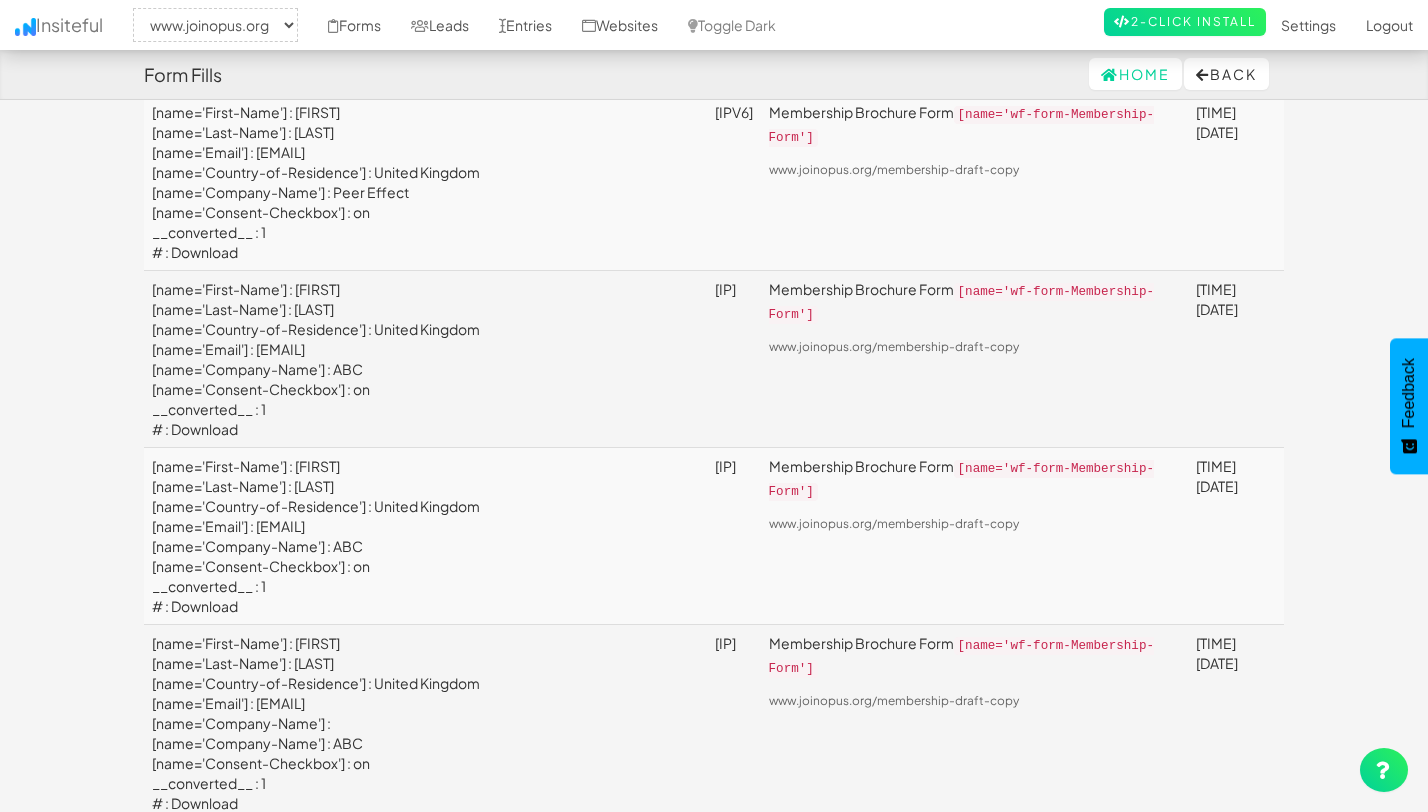 scroll, scrollTop: 3522, scrollLeft: 0, axis: vertical 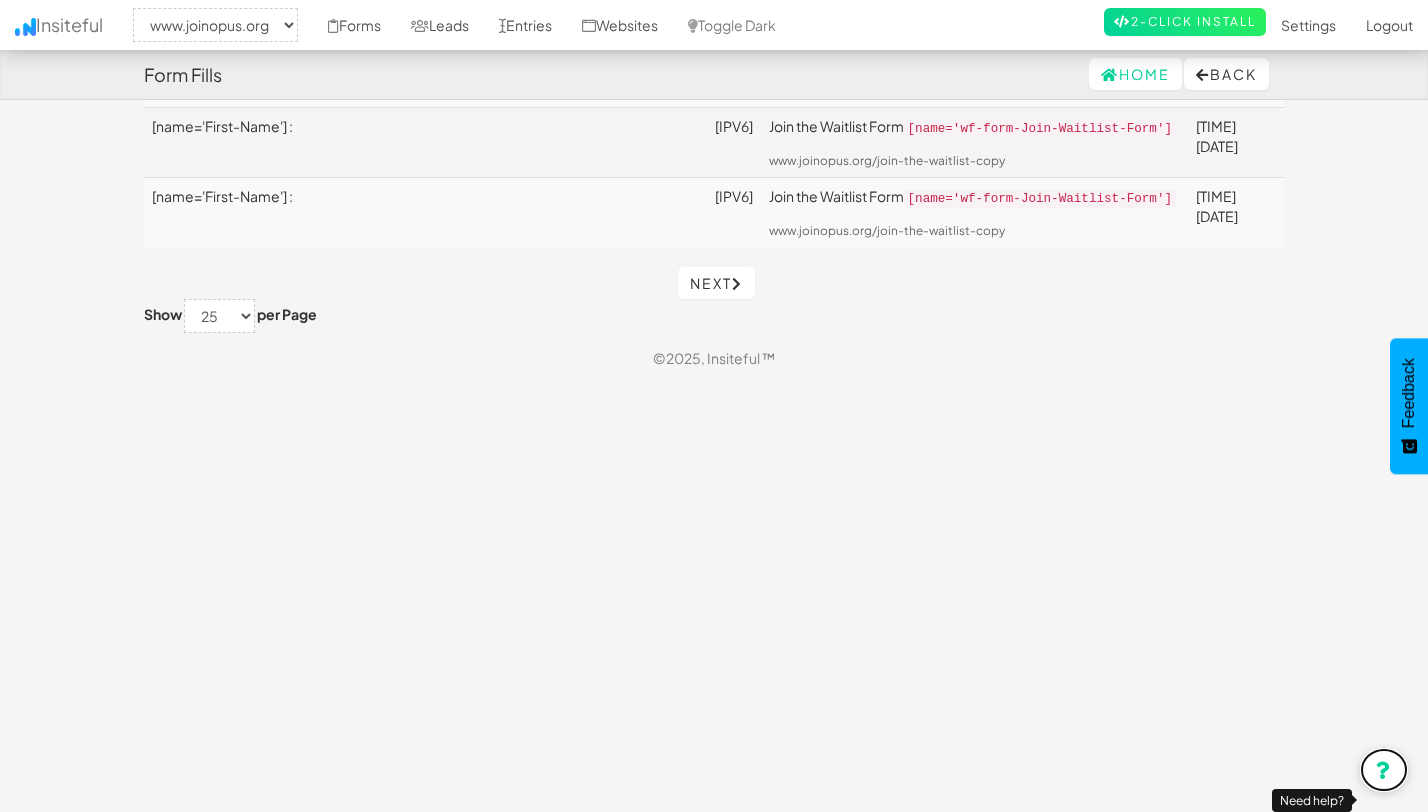 click at bounding box center (1384, 770) 